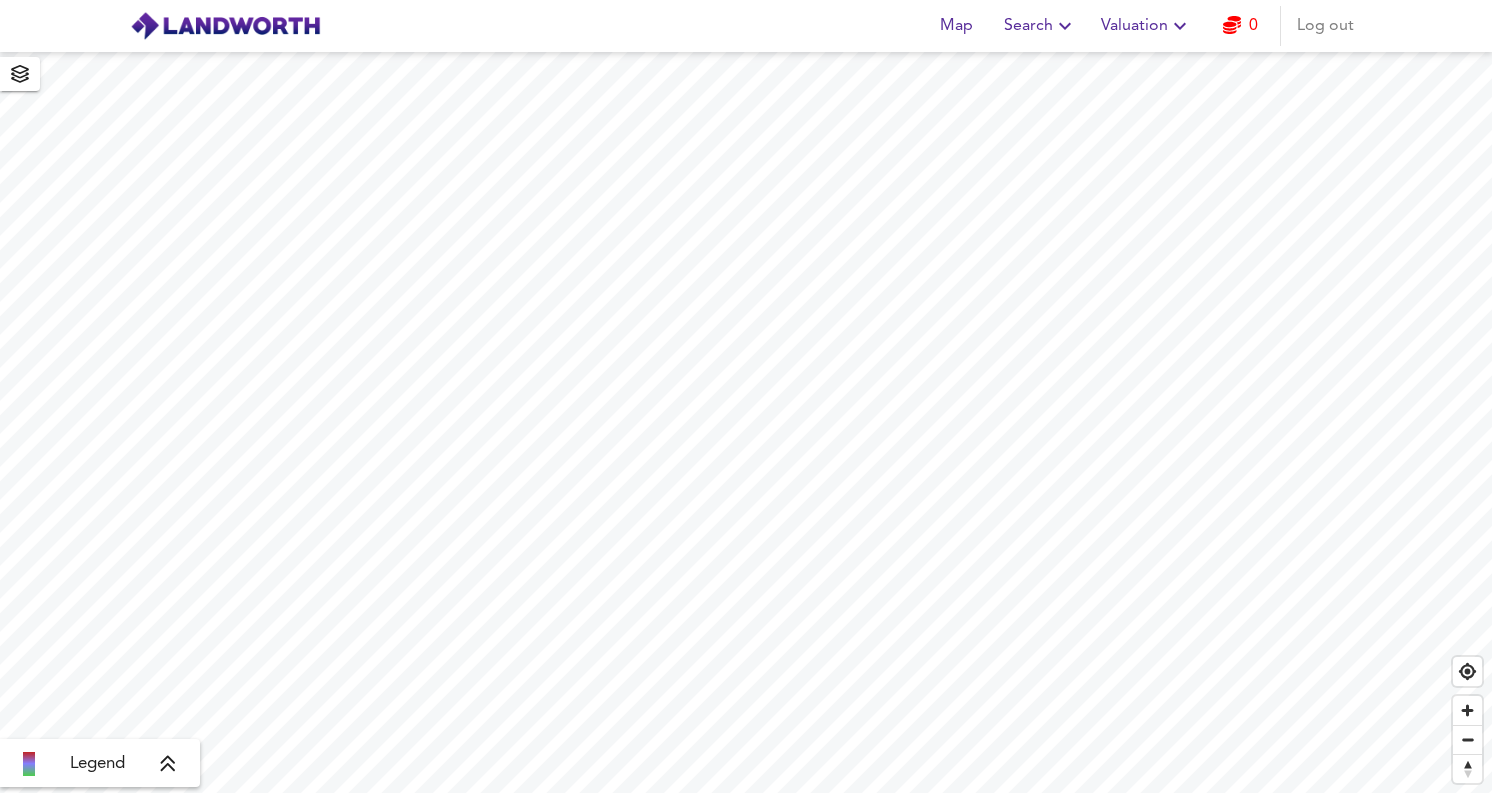 scroll, scrollTop: 0, scrollLeft: 0, axis: both 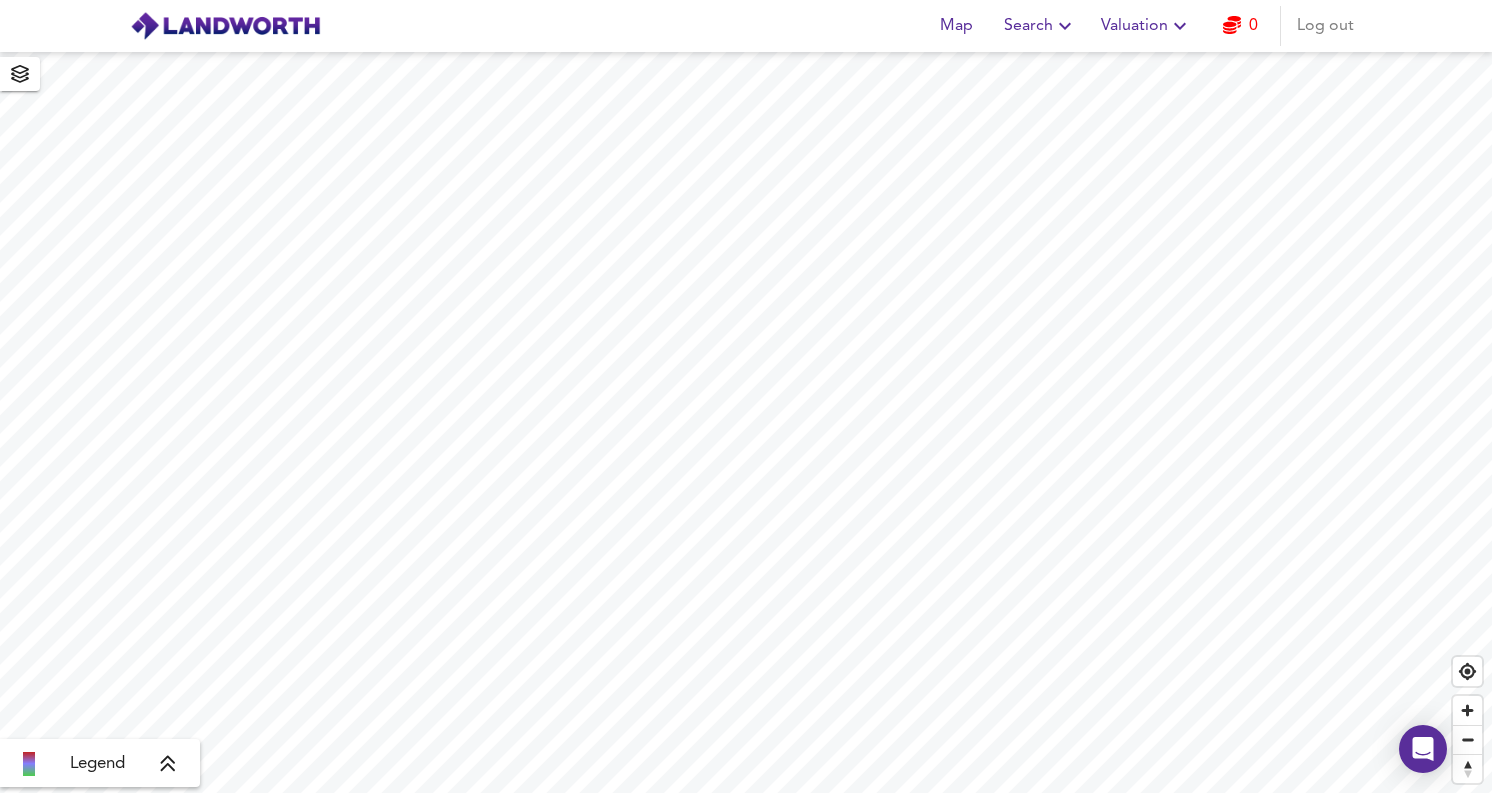 click on "Search" at bounding box center [1040, 26] 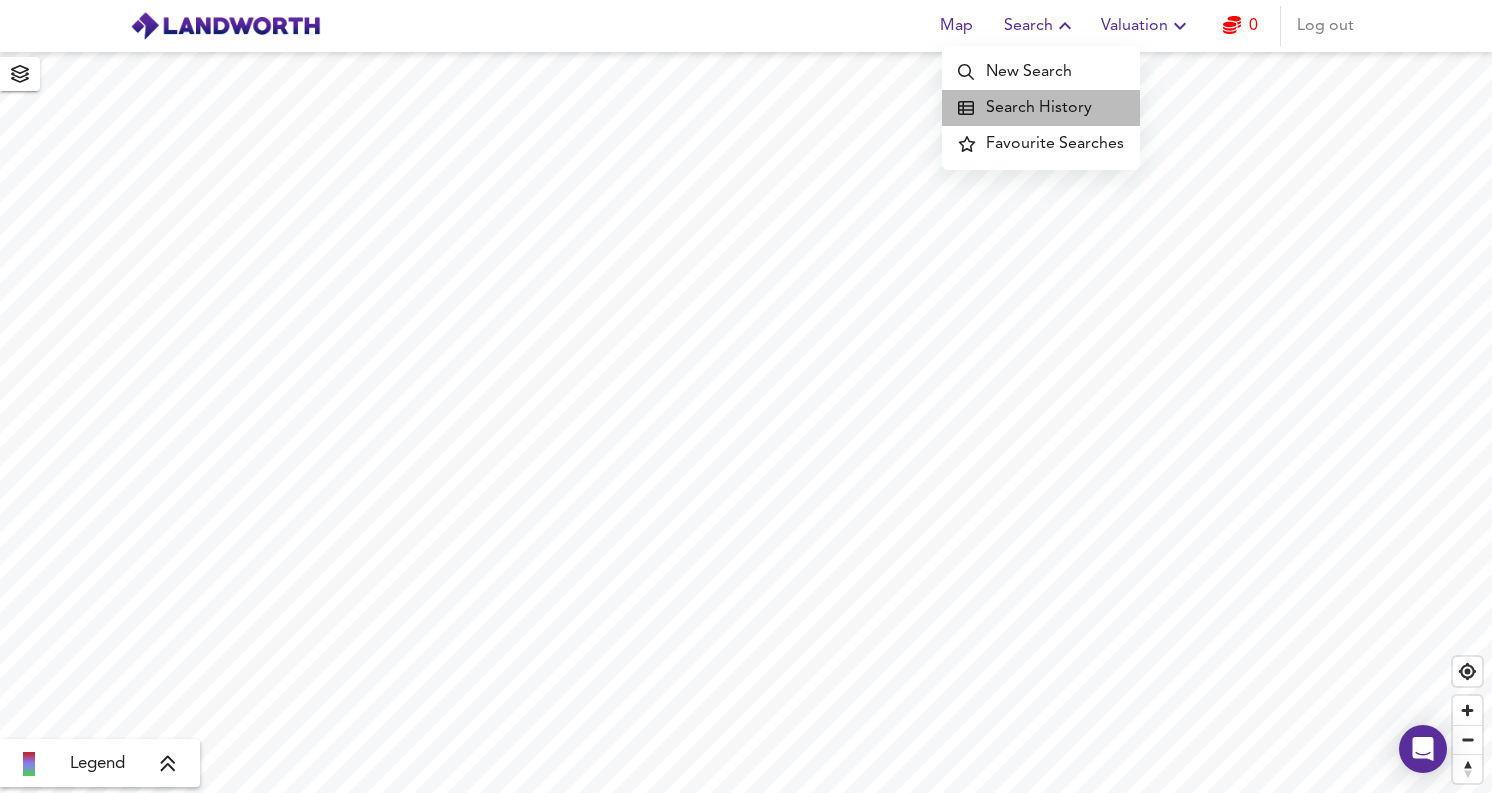 click on "Search History" at bounding box center (1041, 108) 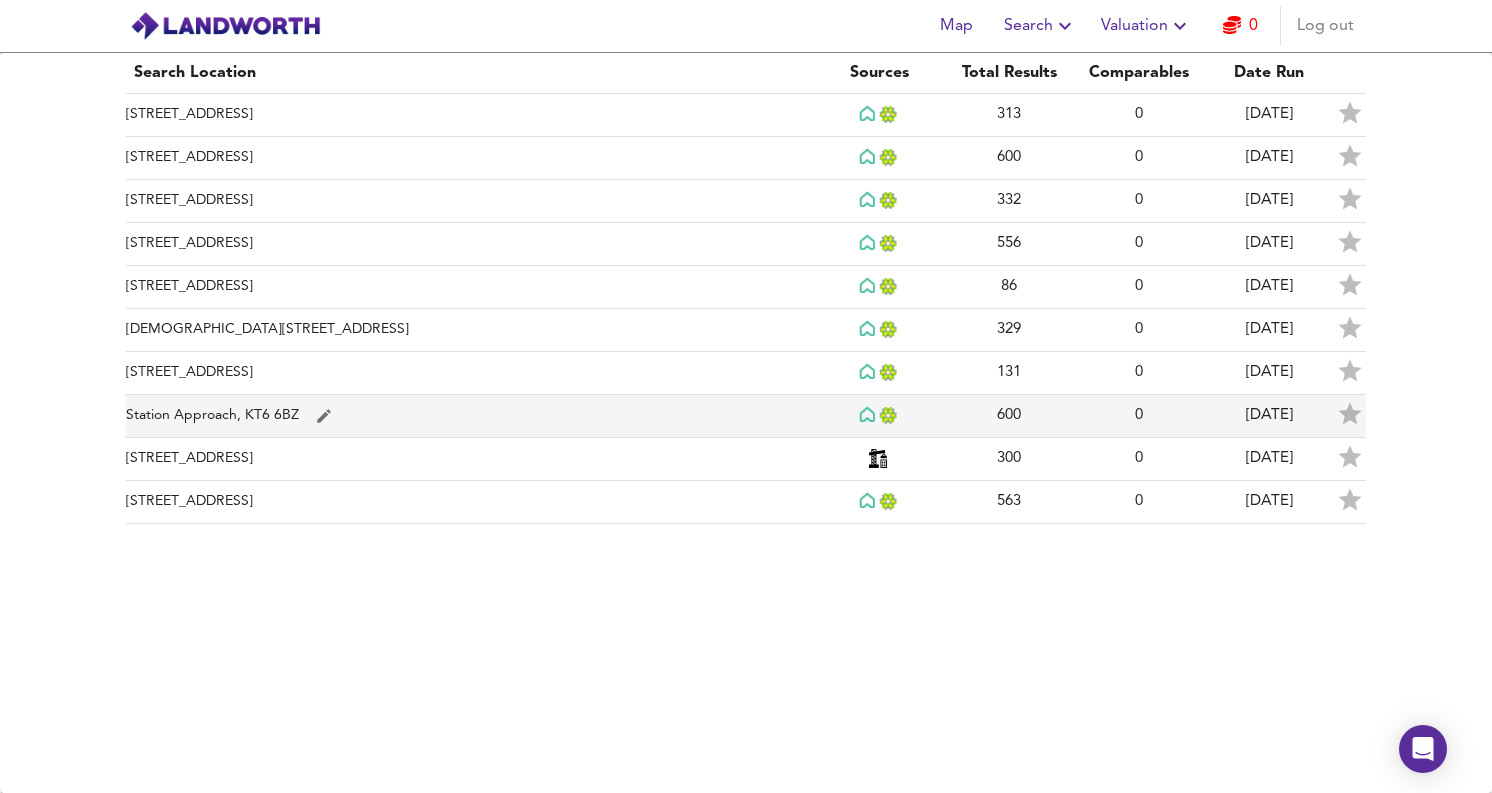 click on "Station Approach, KT6 6BZ" at bounding box center (470, 416) 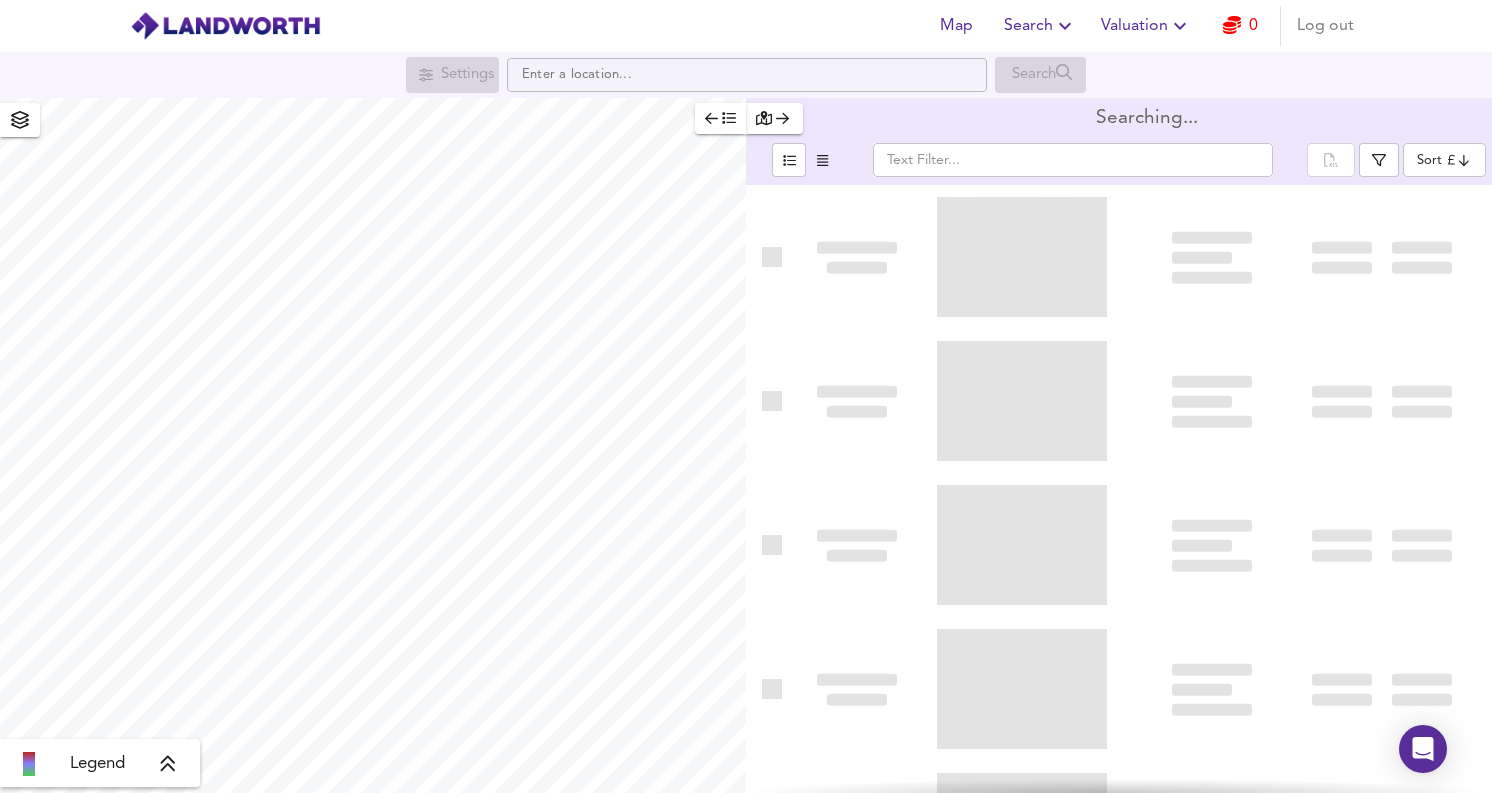 type on "bestdeal" 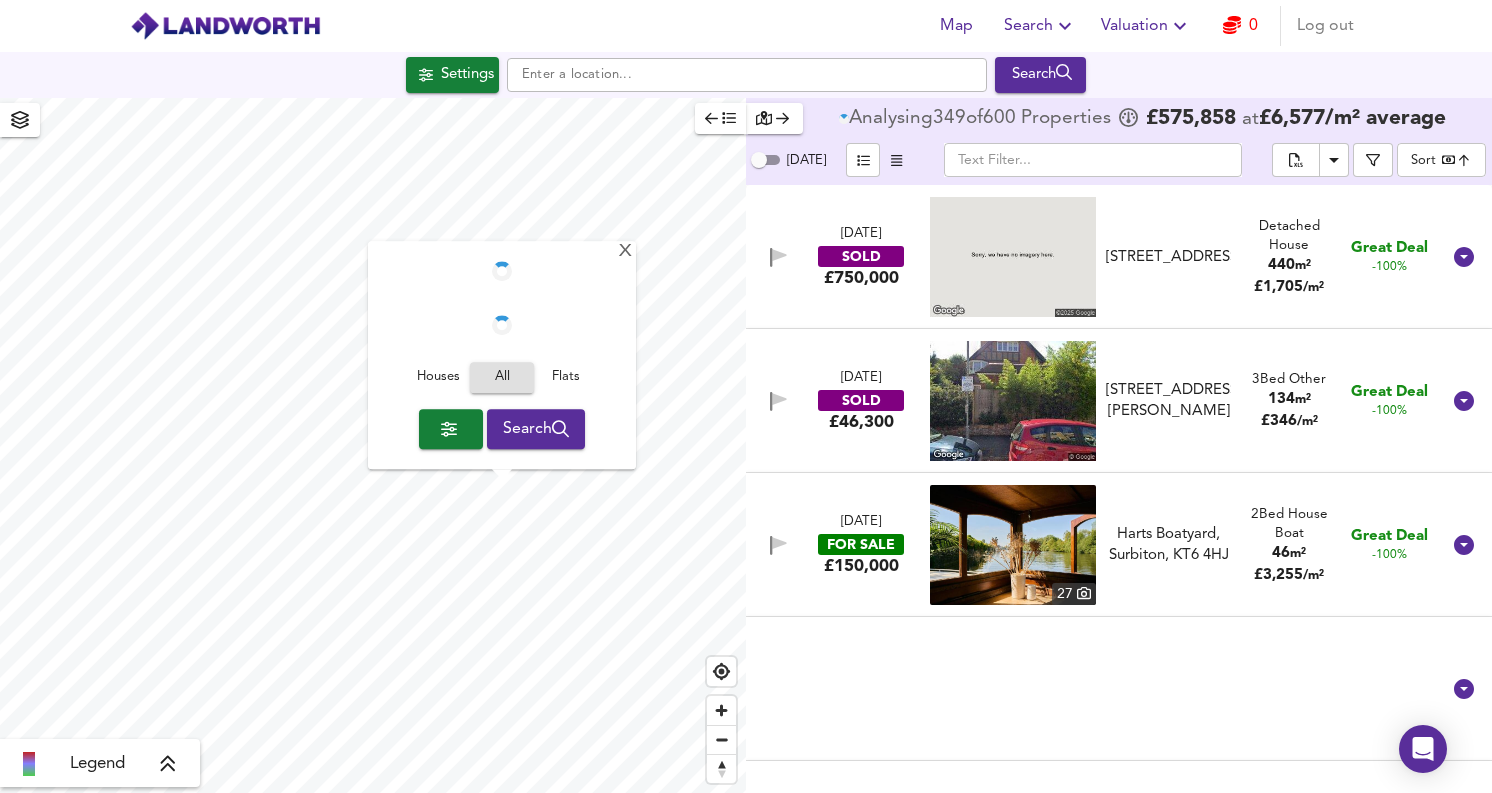 checkbox on "false" 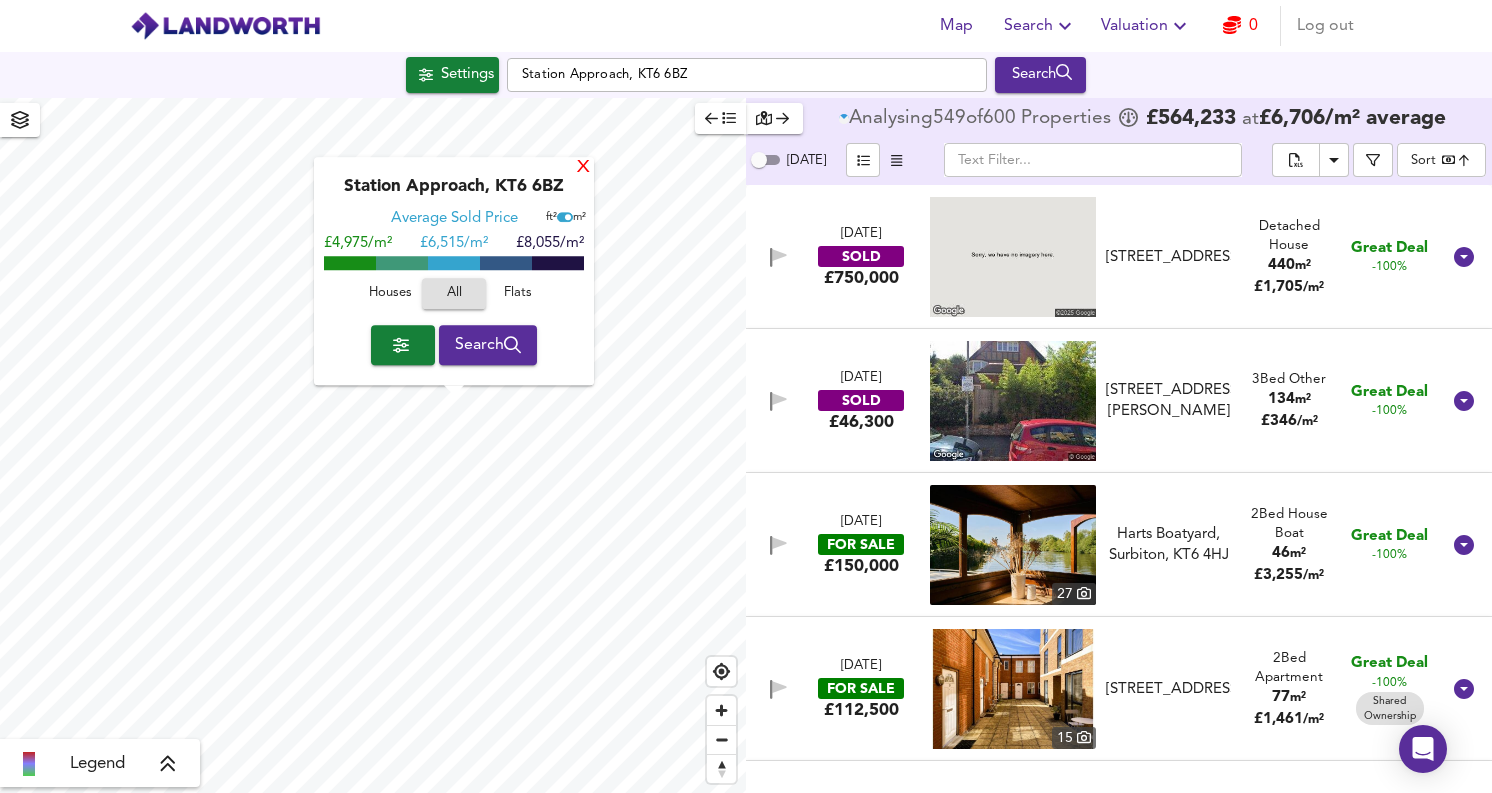 click on "X" at bounding box center (583, 168) 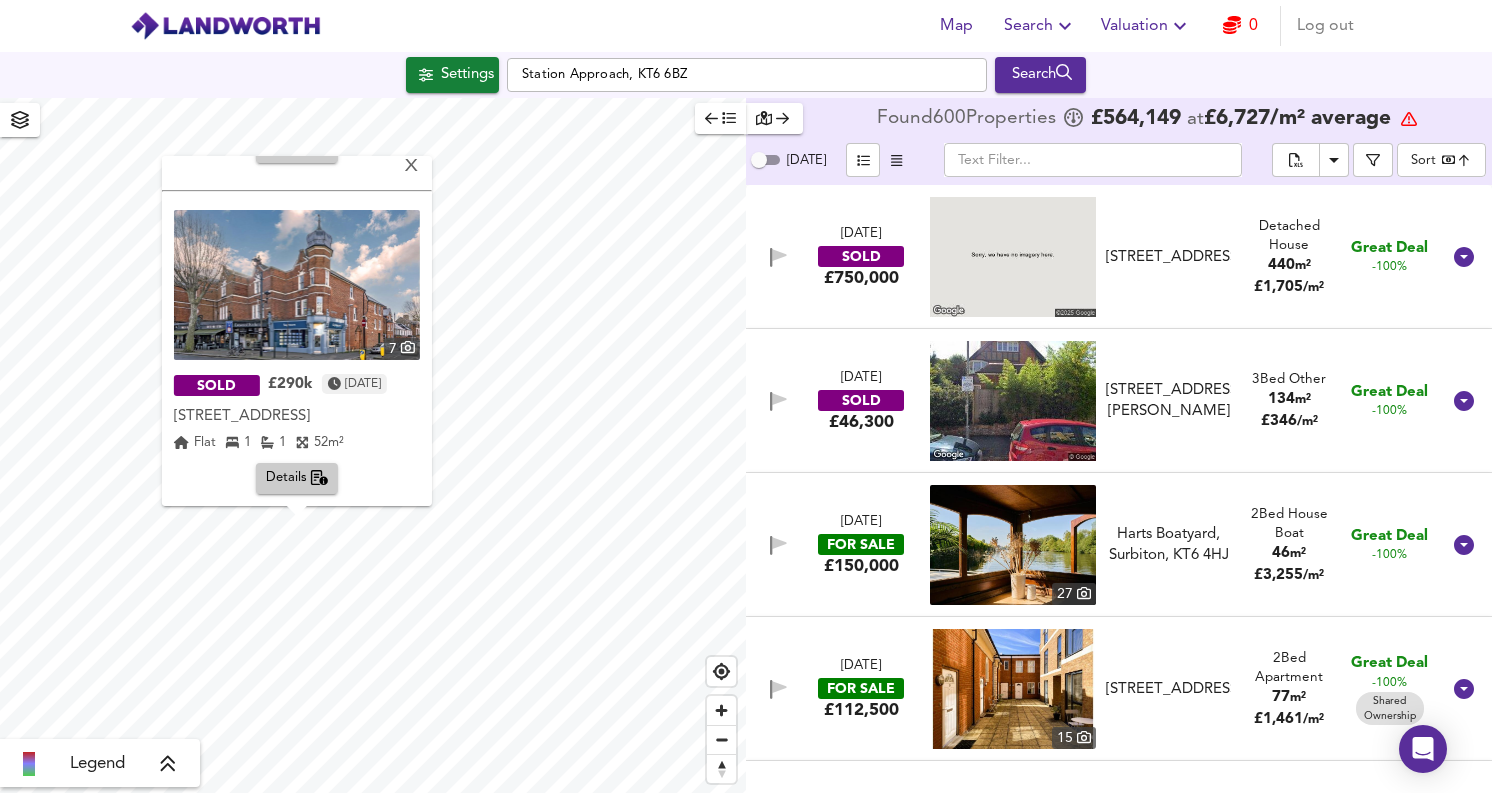 scroll, scrollTop: 626, scrollLeft: 0, axis: vertical 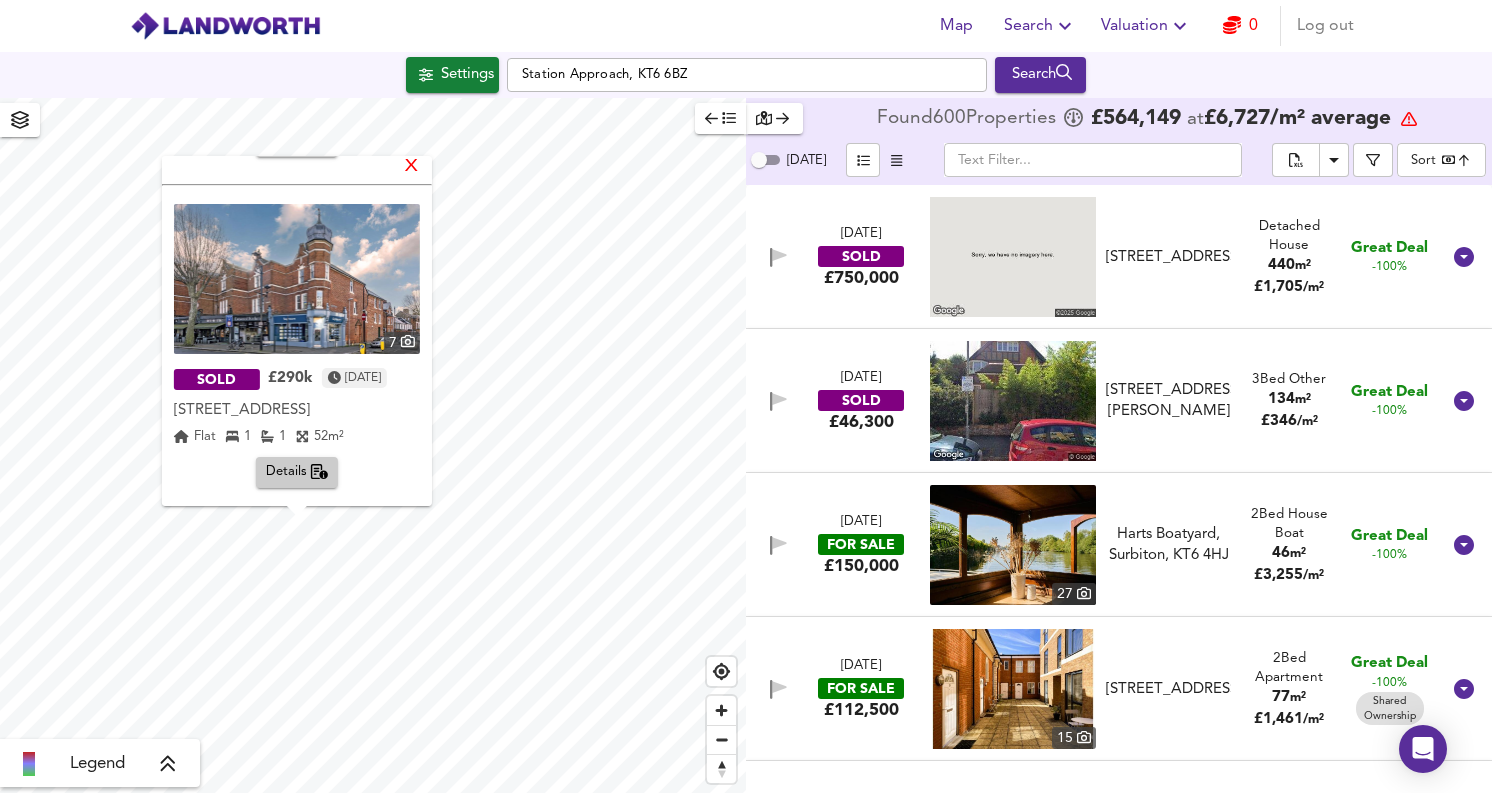 click on "X" at bounding box center (411, 167) 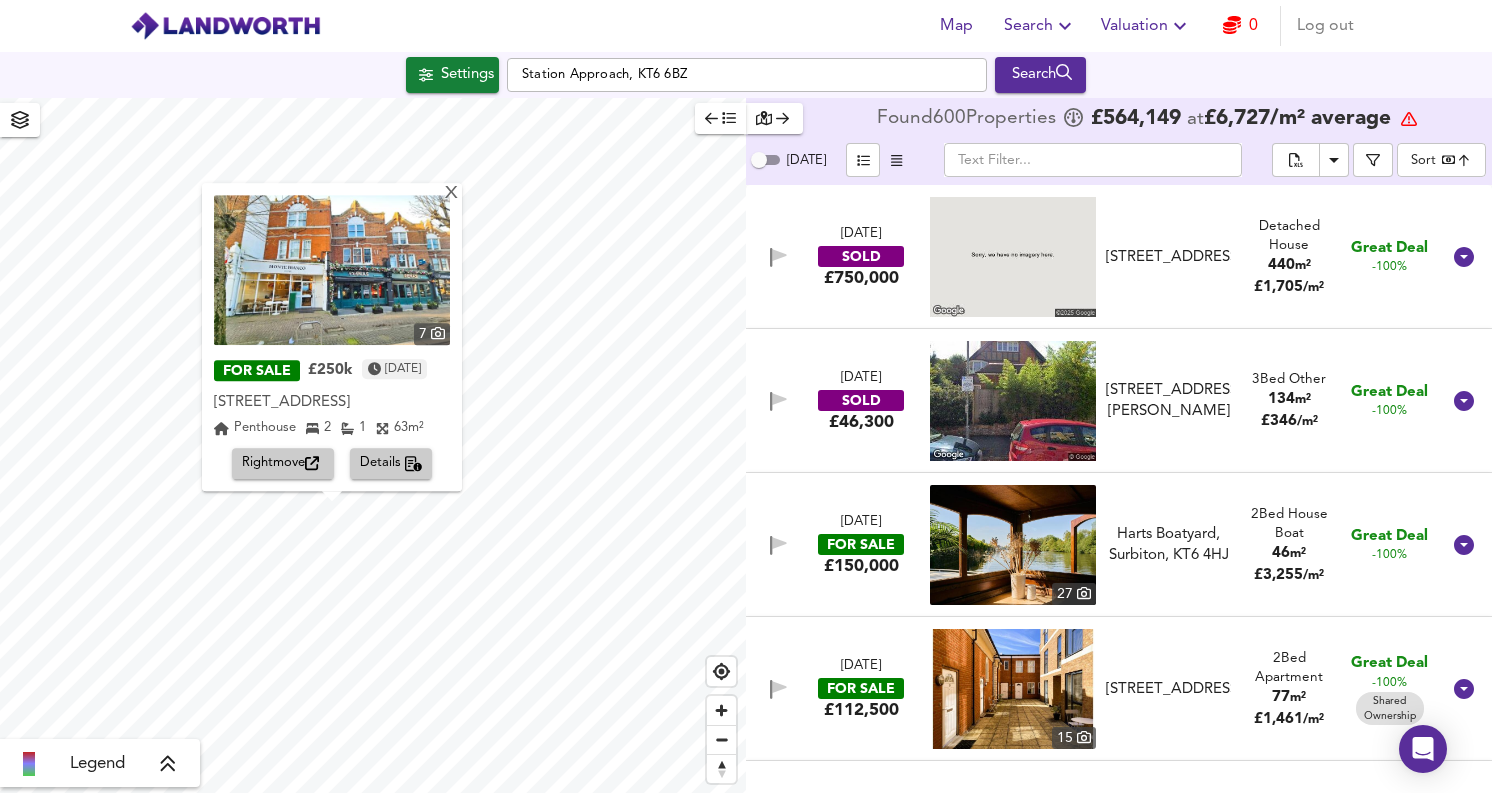 click 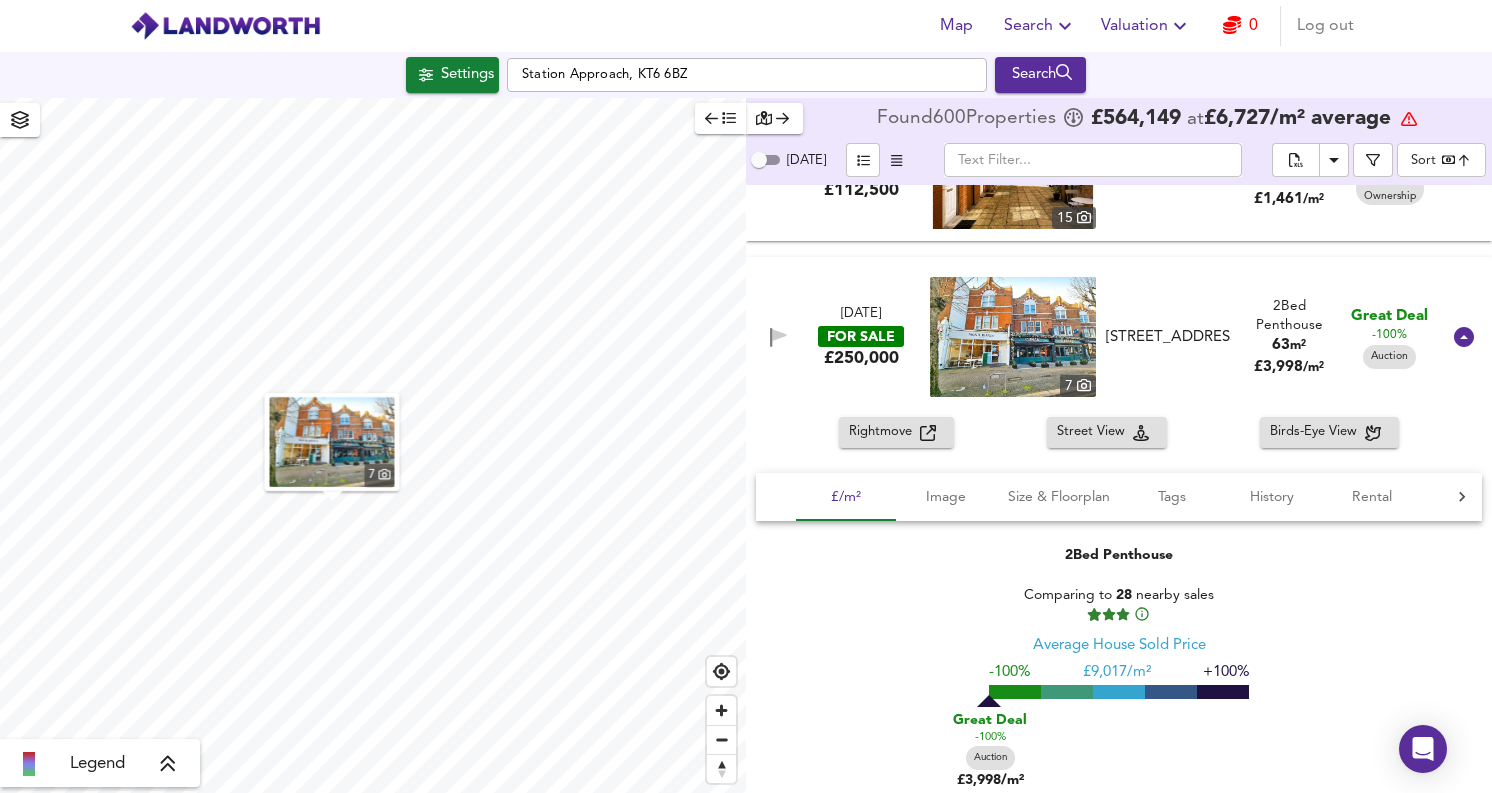 scroll, scrollTop: 576, scrollLeft: 0, axis: vertical 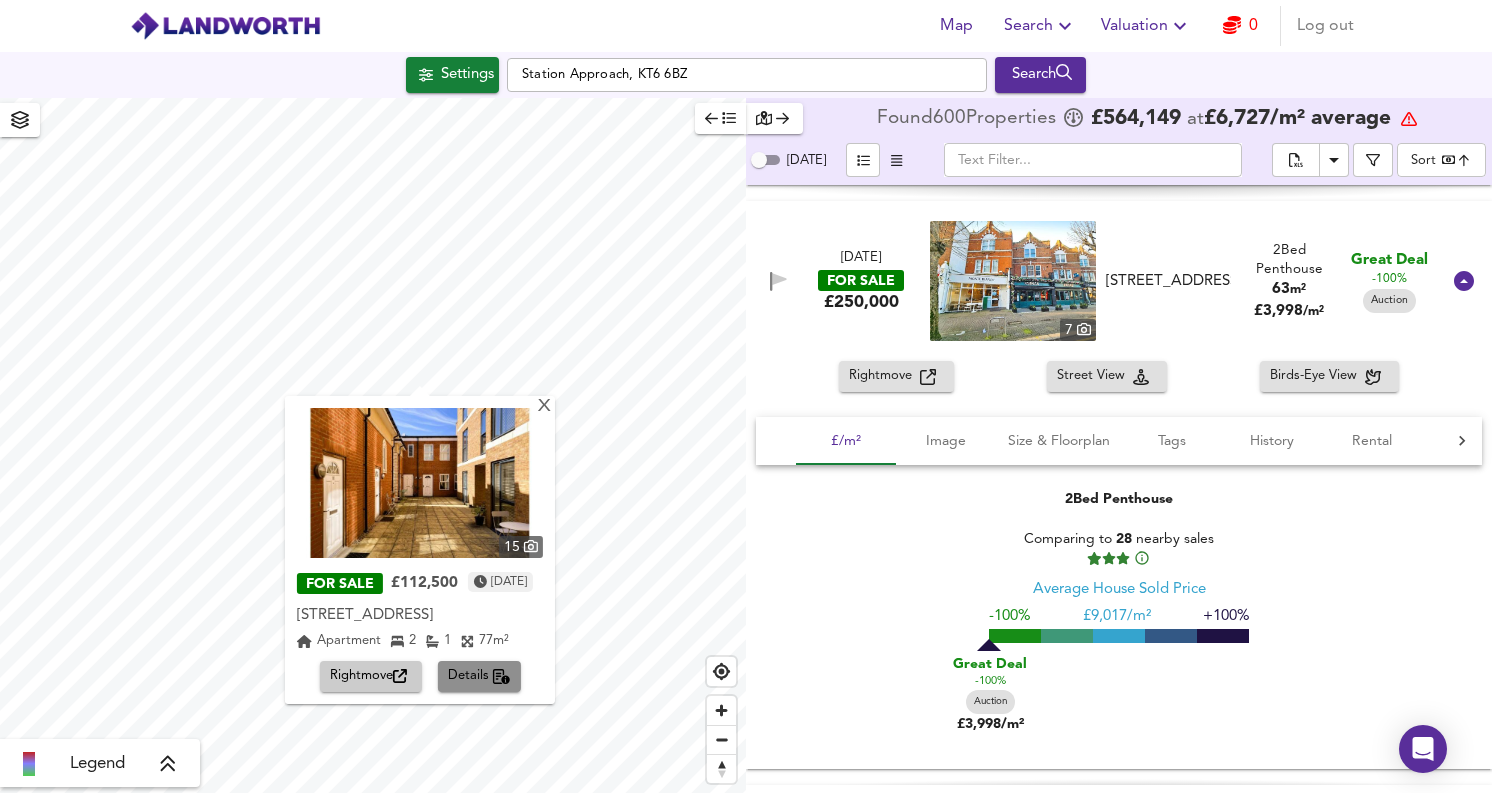 click on "Details" at bounding box center [479, 676] 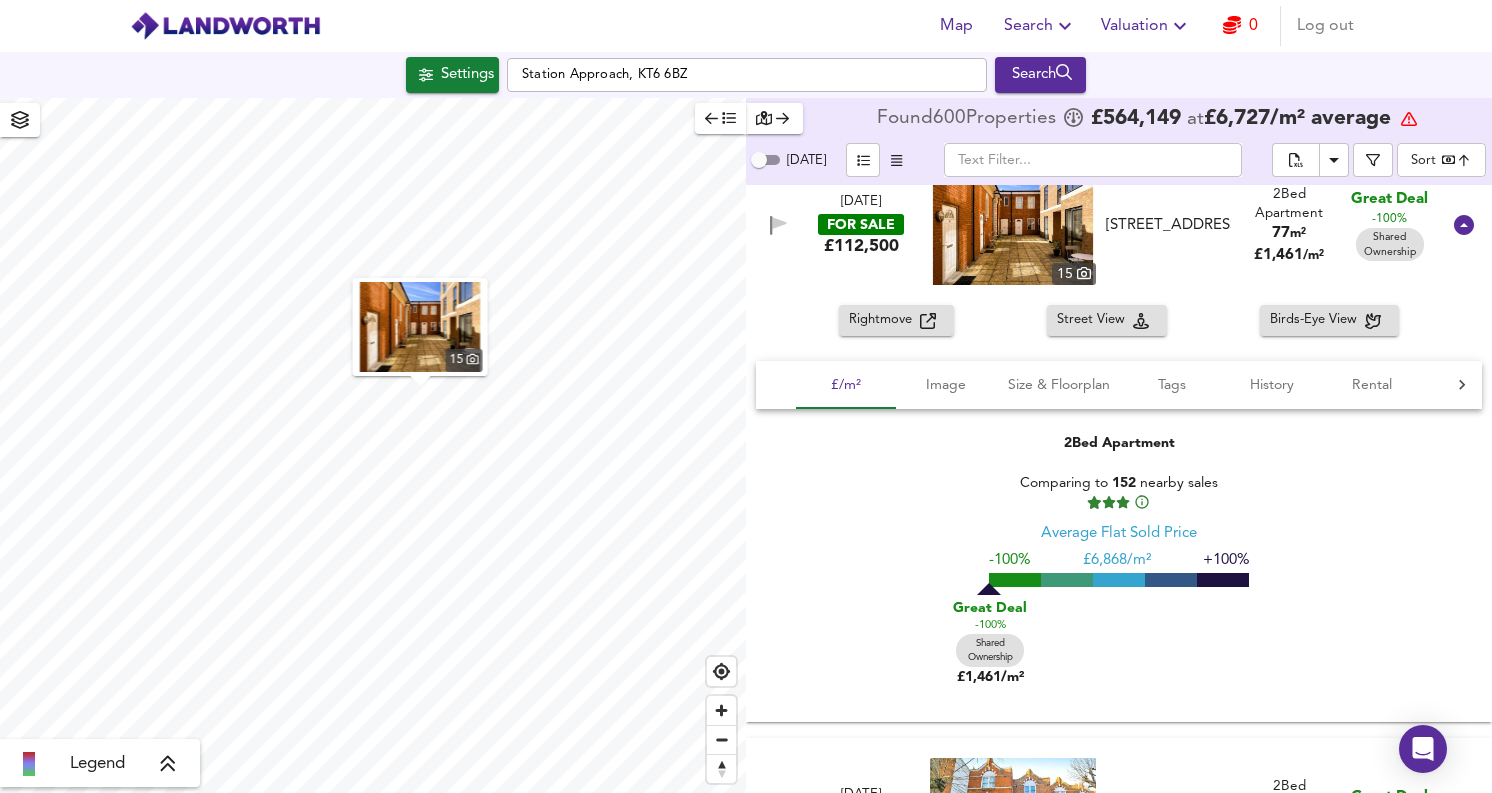 scroll, scrollTop: 432, scrollLeft: 0, axis: vertical 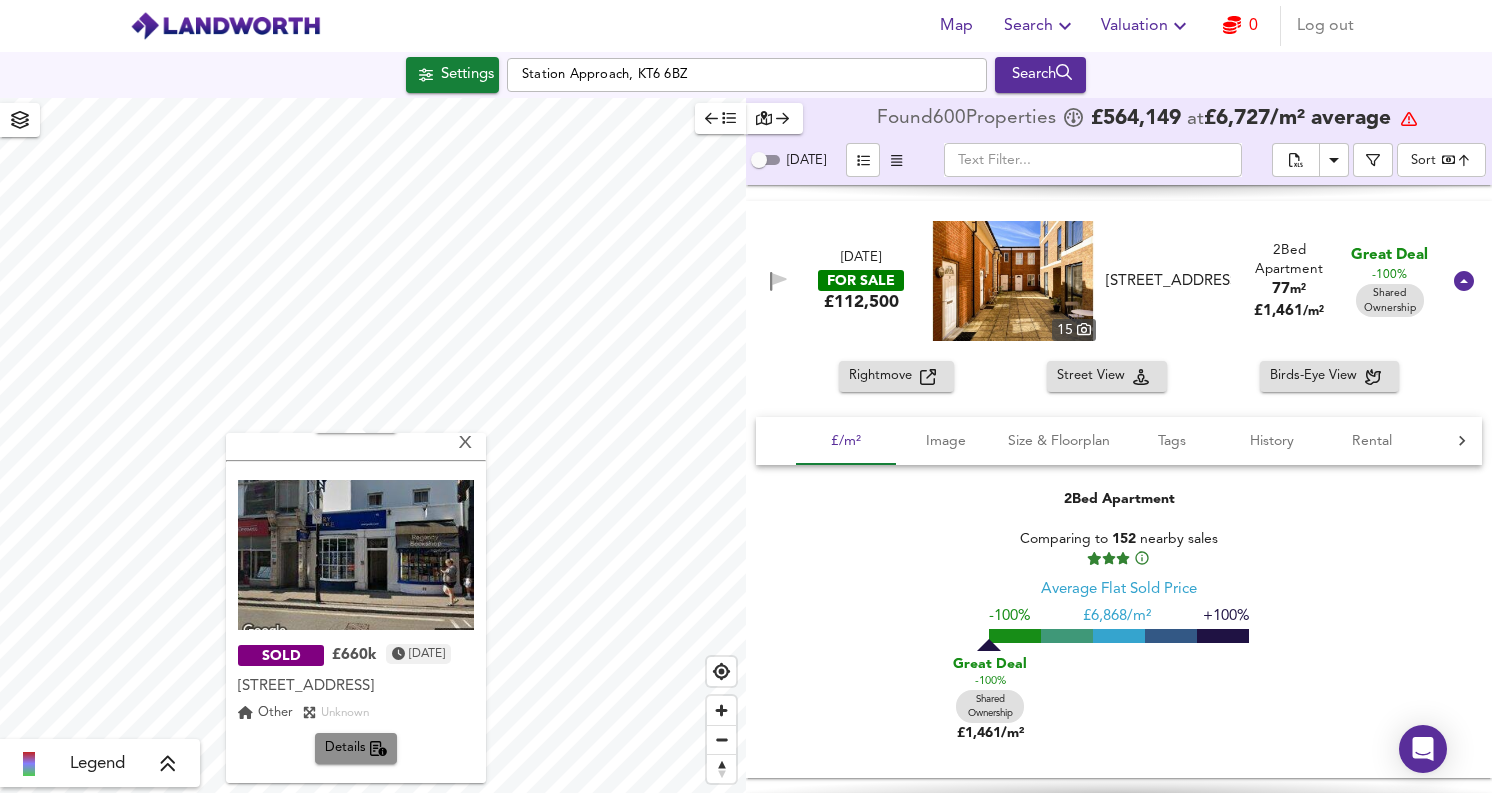 click 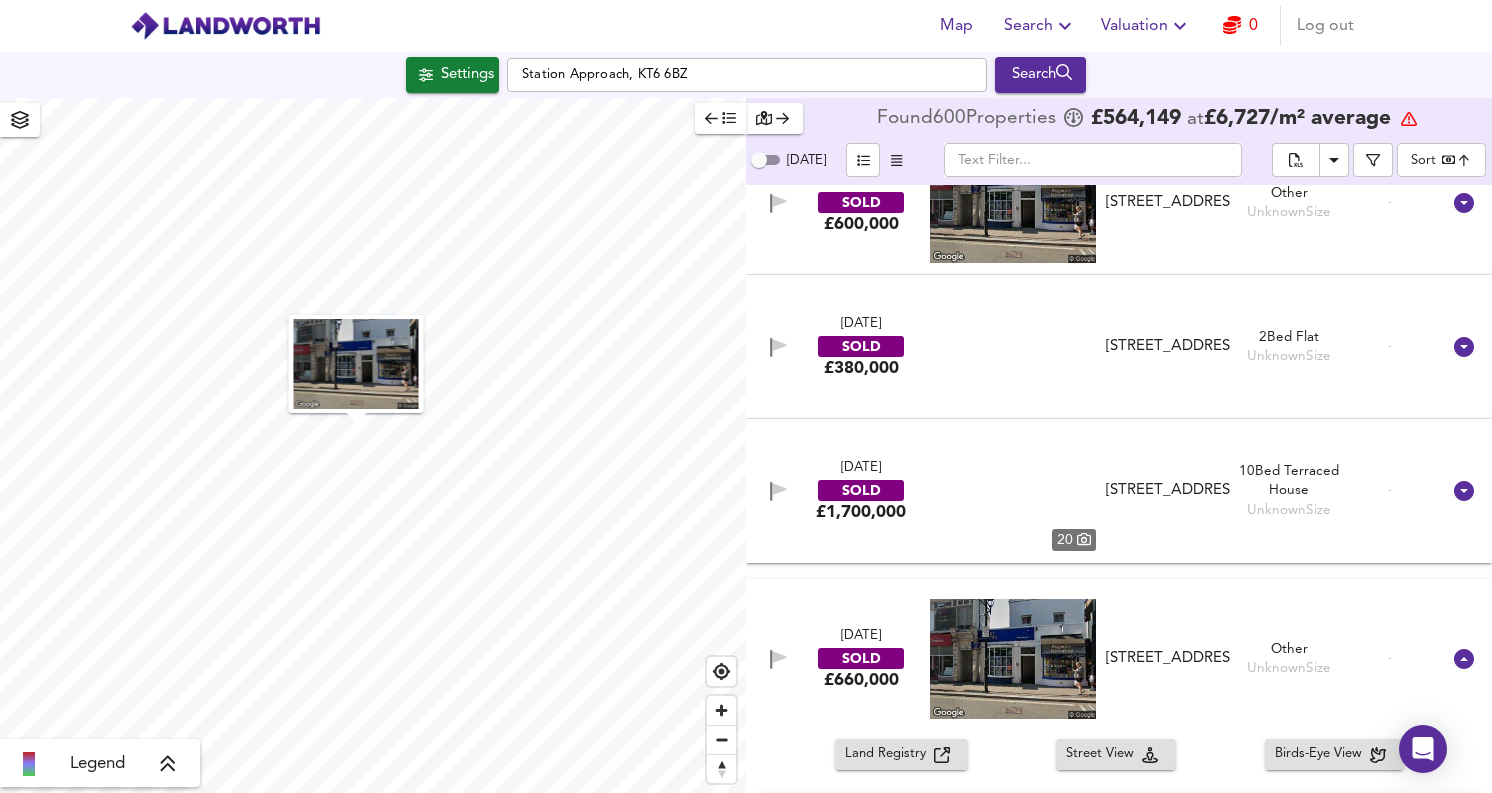 scroll, scrollTop: 84857, scrollLeft: 0, axis: vertical 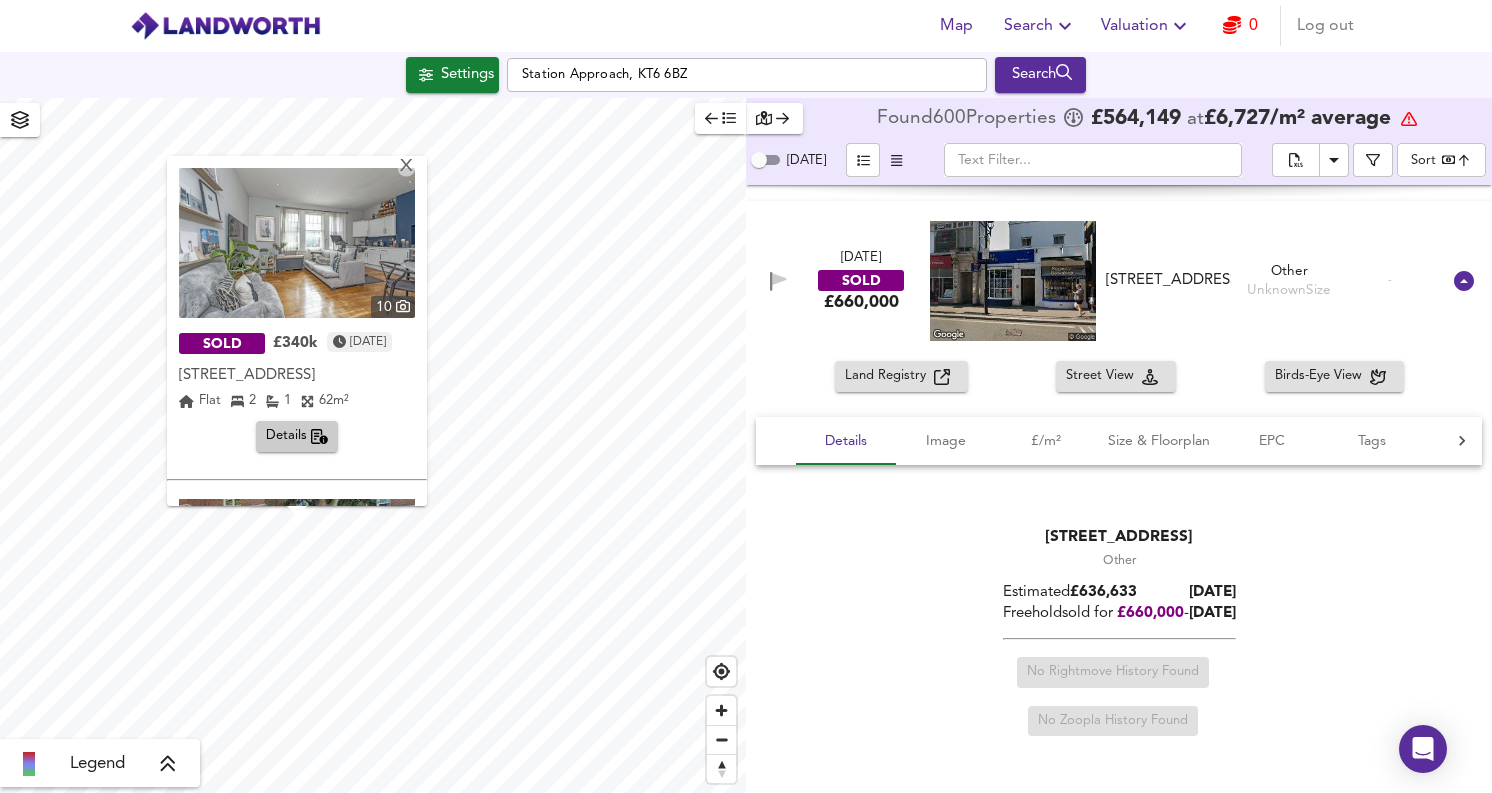 click 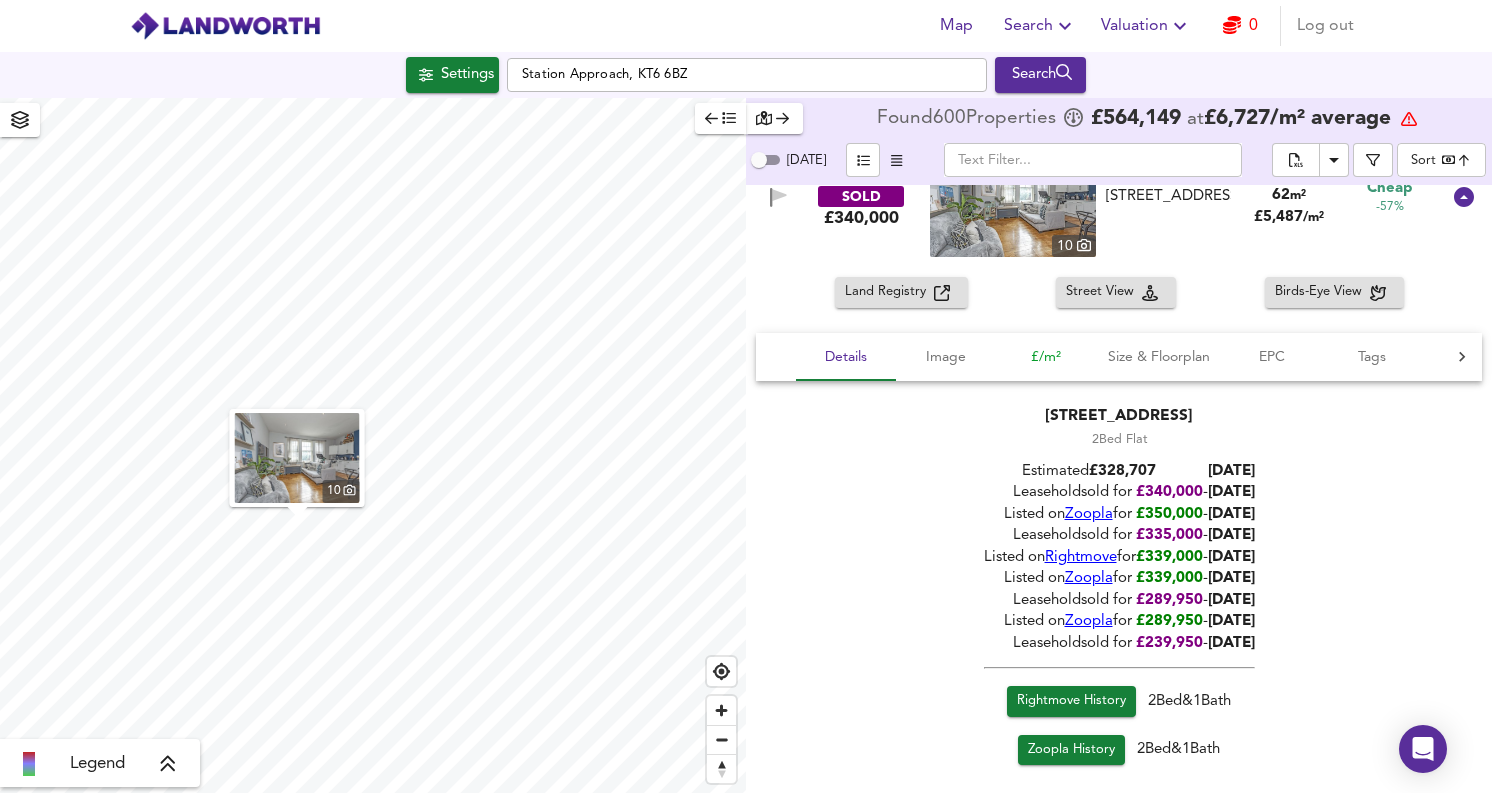 scroll, scrollTop: 10783, scrollLeft: 0, axis: vertical 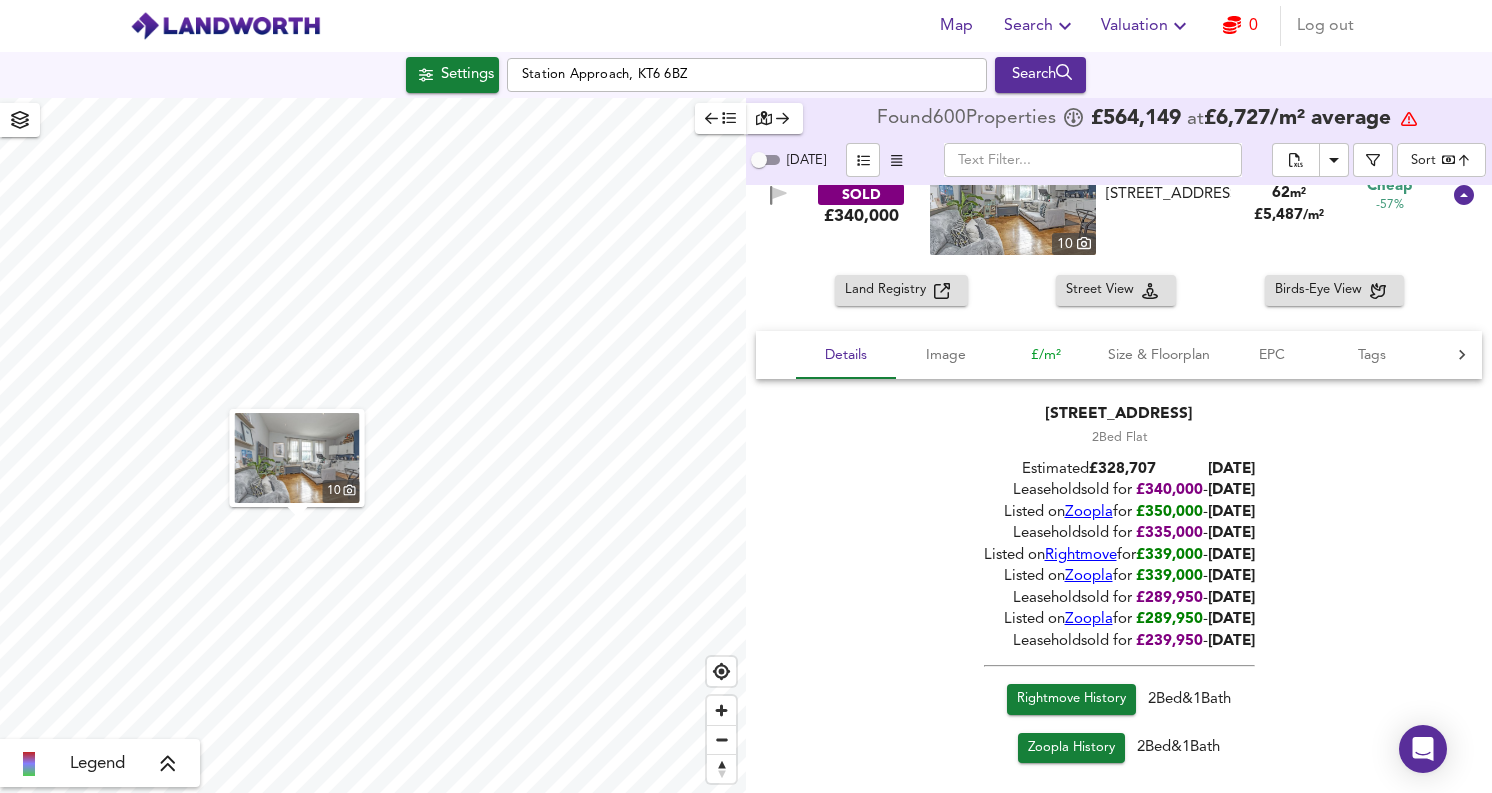 click on "£/m²" at bounding box center [1046, 355] 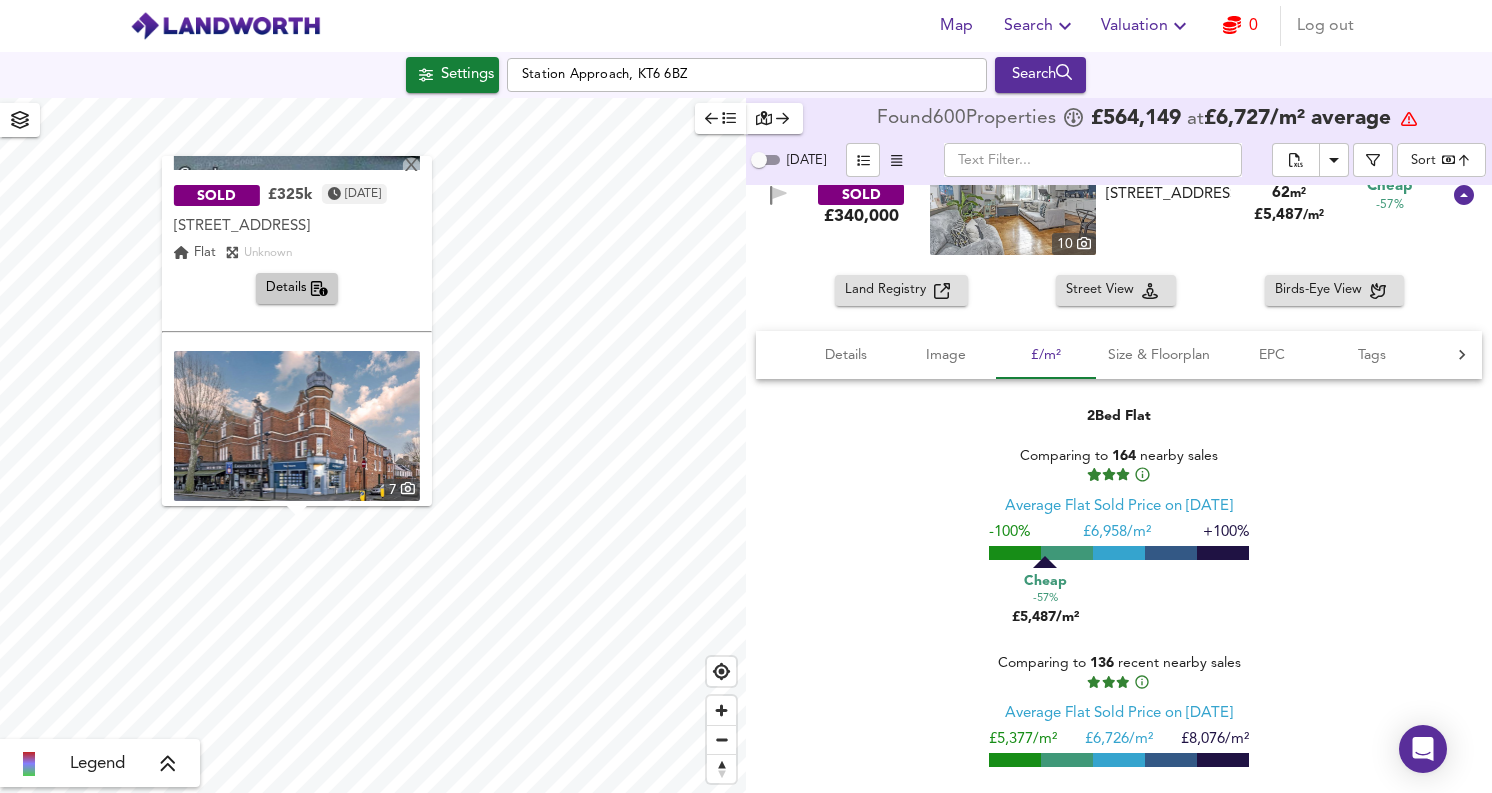 scroll, scrollTop: 626, scrollLeft: 0, axis: vertical 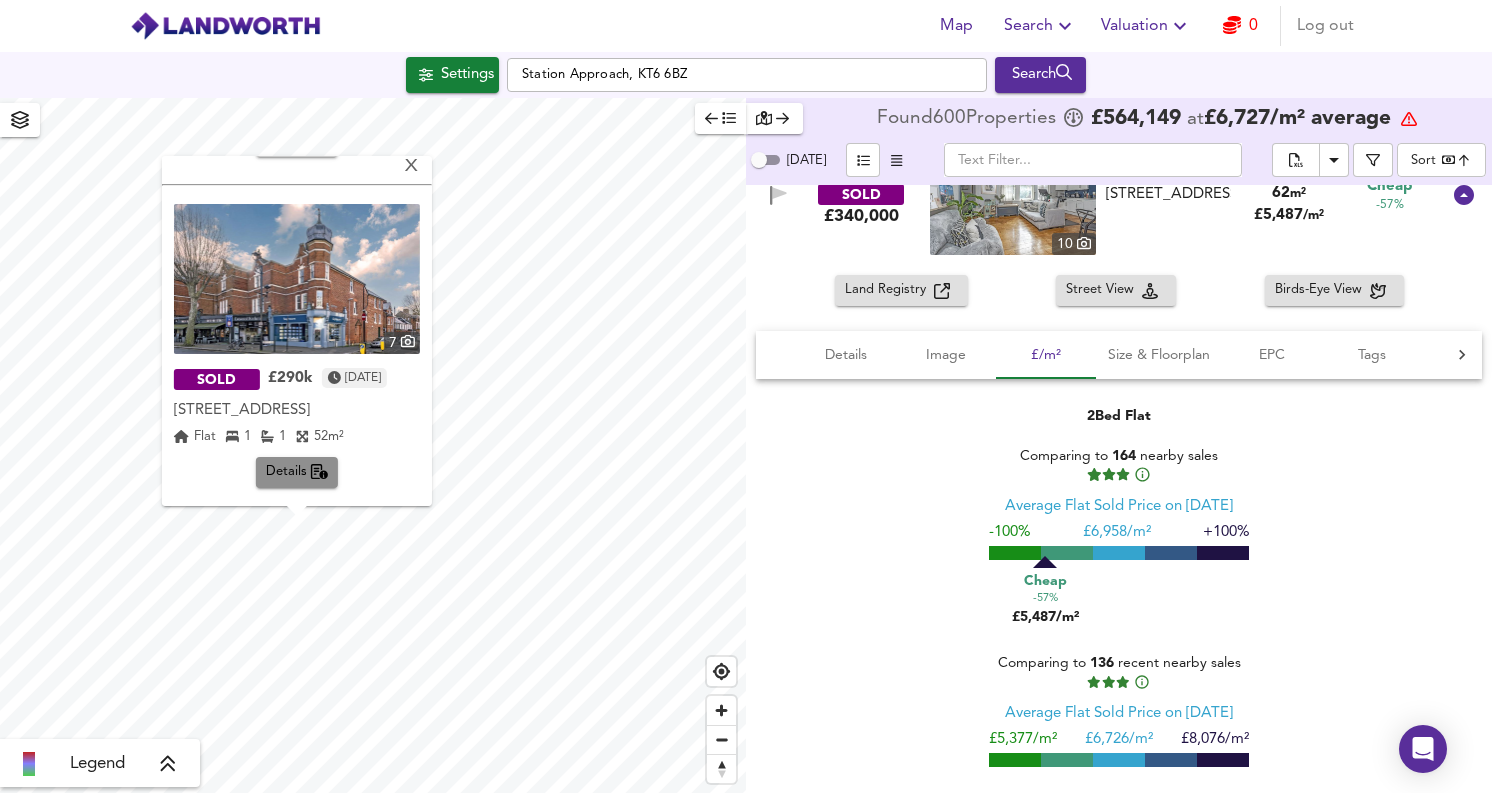 click on "Details" at bounding box center [297, 472] 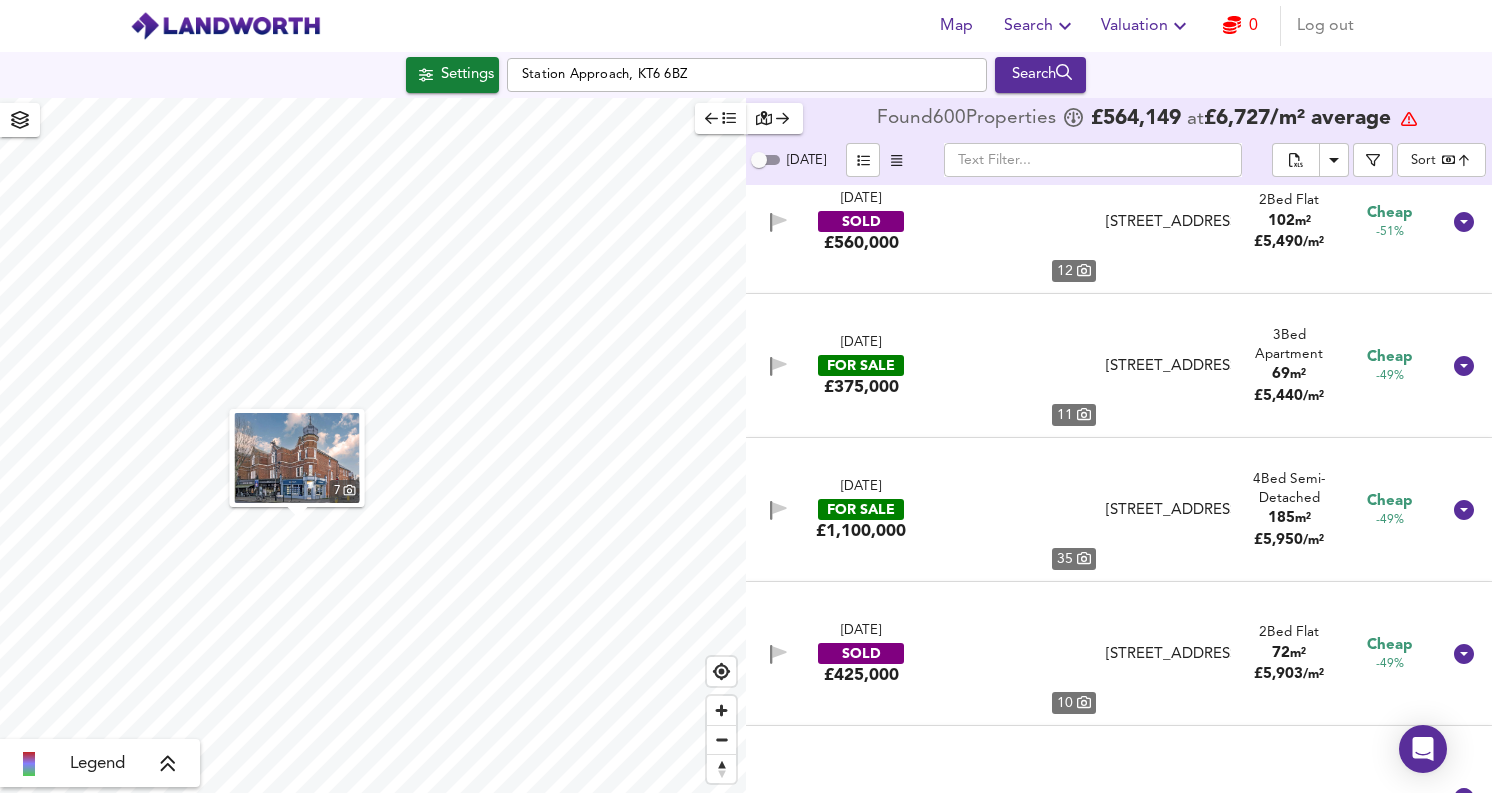 scroll, scrollTop: 15302, scrollLeft: 0, axis: vertical 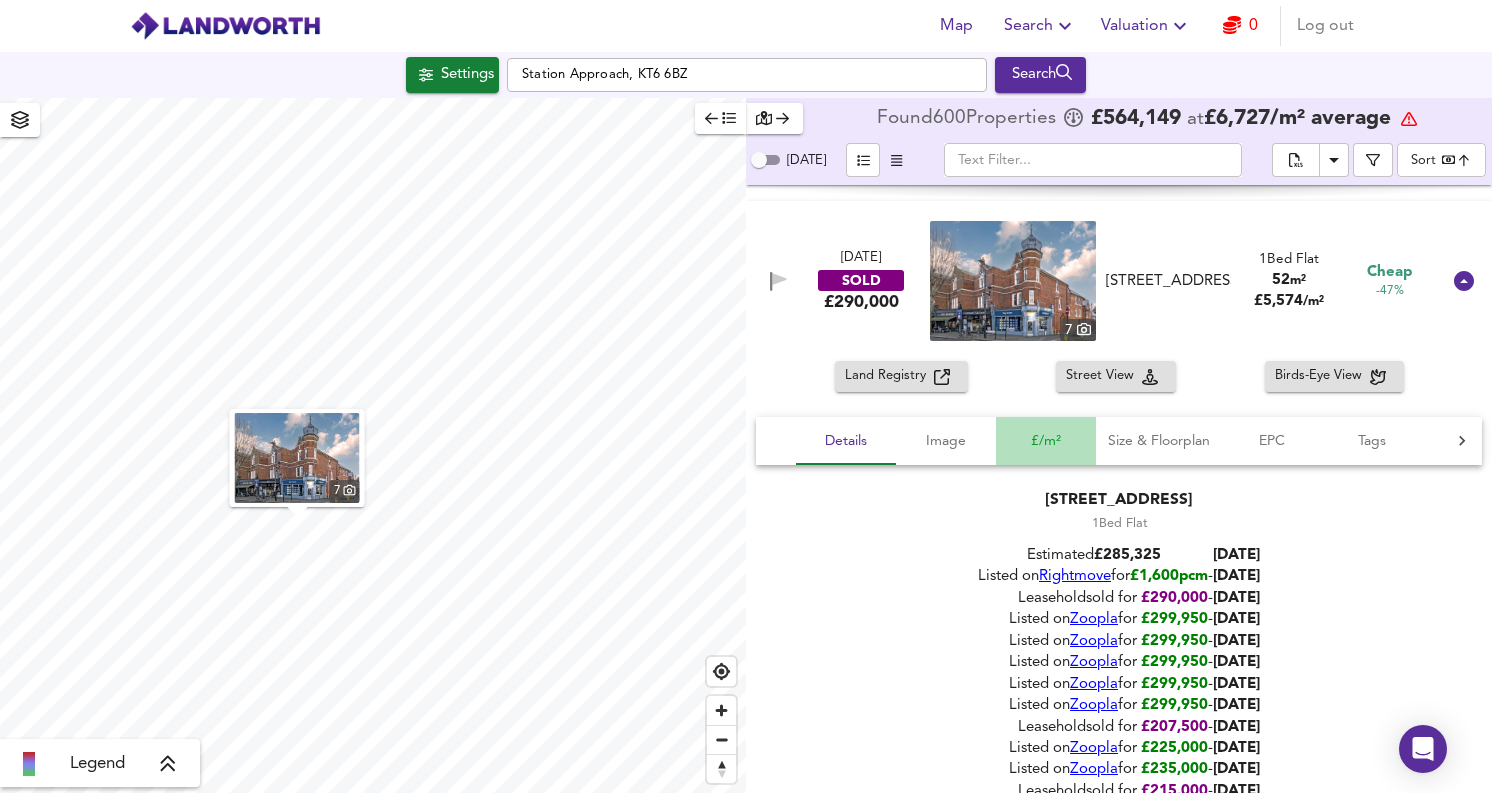 click on "£/m²" at bounding box center (1046, 441) 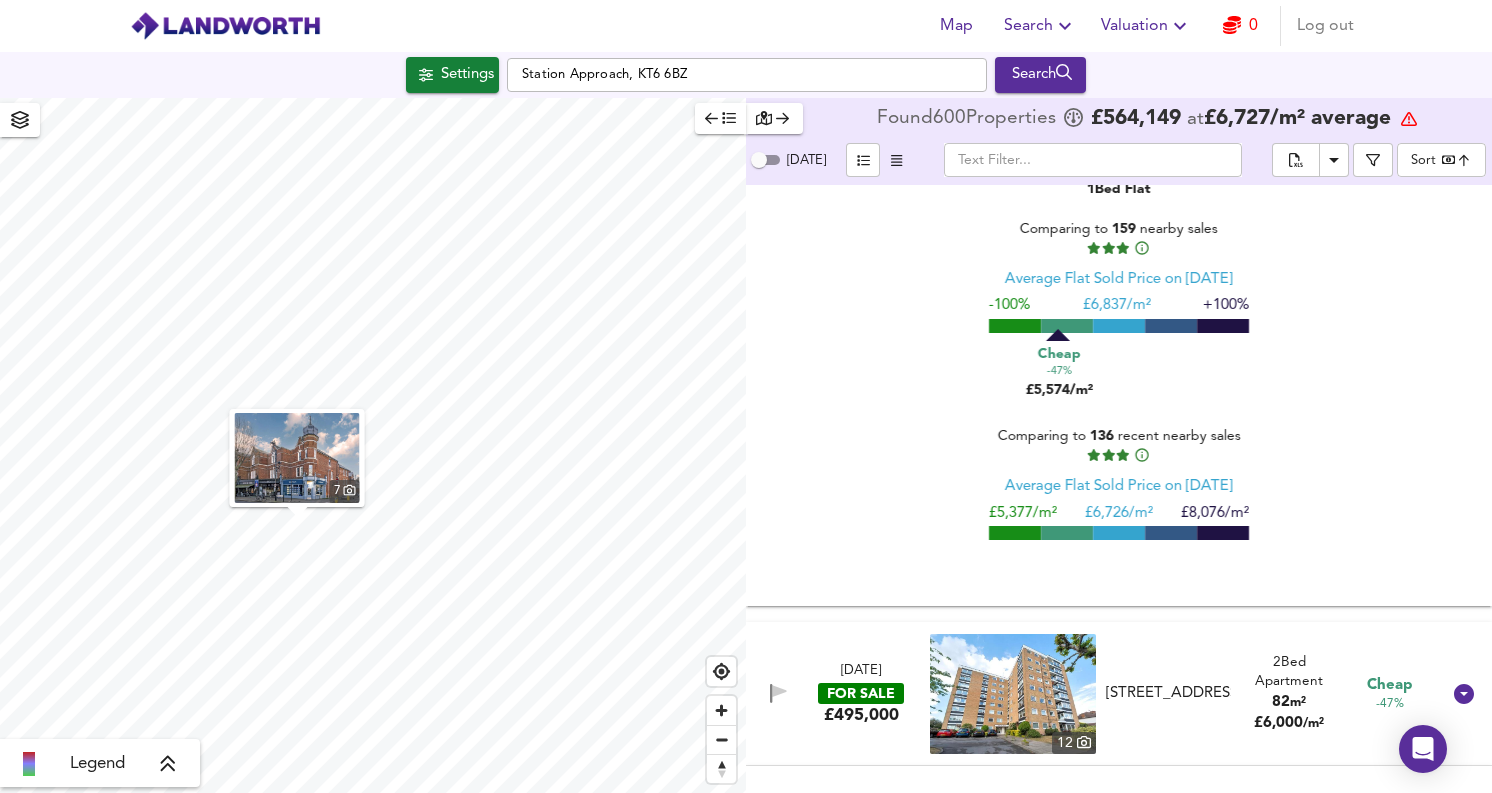 scroll, scrollTop: 15834, scrollLeft: 0, axis: vertical 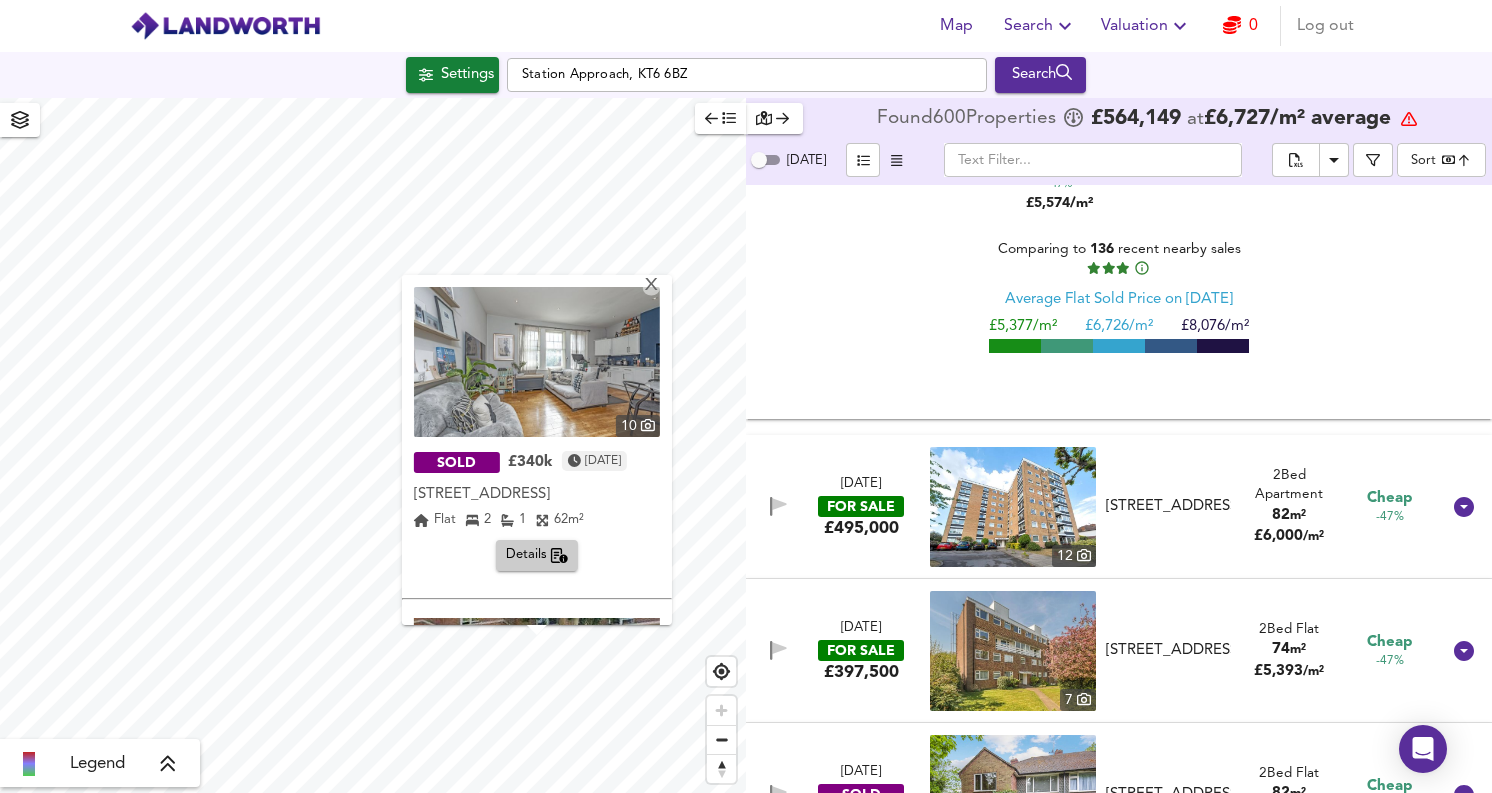 click on "X   10     SOLD £340k [DATE] [STREET_ADDRESS][GEOGRAPHIC_DATA][STREET_ADDRESS] Flat 2 1 62 m² Details  SOLD £325k [DATE] [STREET_ADDRESS][GEOGRAPHIC_DATA][STREET_ADDRESS] Flat Unknown Details    7     SOLD £290k [DATE] [STREET_ADDRESS] [STREET_ADDRESS] Flat 1 1 52 m² Details" at bounding box center [373, 445] 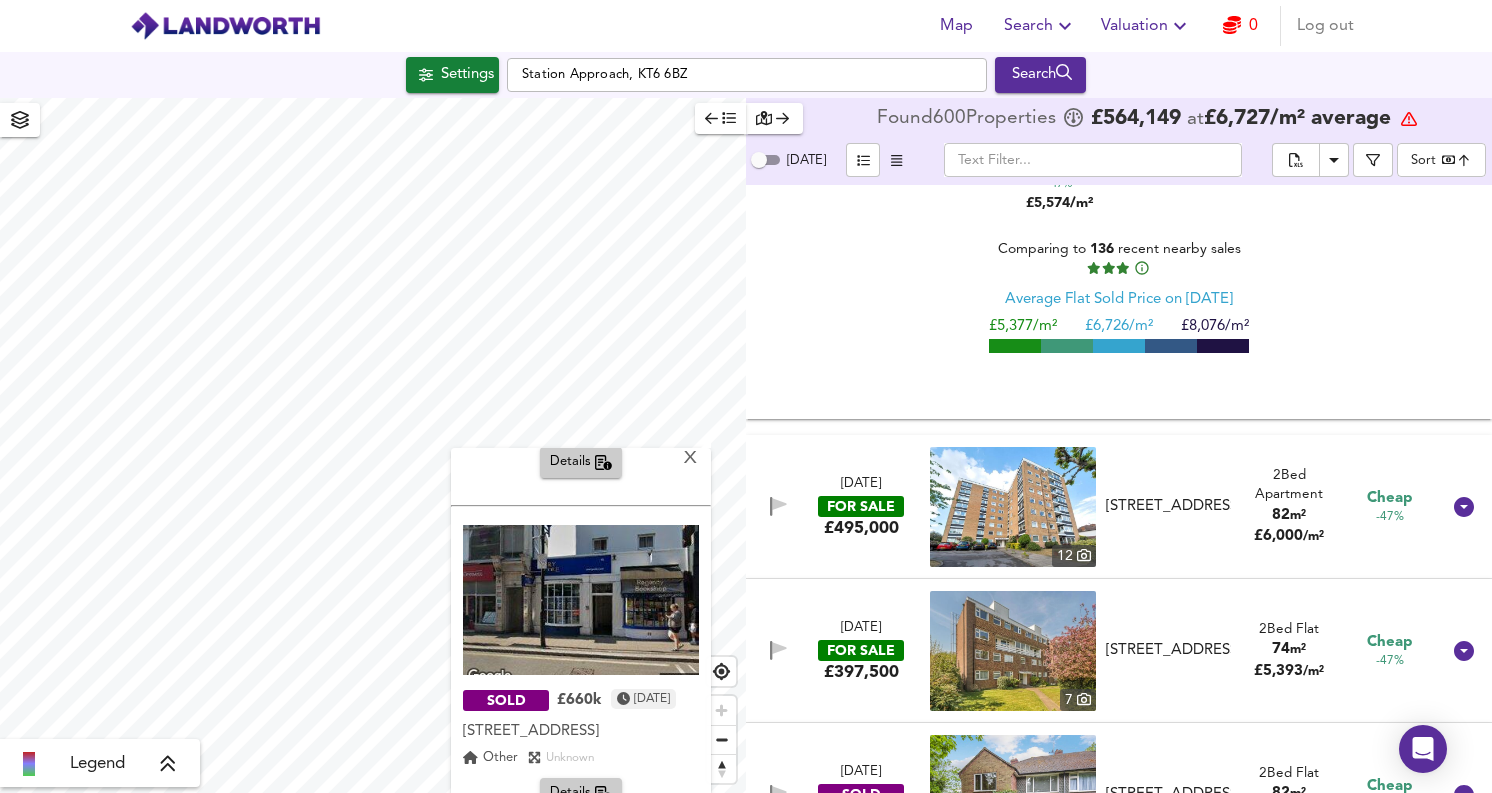 scroll, scrollTop: 296, scrollLeft: 0, axis: vertical 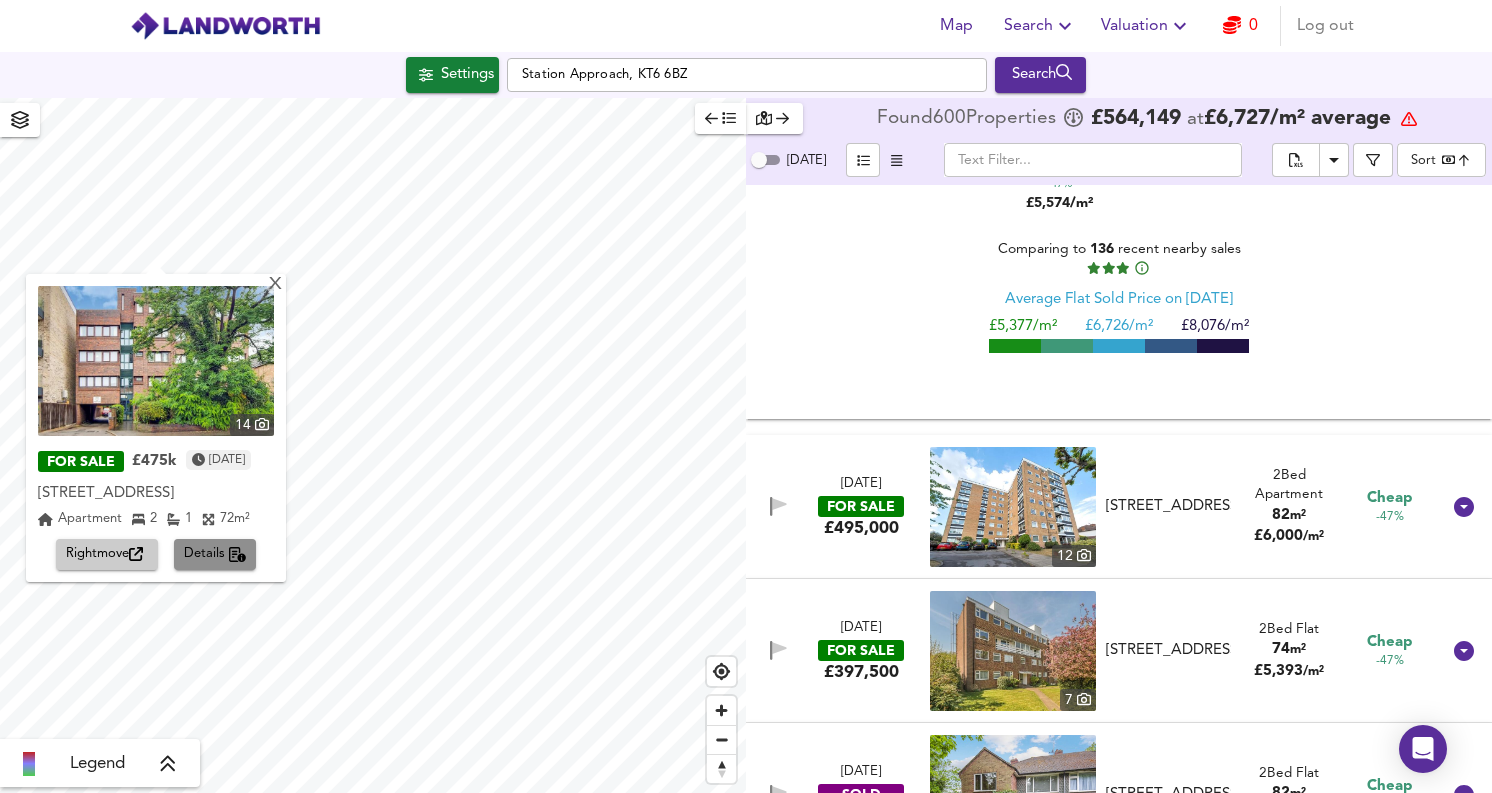 click 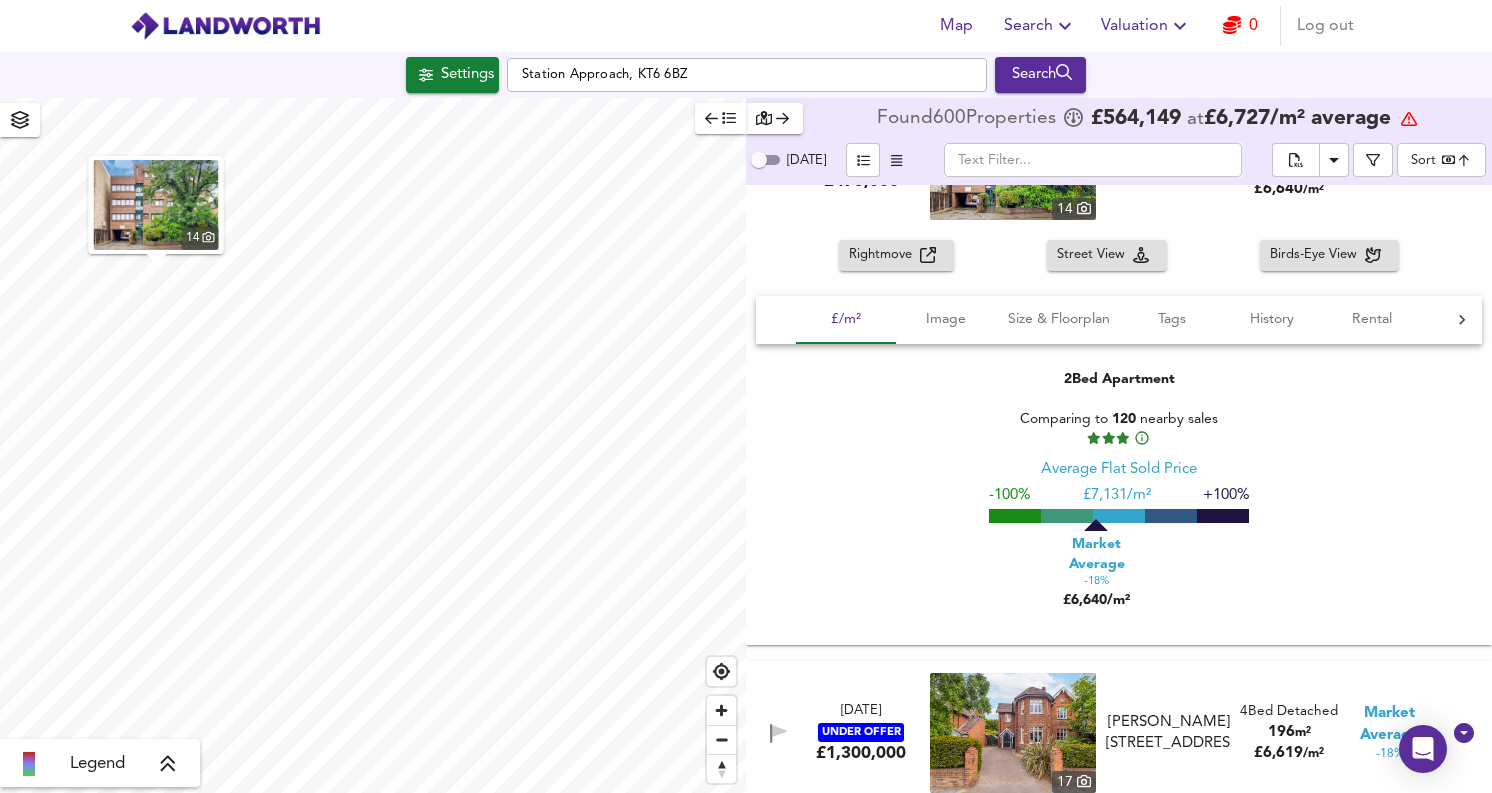 scroll, scrollTop: 34638, scrollLeft: 0, axis: vertical 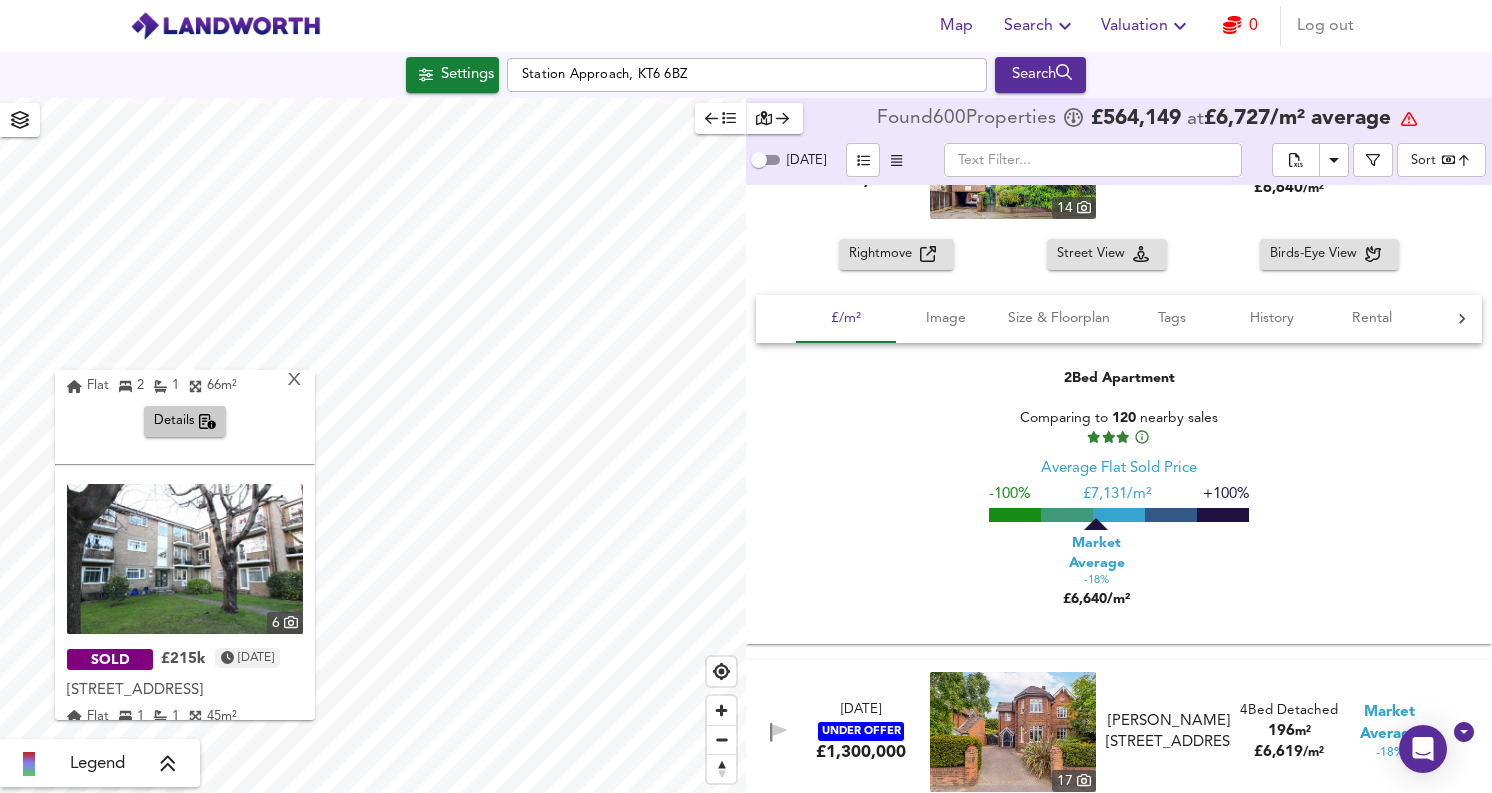 click 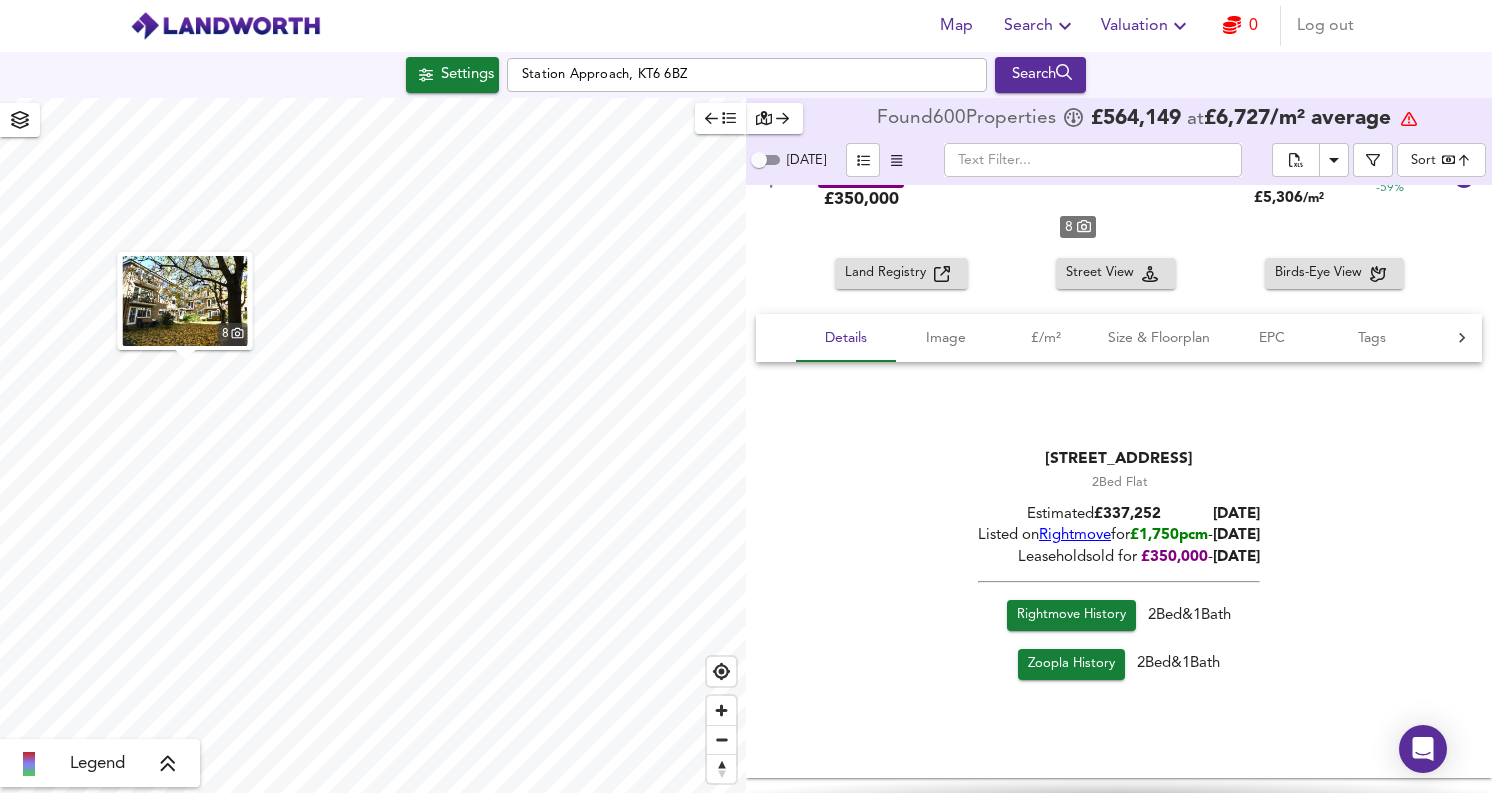 scroll, scrollTop: 10265, scrollLeft: 0, axis: vertical 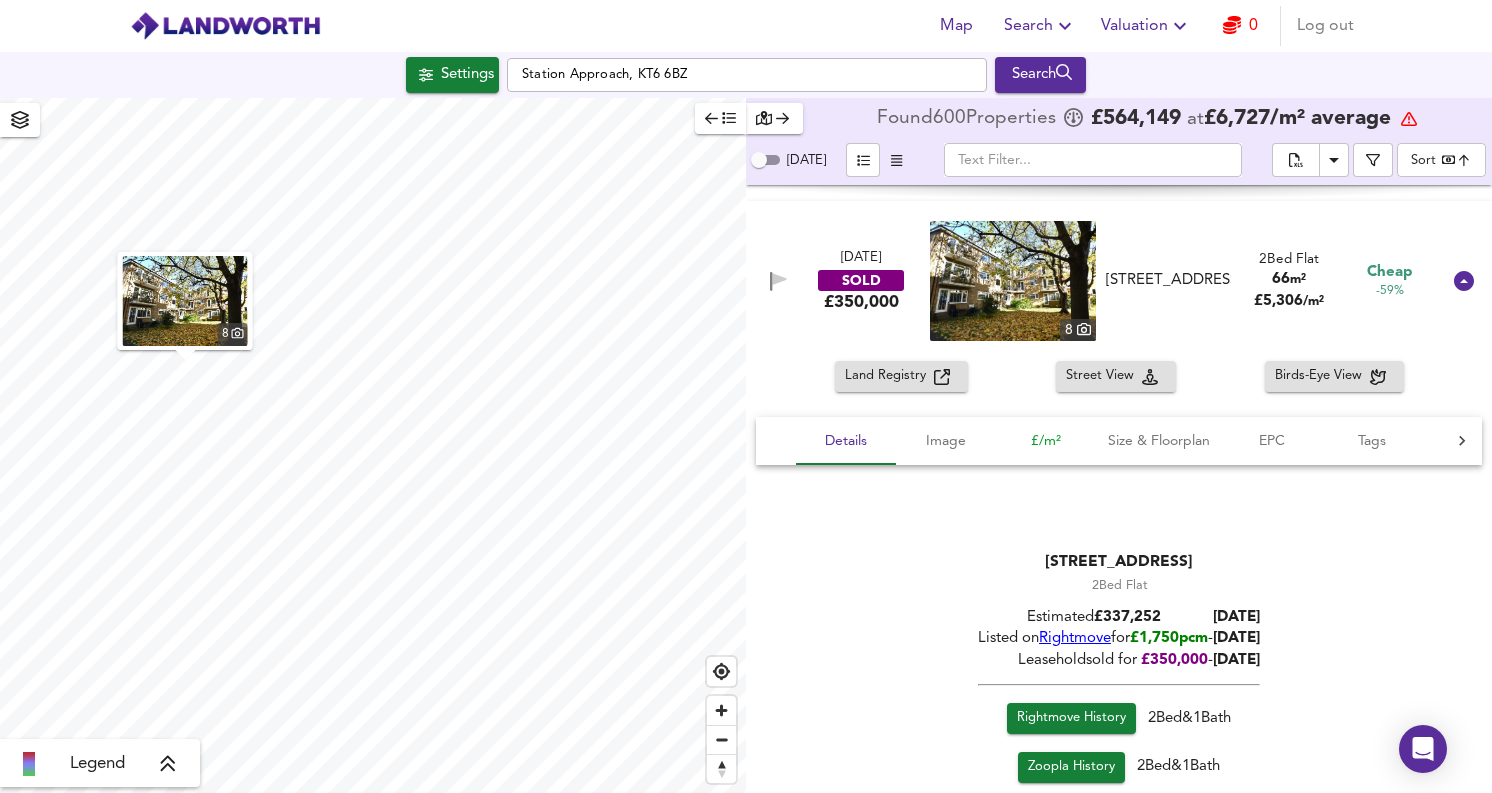 click on "£/m²" at bounding box center [1046, 441] 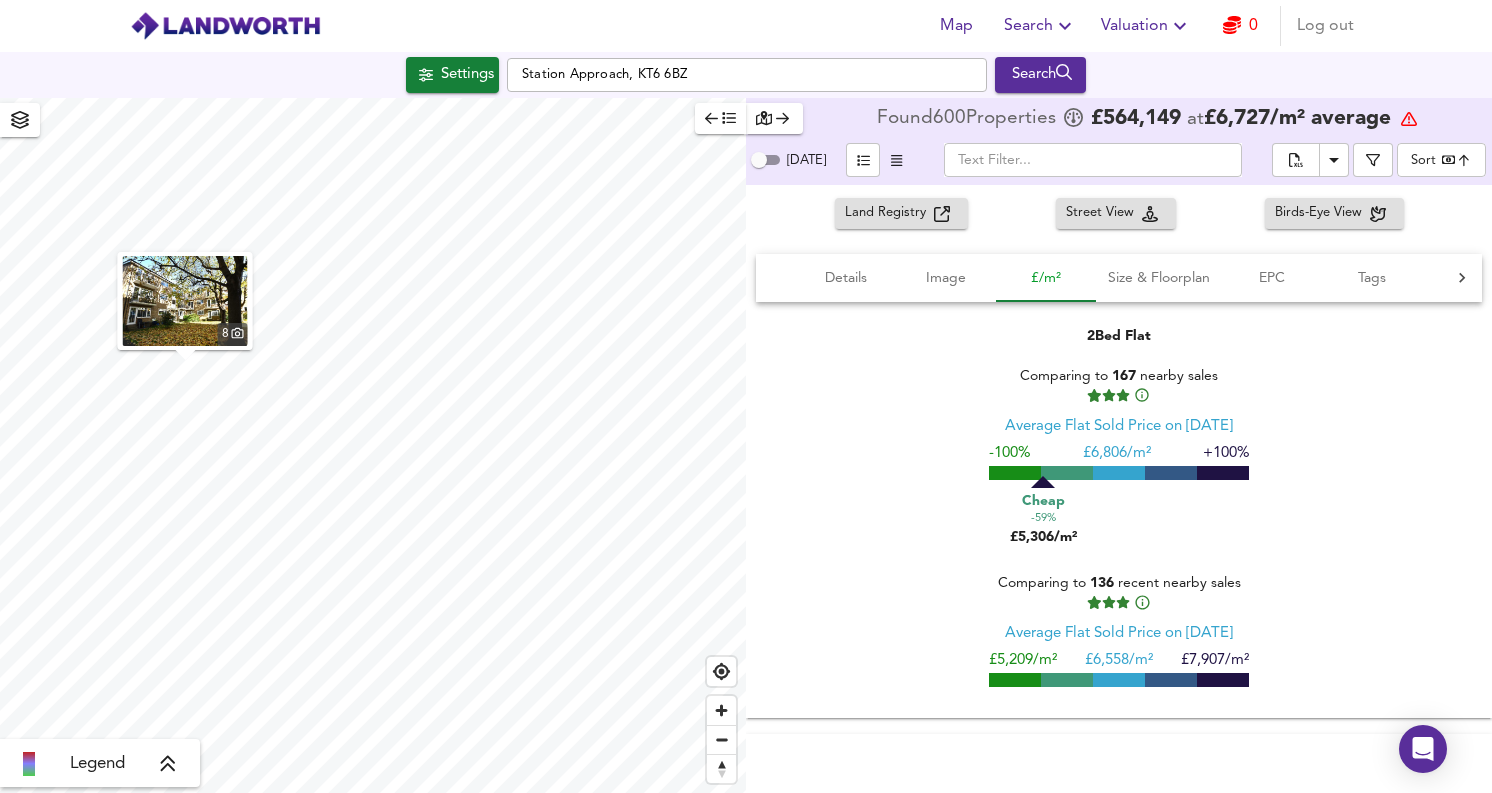 scroll, scrollTop: 10441, scrollLeft: 0, axis: vertical 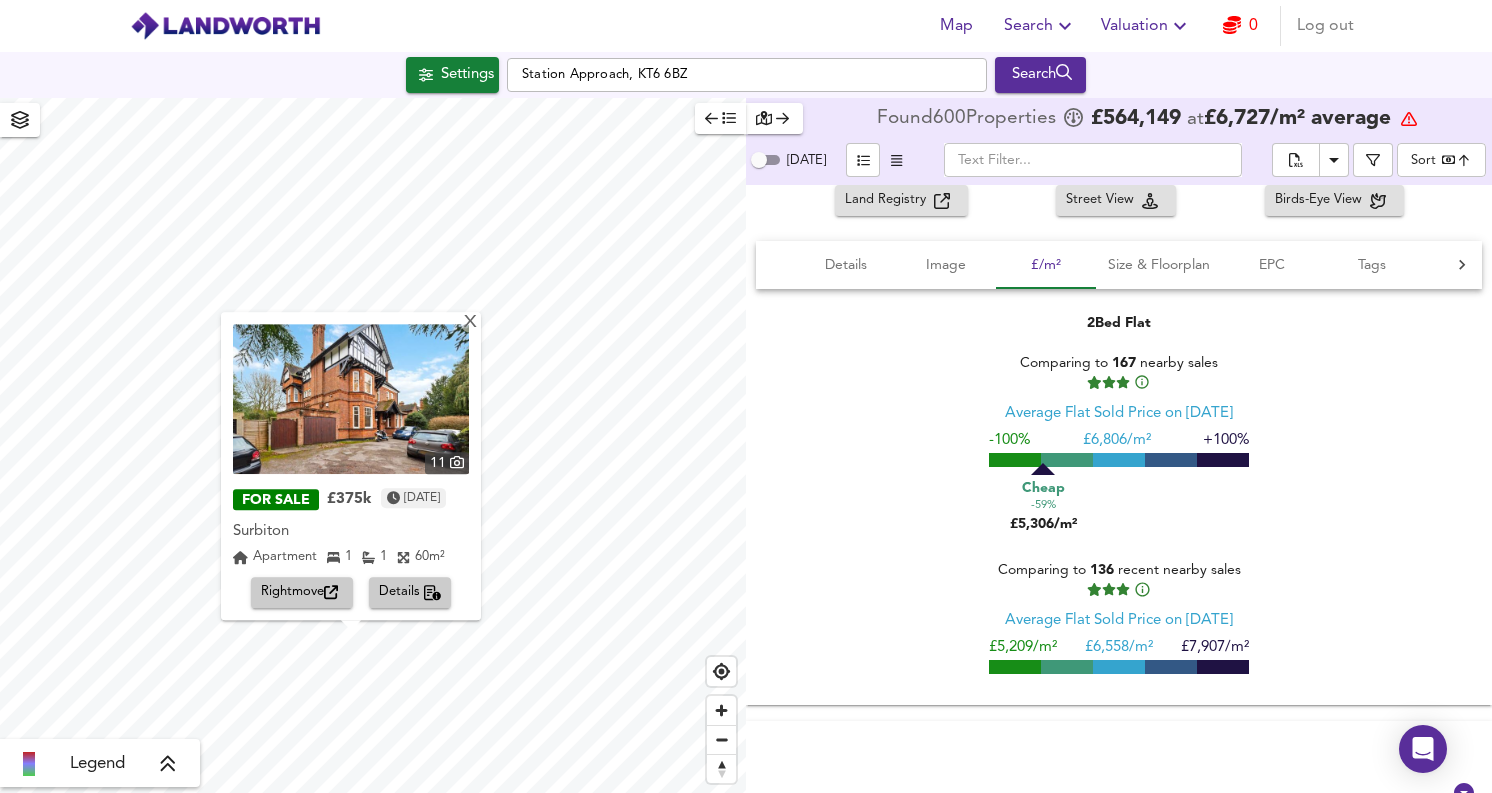 click on "Details" at bounding box center (410, 593) 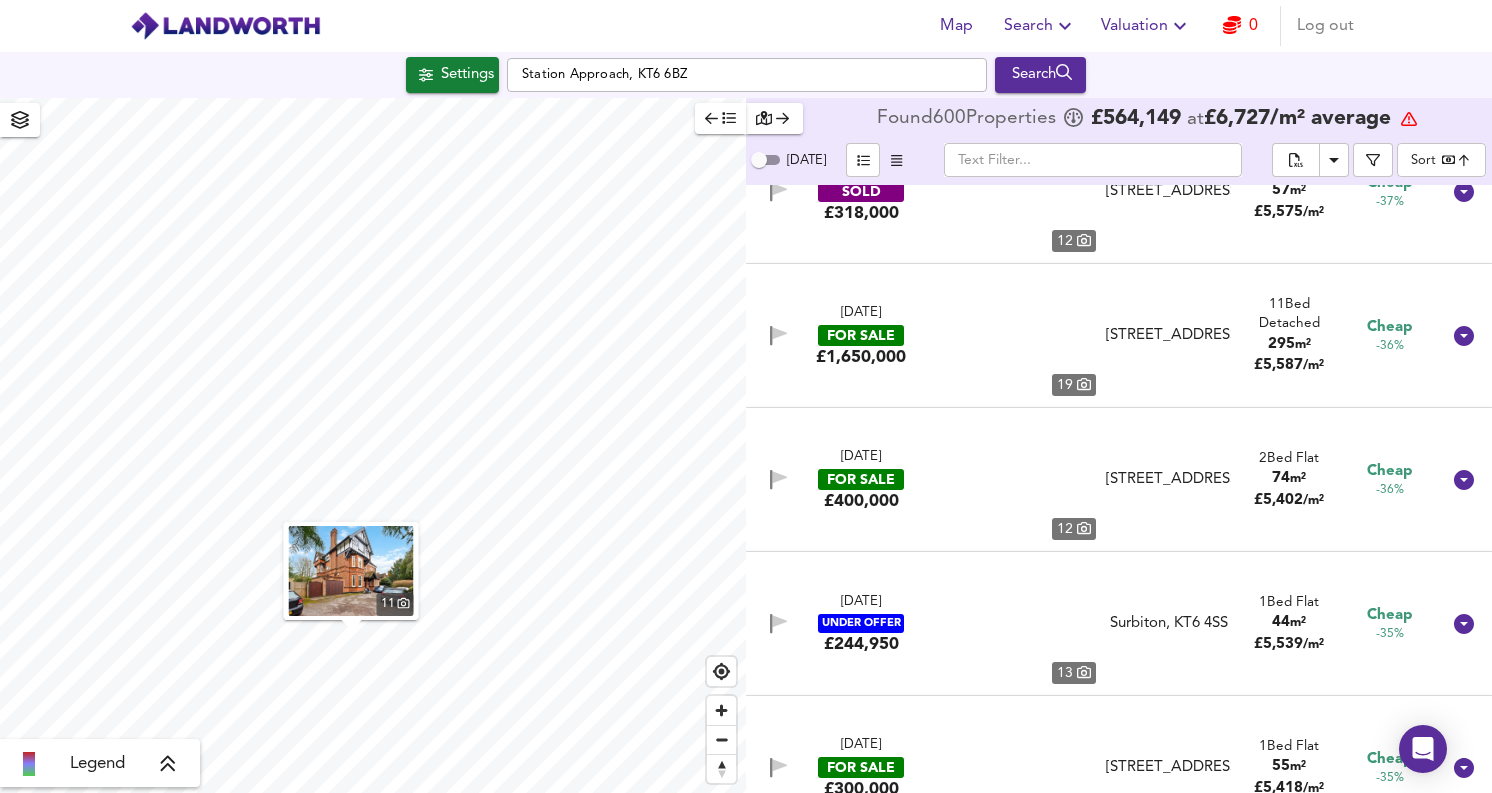 scroll, scrollTop: 41730, scrollLeft: 0, axis: vertical 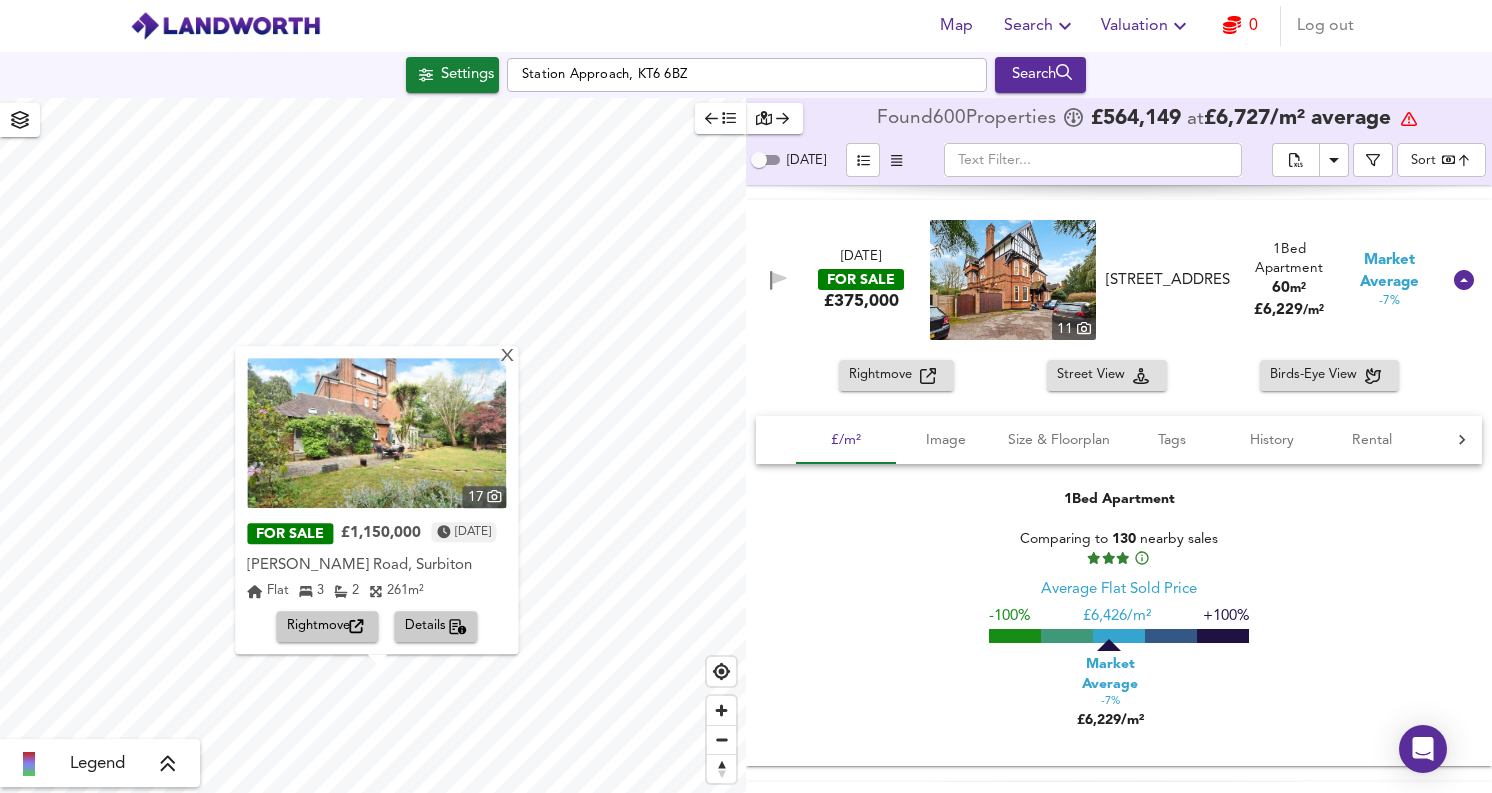 click on "Details" at bounding box center [436, 627] 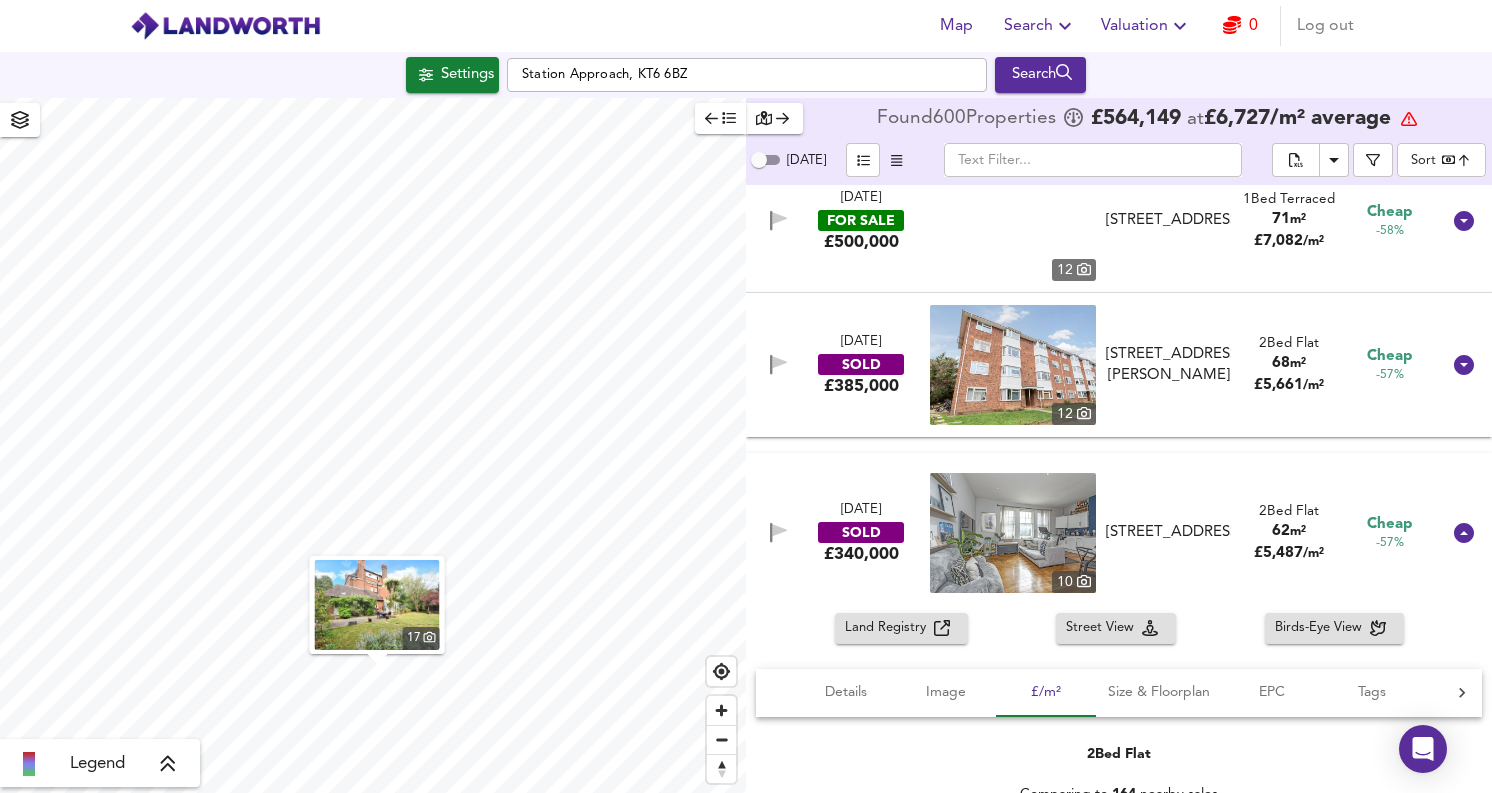 scroll, scrollTop: 6953, scrollLeft: 0, axis: vertical 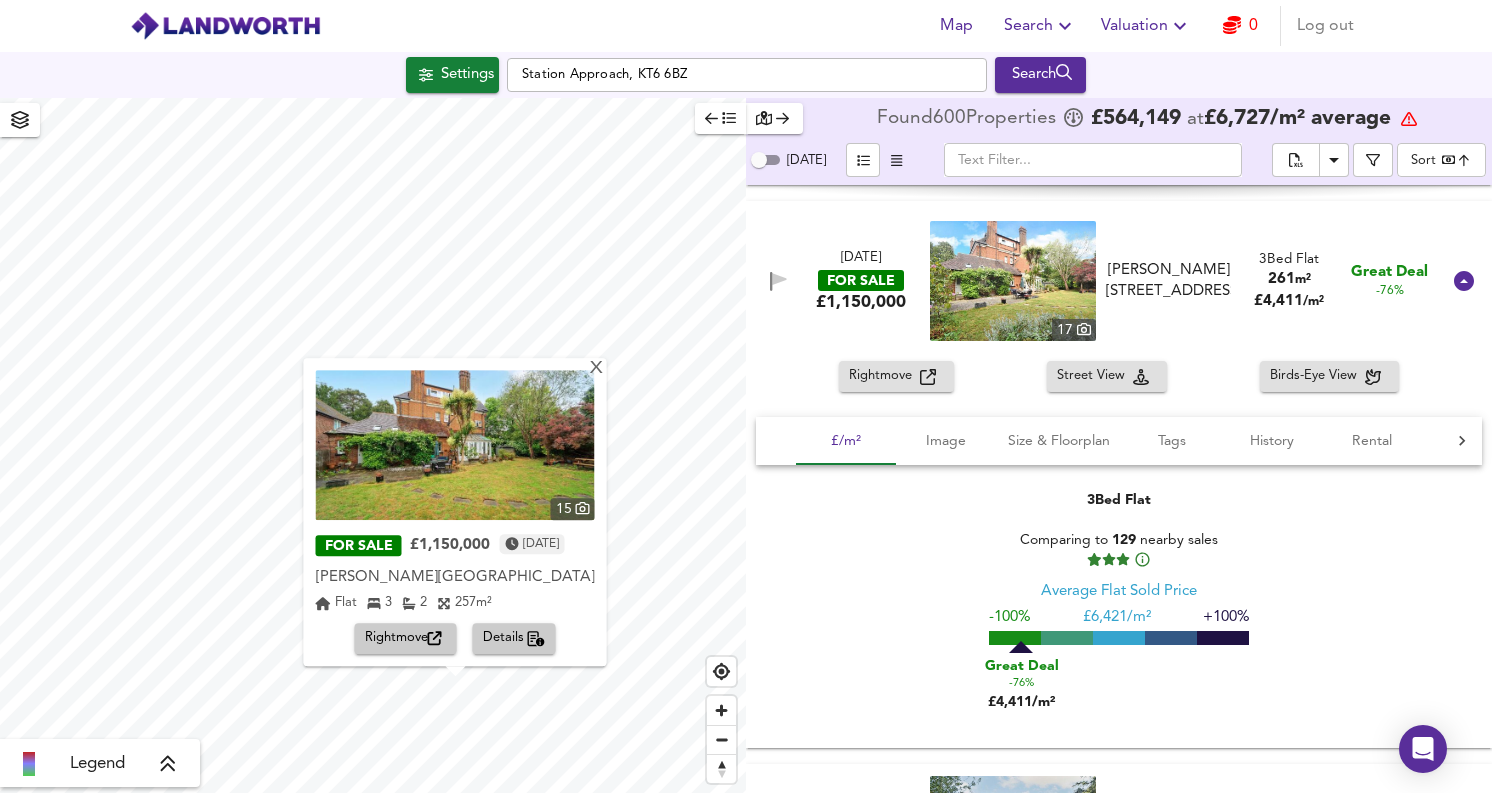 click on "Details" at bounding box center [514, 639] 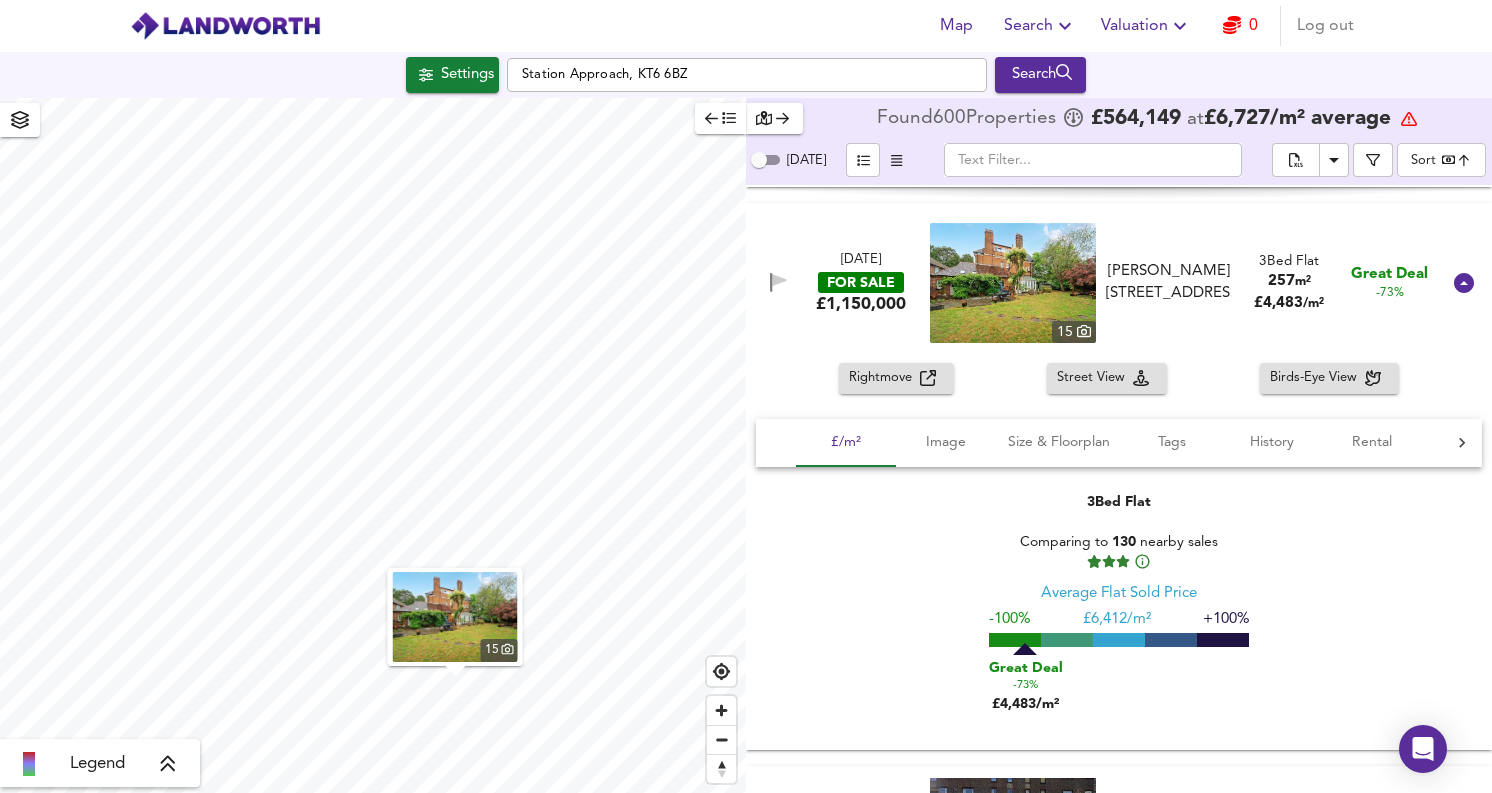 scroll, scrollTop: 7963, scrollLeft: 0, axis: vertical 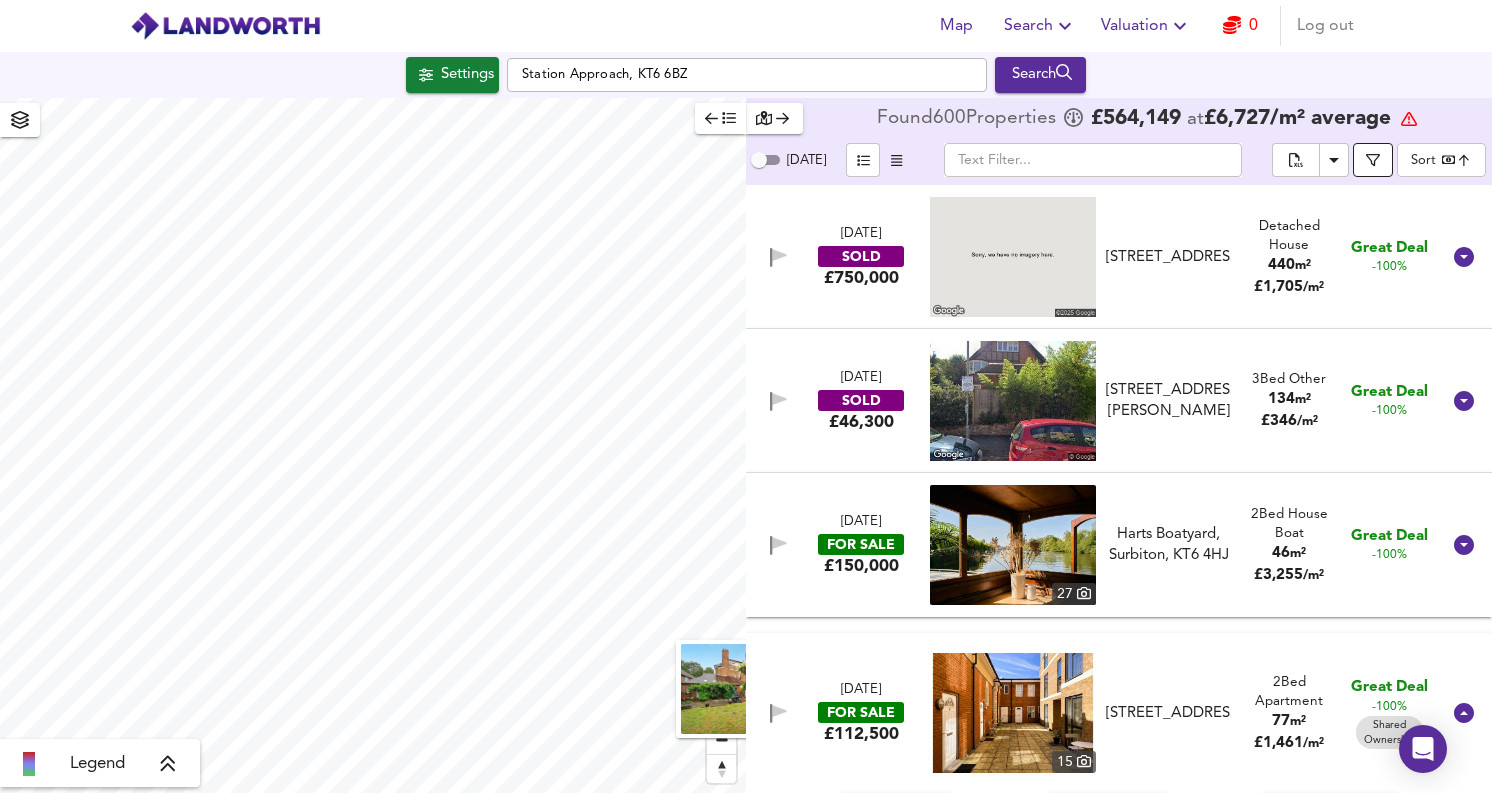 click 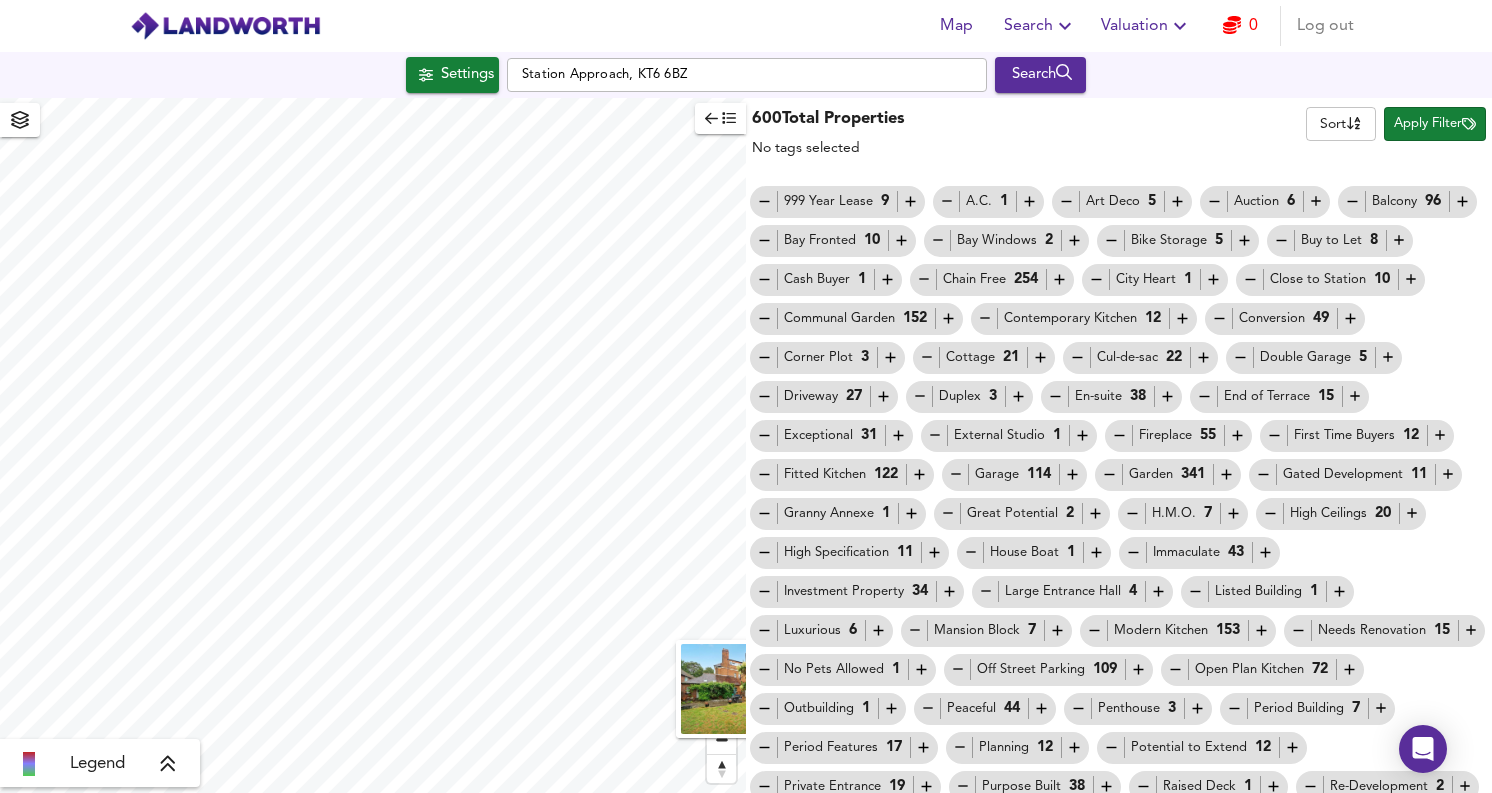 scroll, scrollTop: 246, scrollLeft: 0, axis: vertical 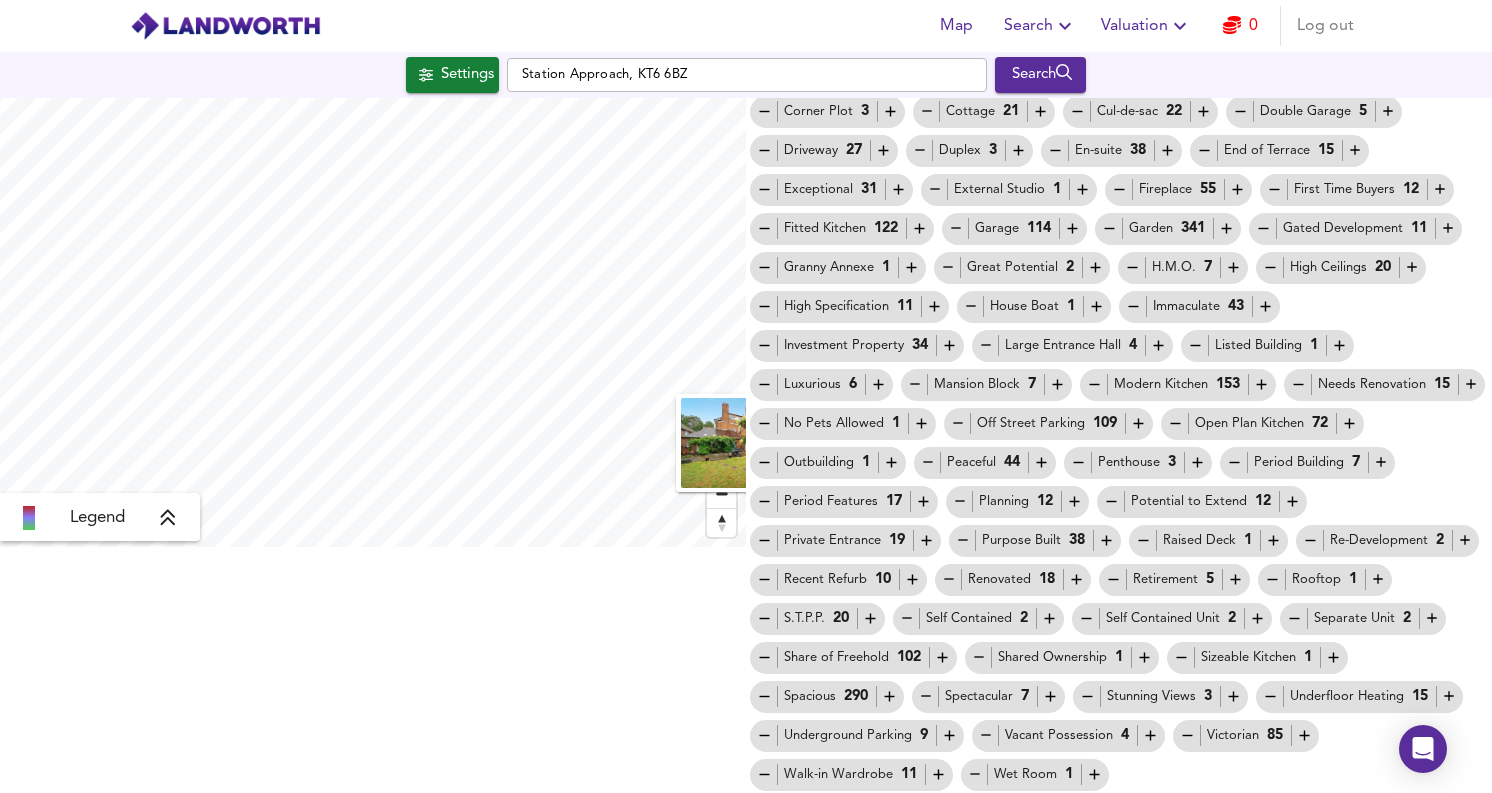 click 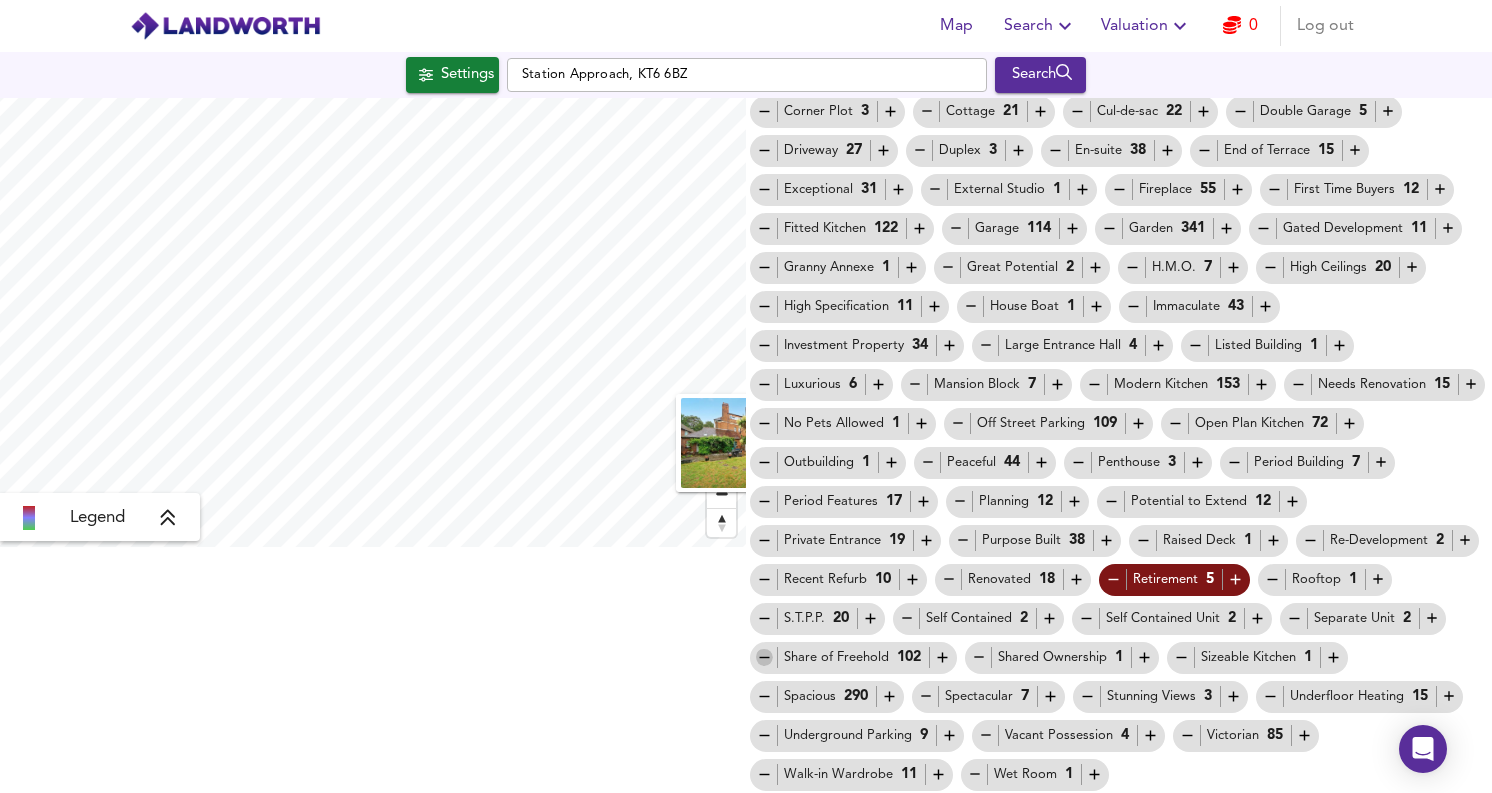 click 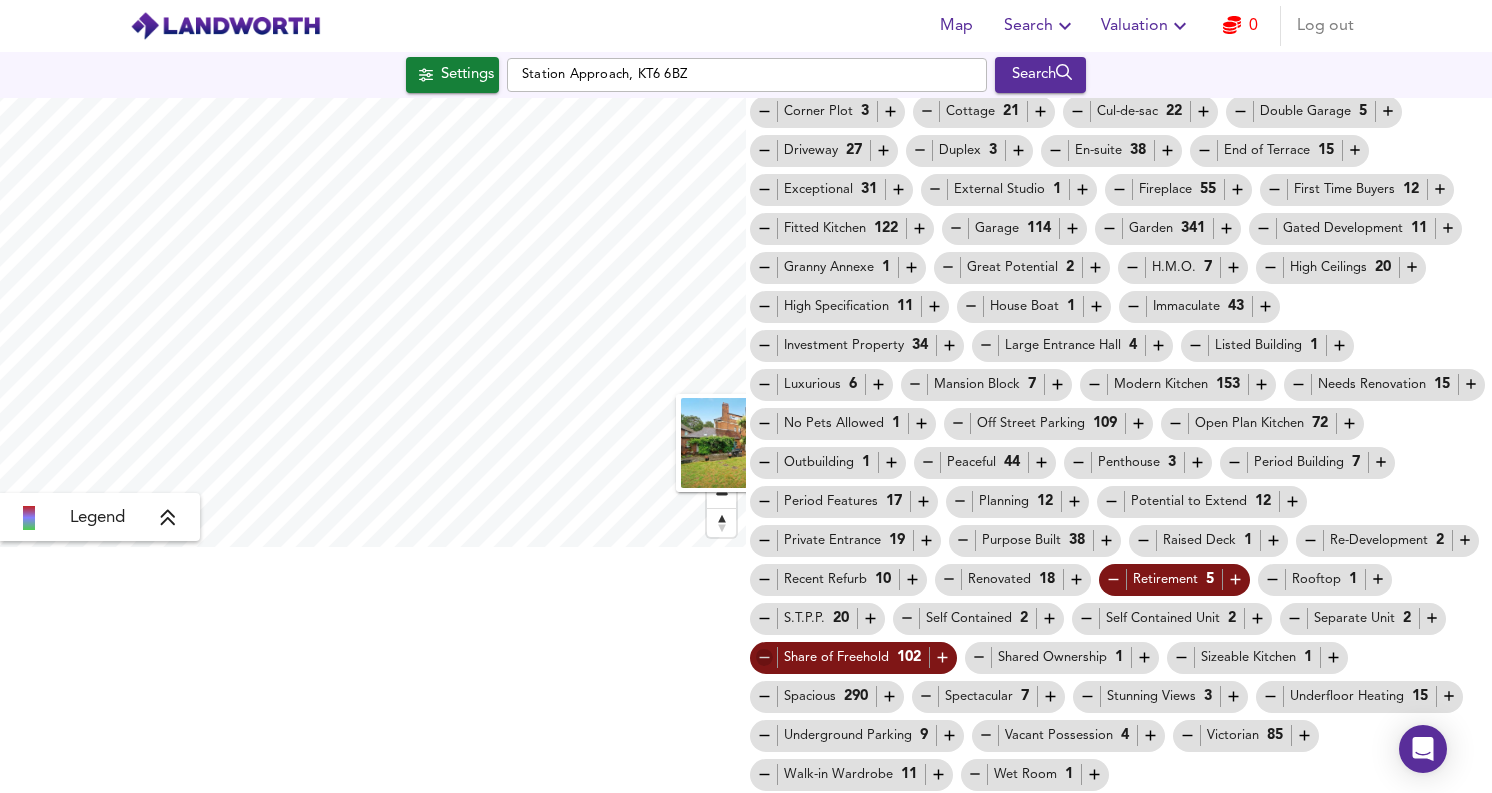 click 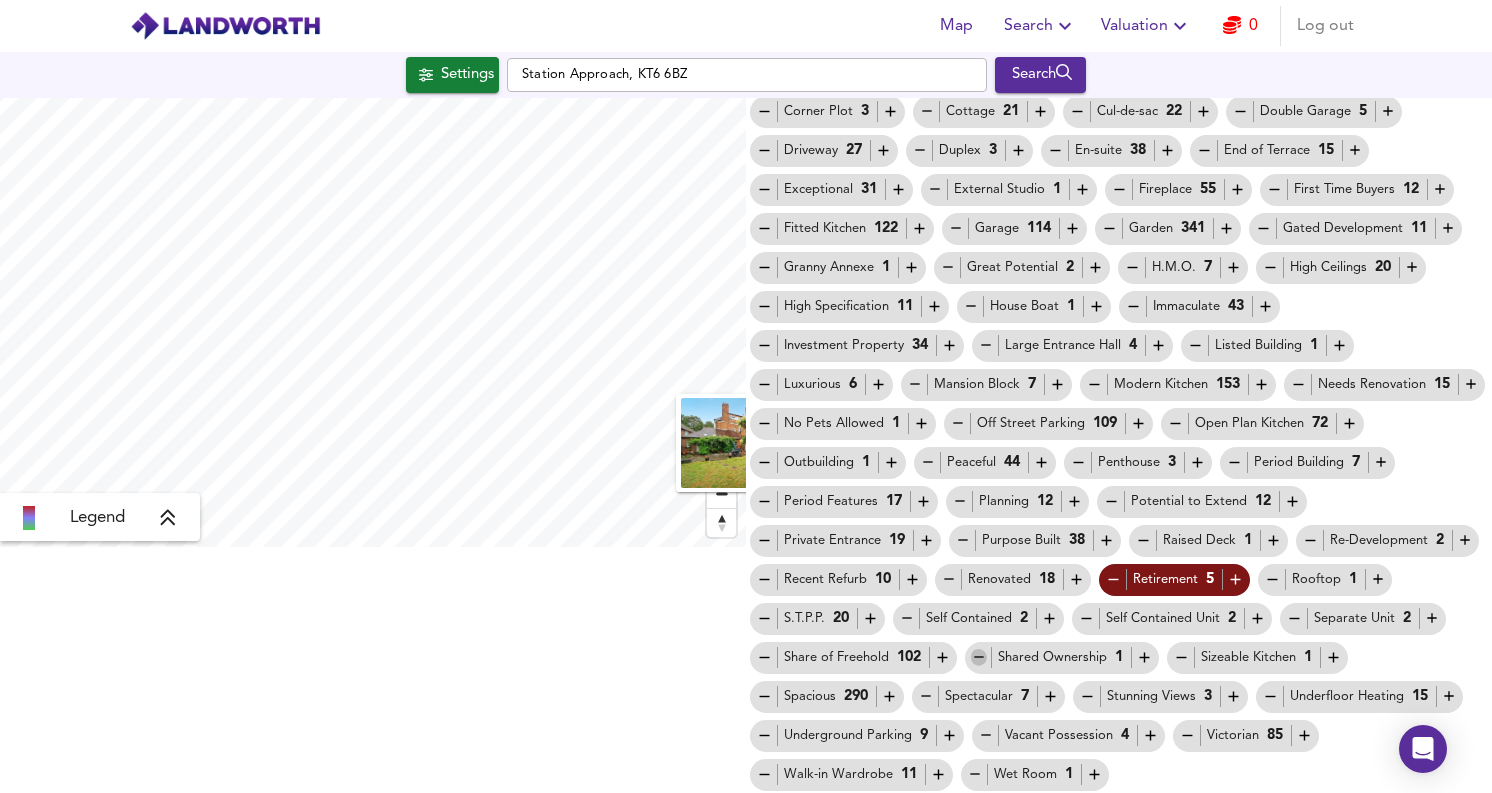 click 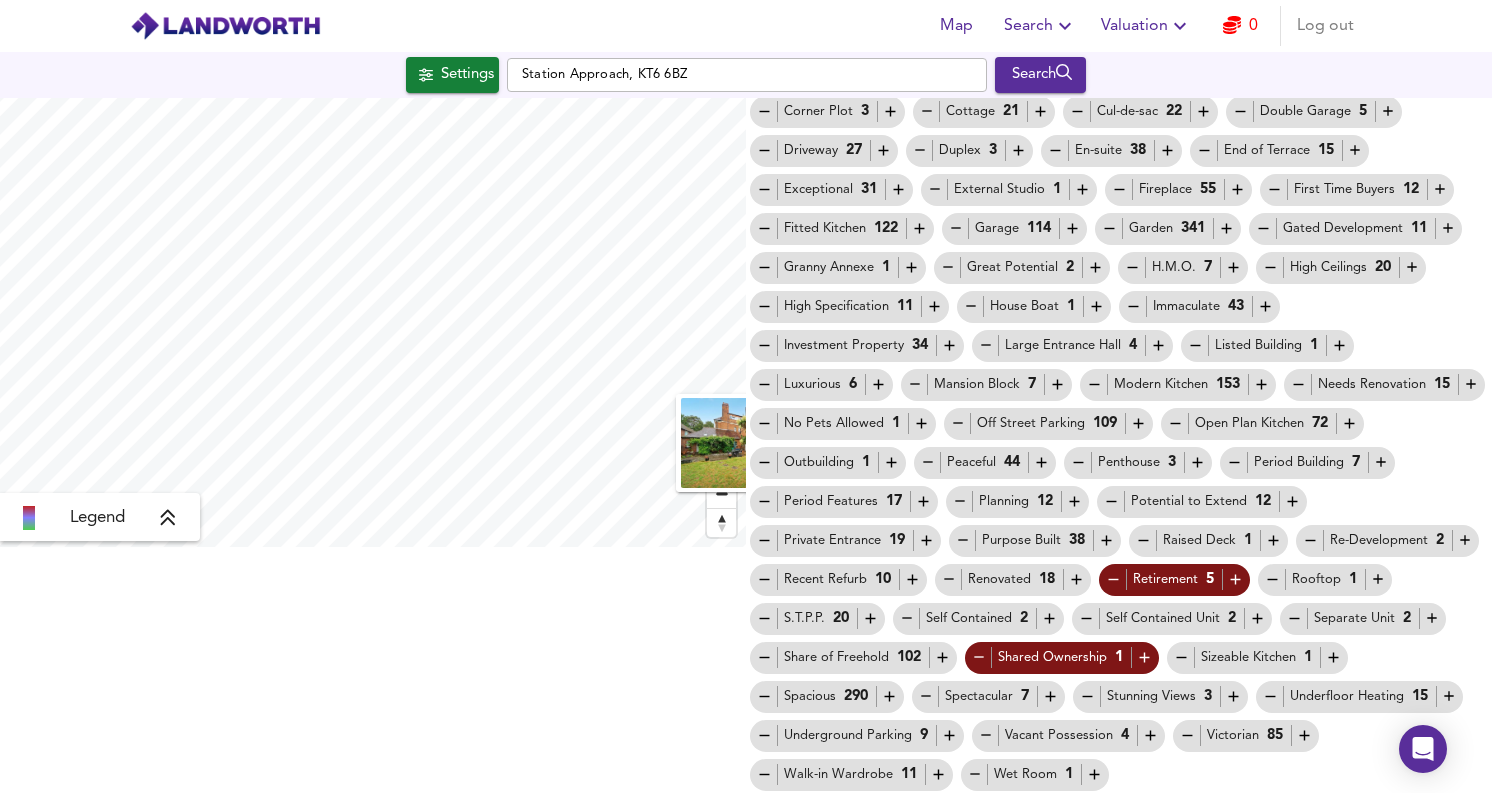 scroll, scrollTop: 0, scrollLeft: 0, axis: both 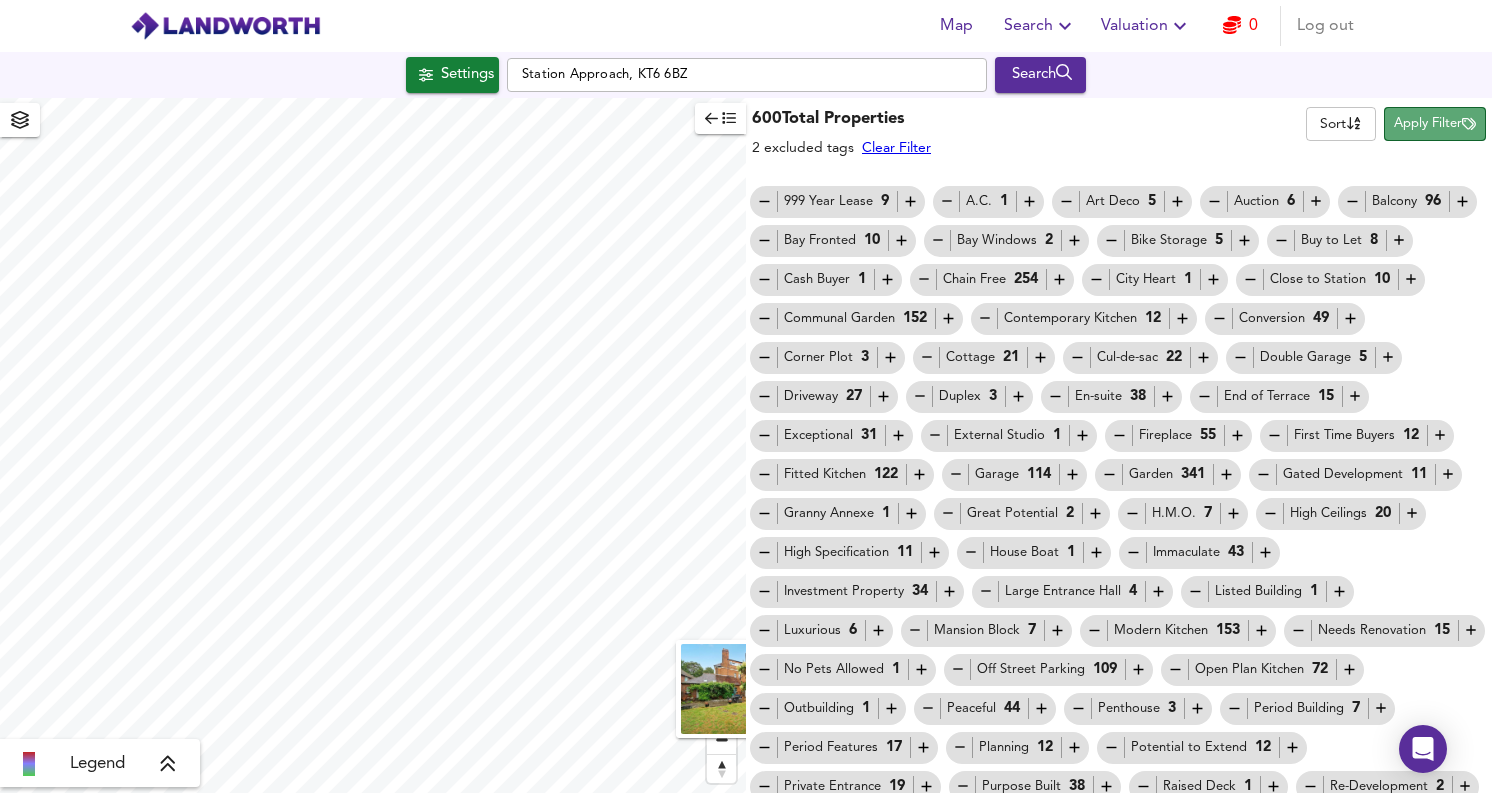 click on "Apply Filter" at bounding box center [1435, 124] 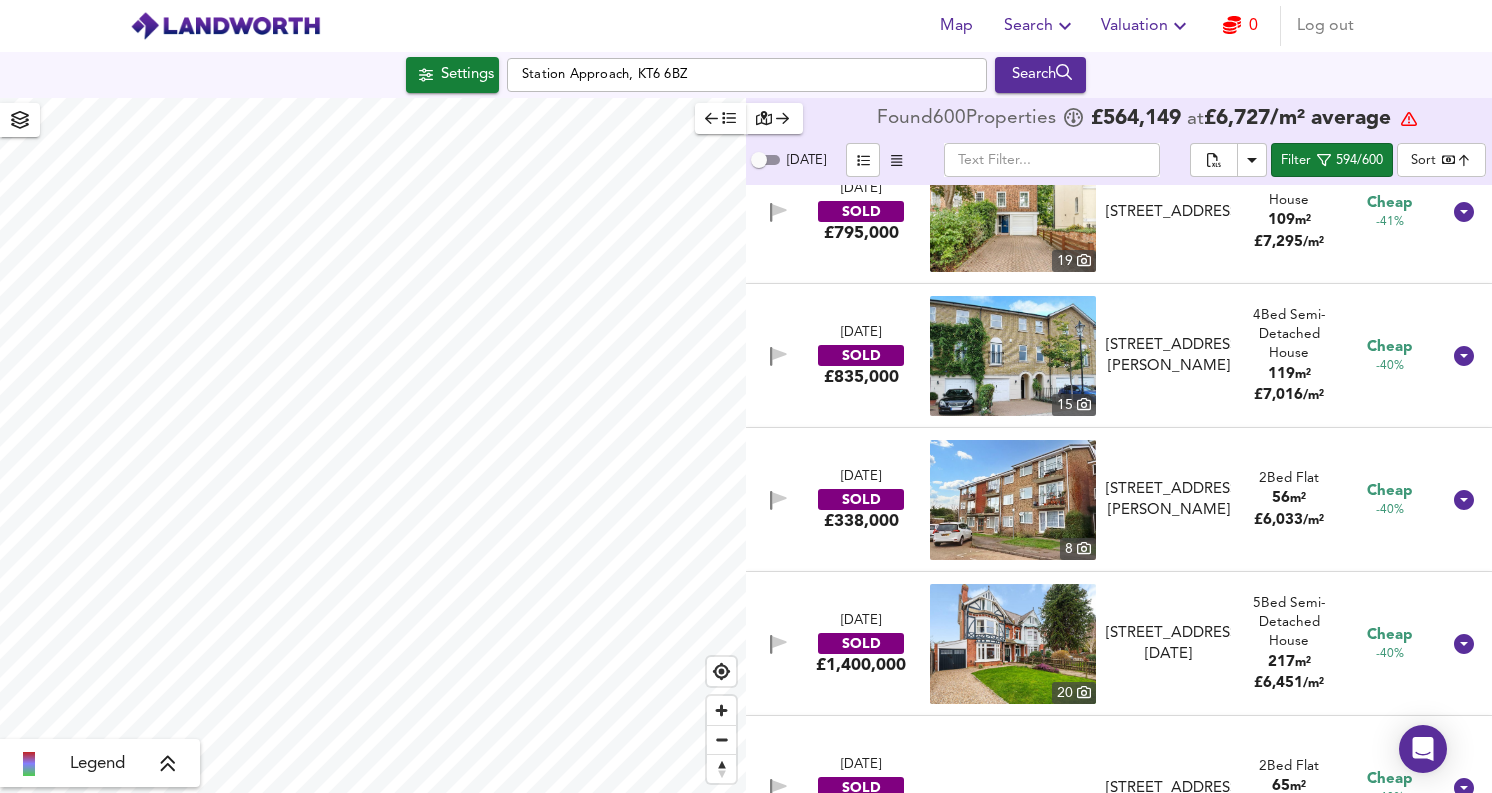 scroll, scrollTop: 16607, scrollLeft: 0, axis: vertical 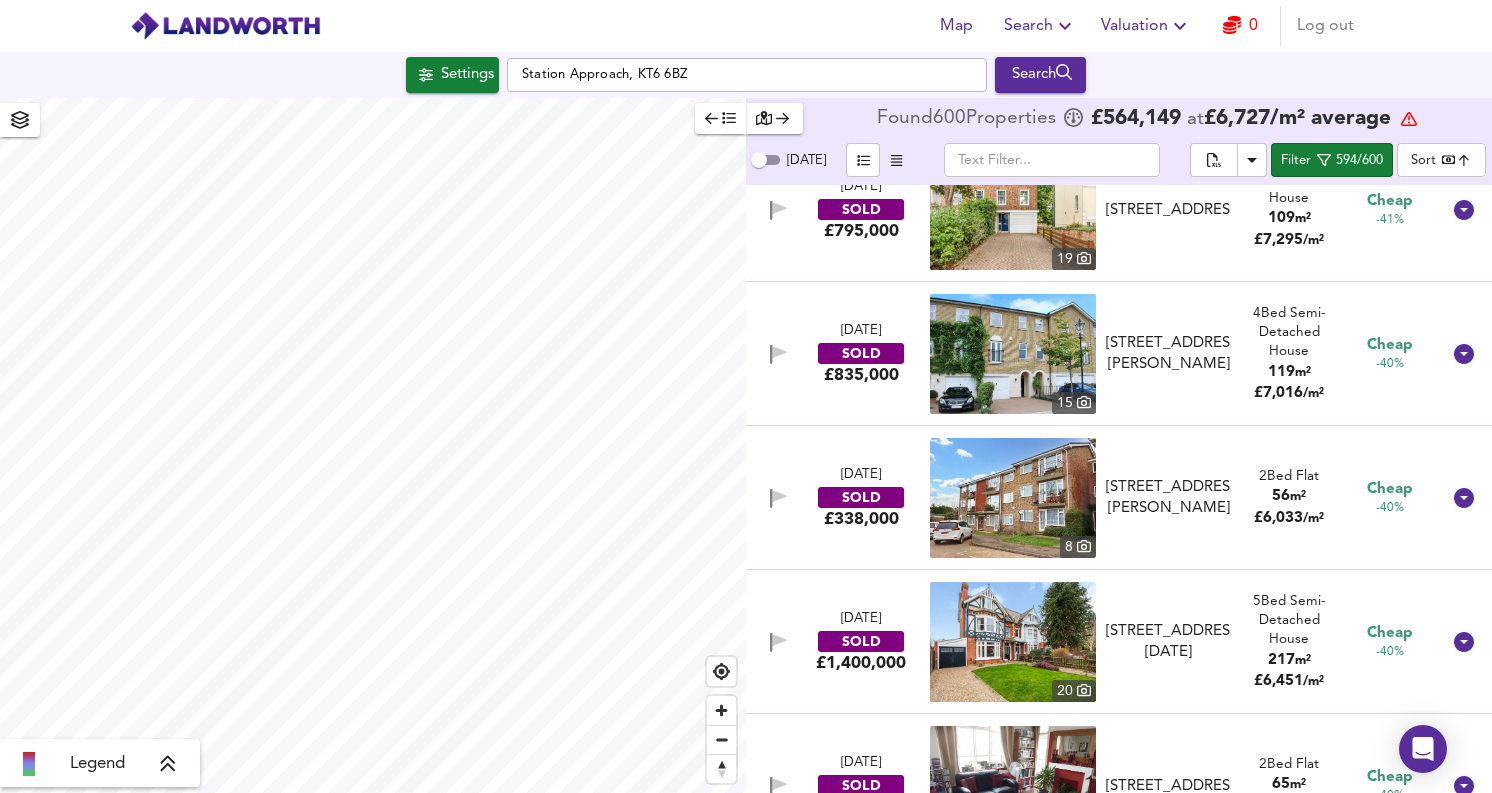 click on "Search" at bounding box center (1040, 26) 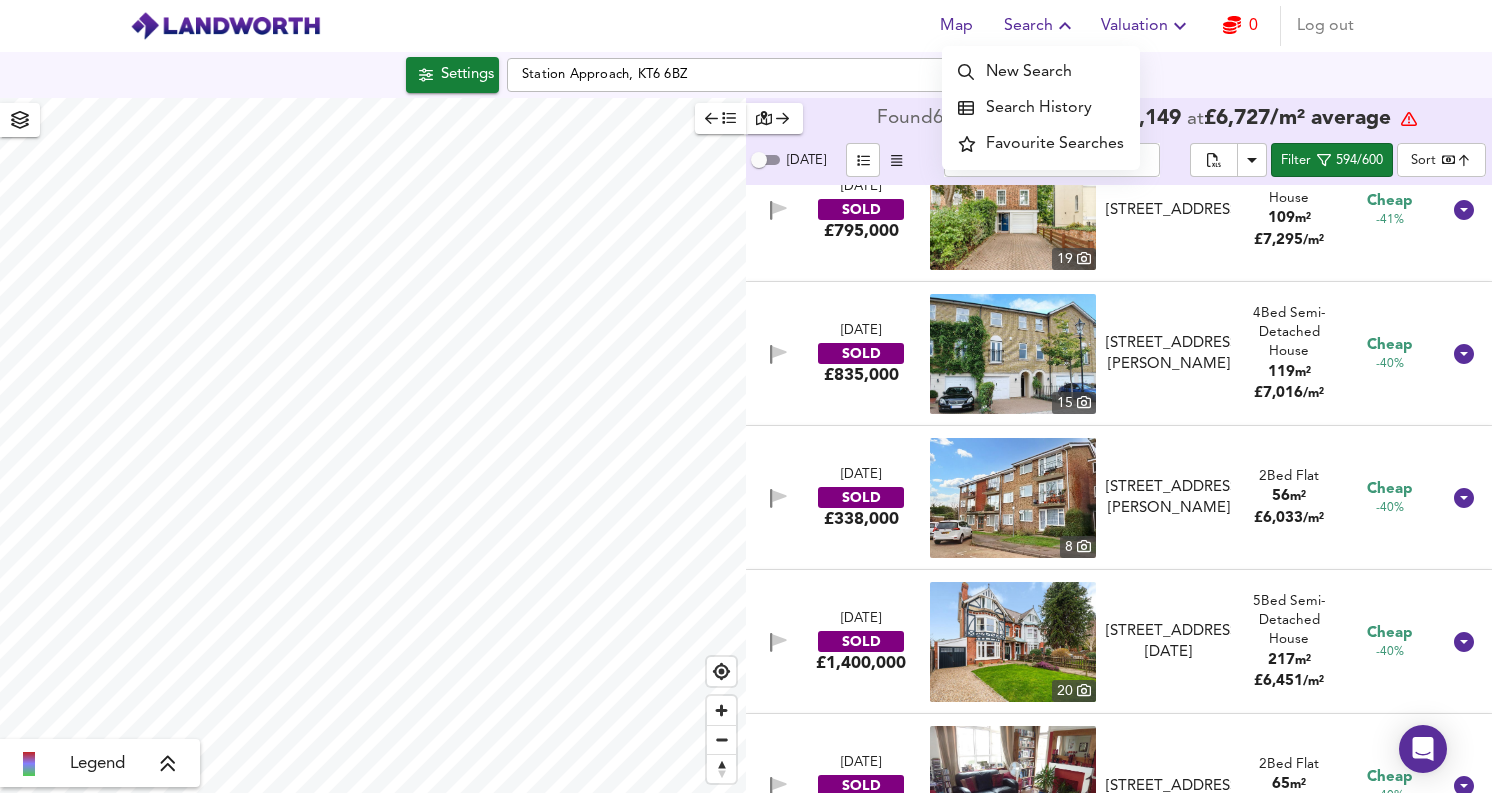 click on "Search History" at bounding box center (1041, 108) 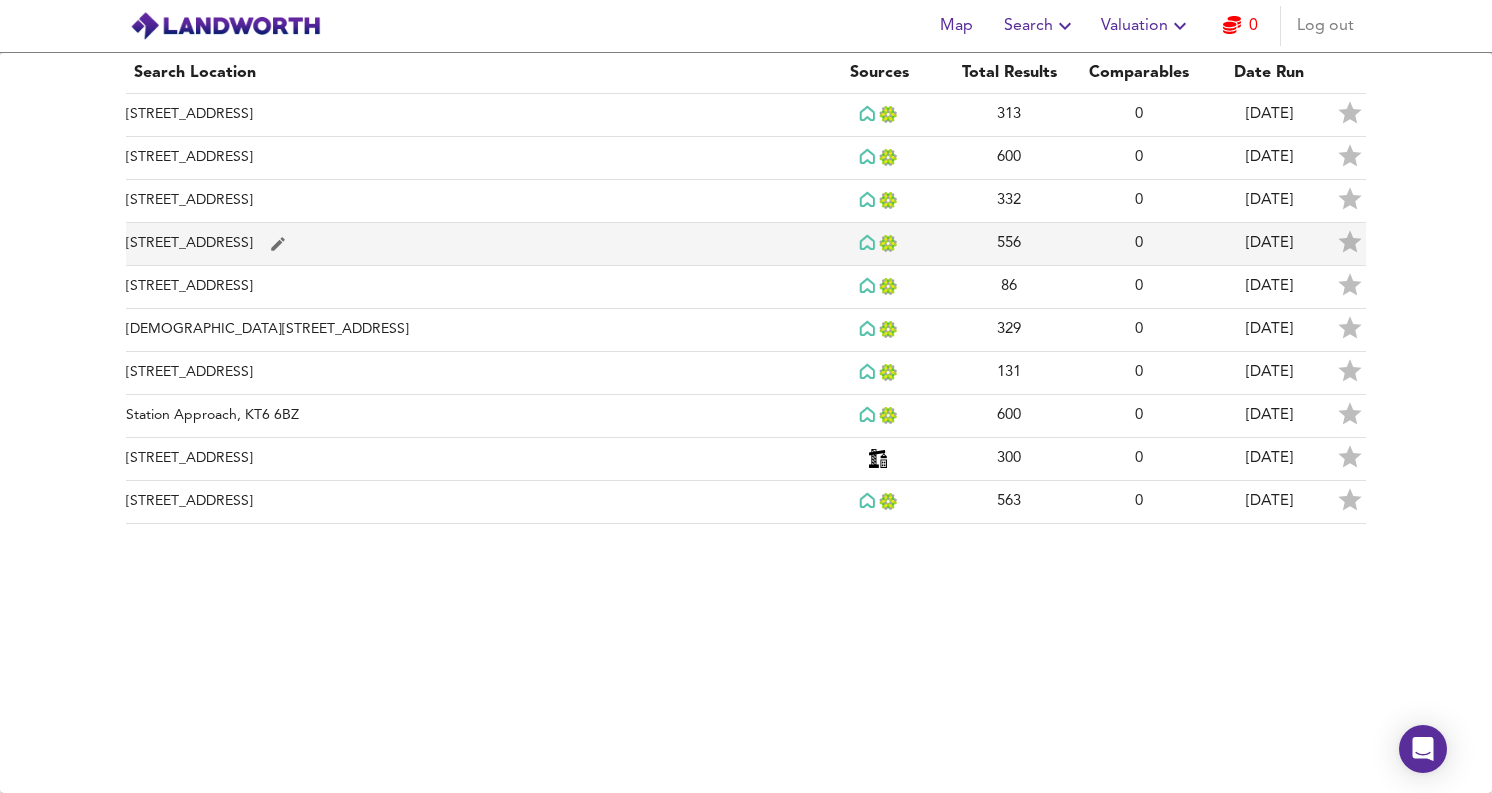 click on "[STREET_ADDRESS]" at bounding box center (470, 244) 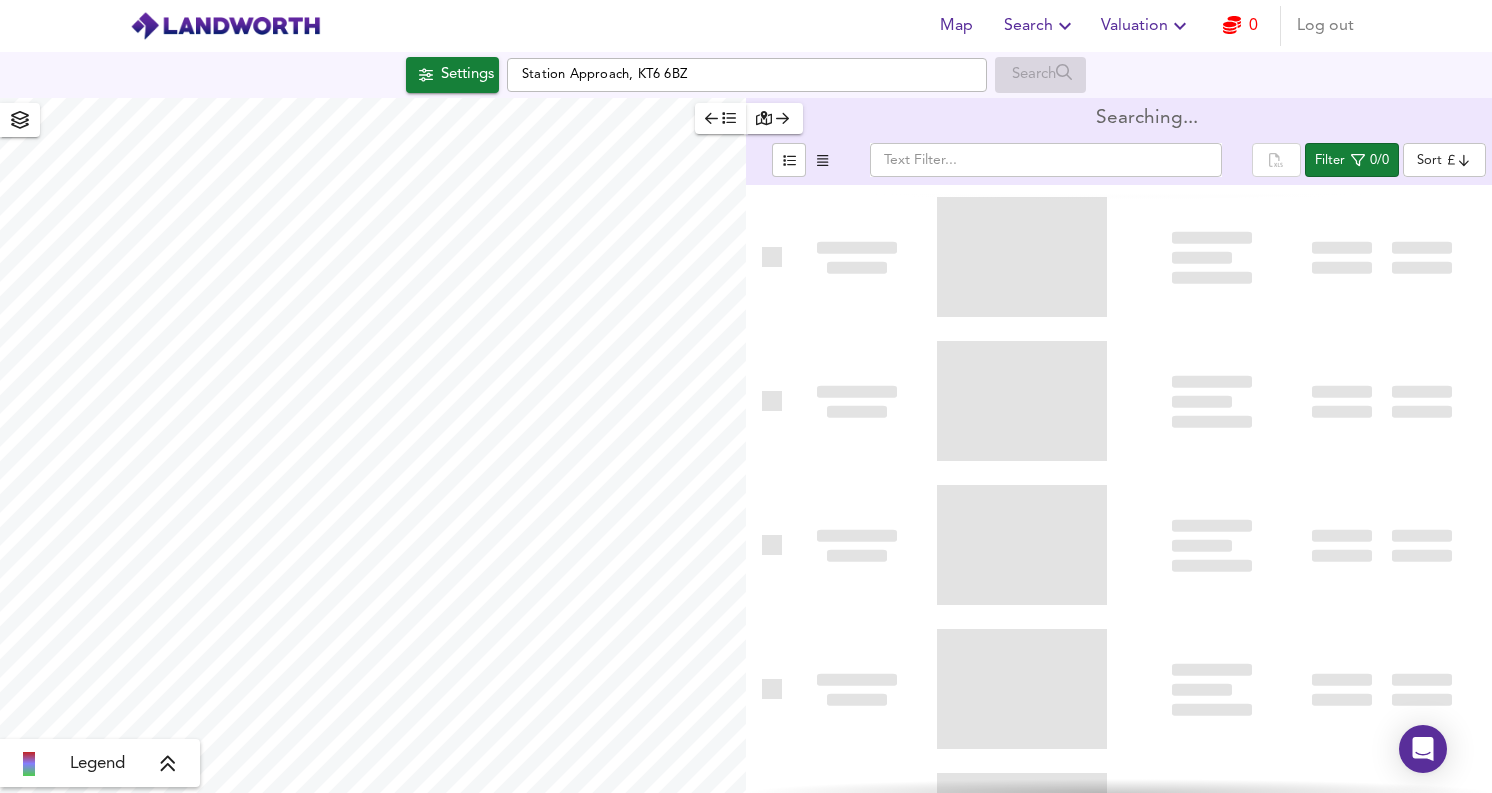 type on "bestdeal" 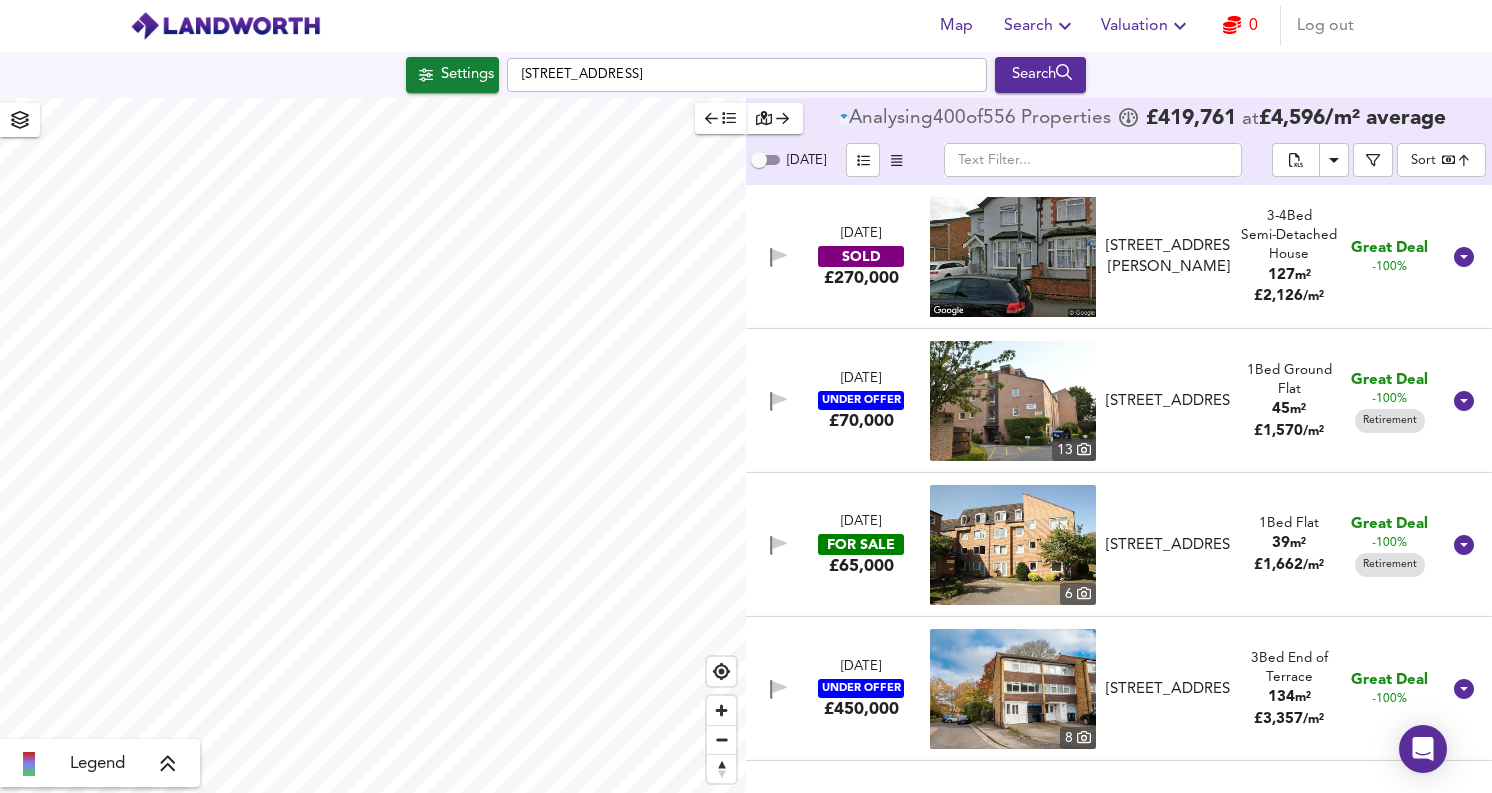 checkbox on "false" 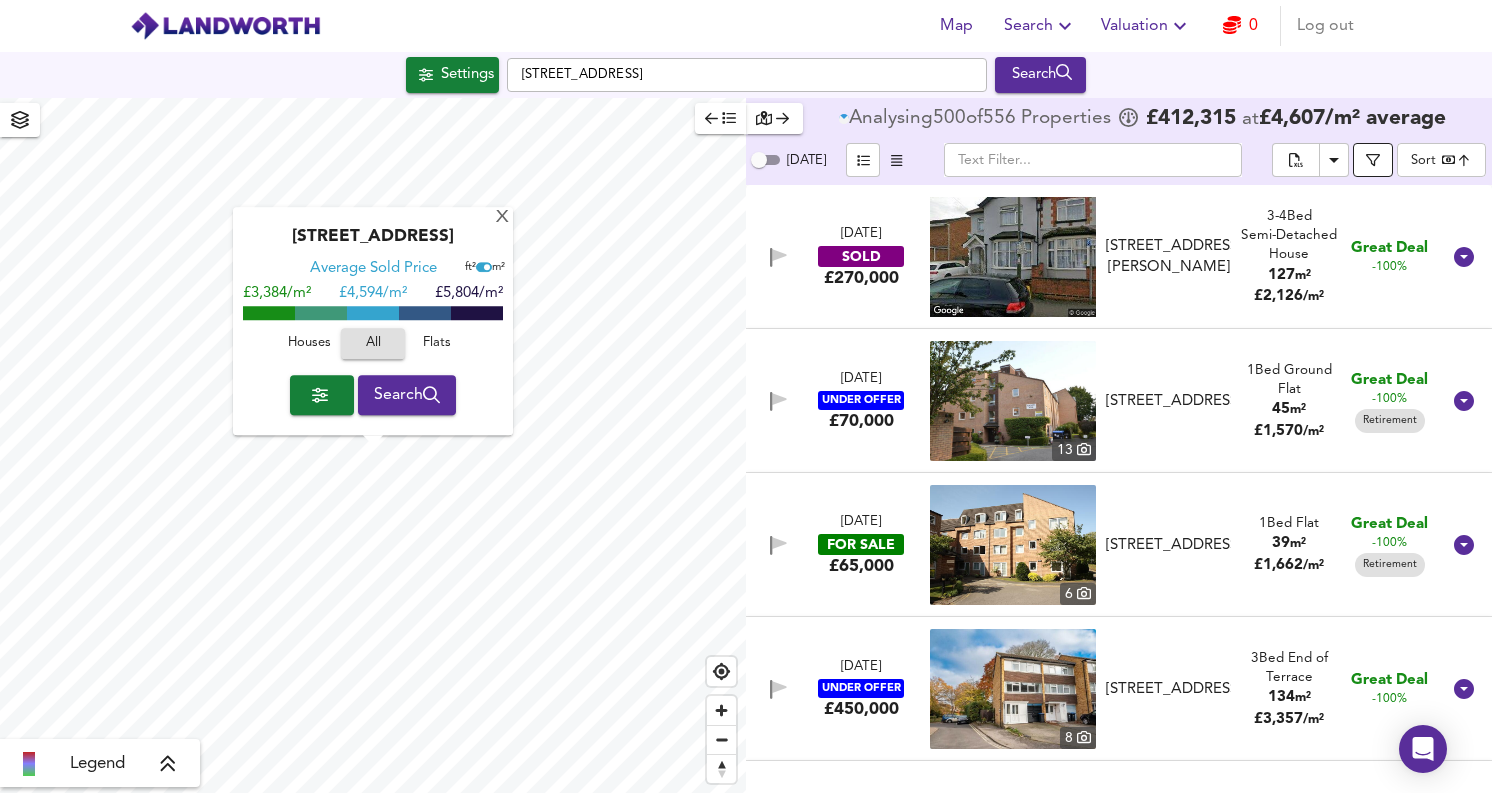 click 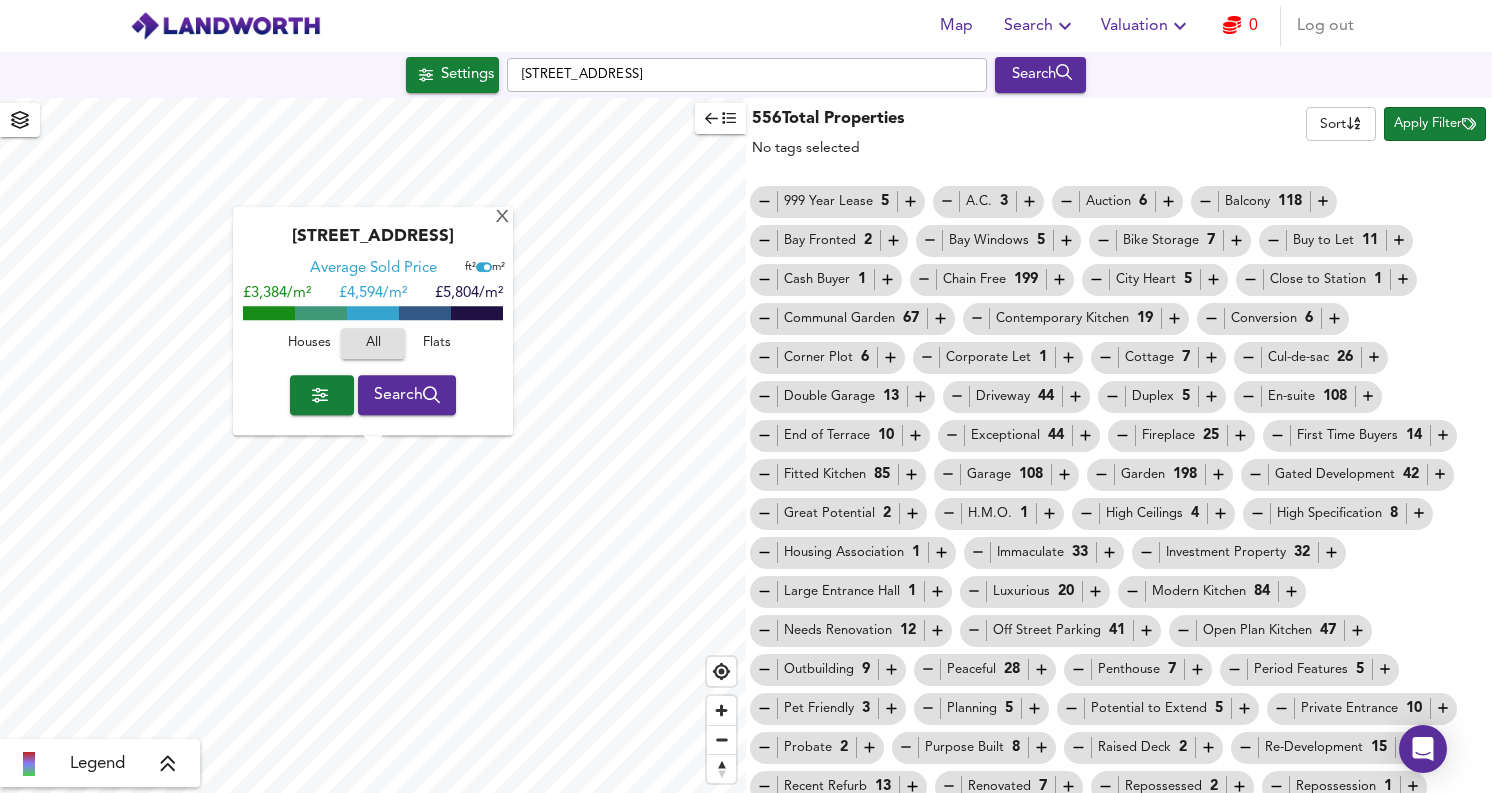 scroll, scrollTop: 207, scrollLeft: 0, axis: vertical 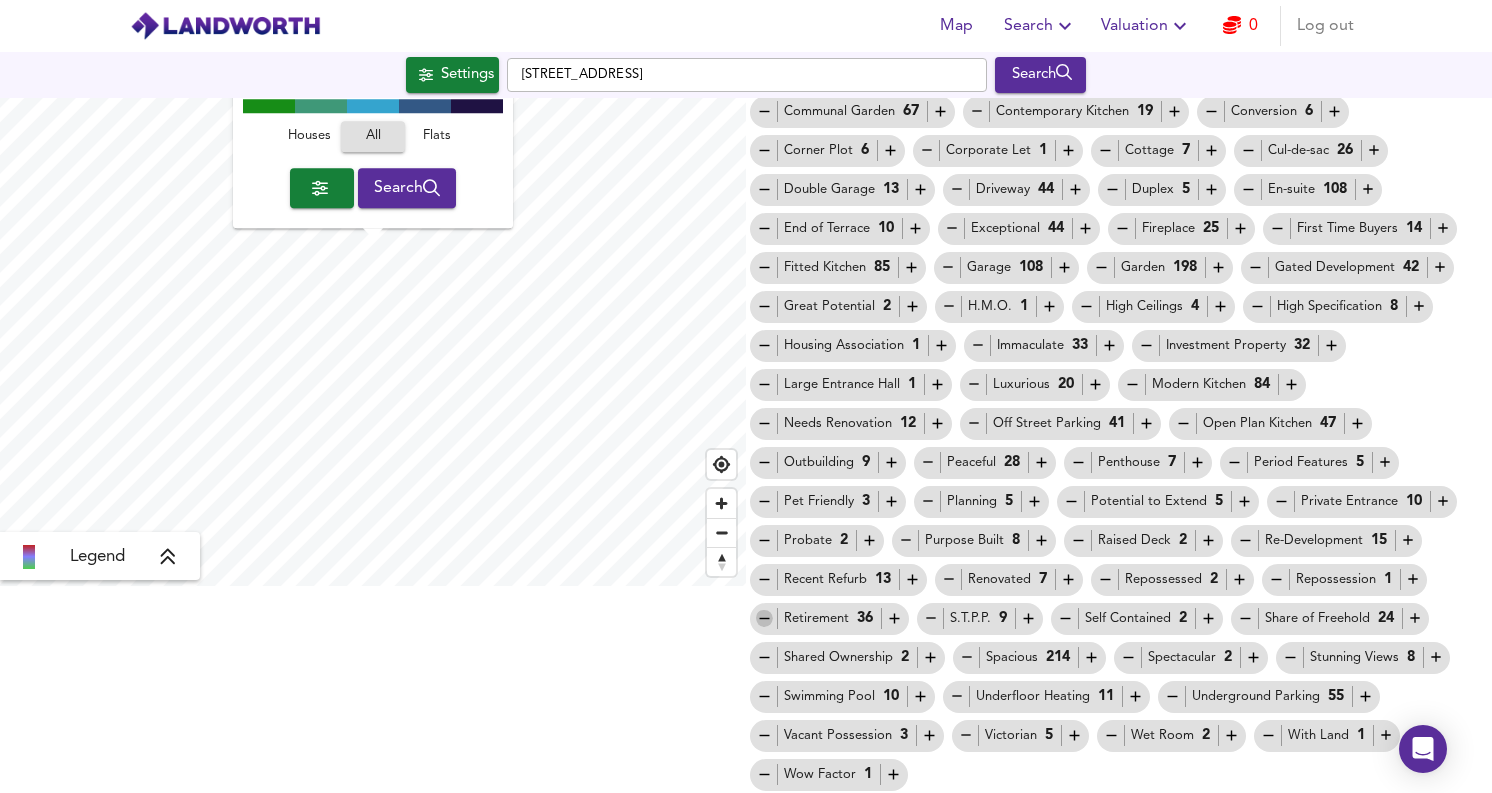 click 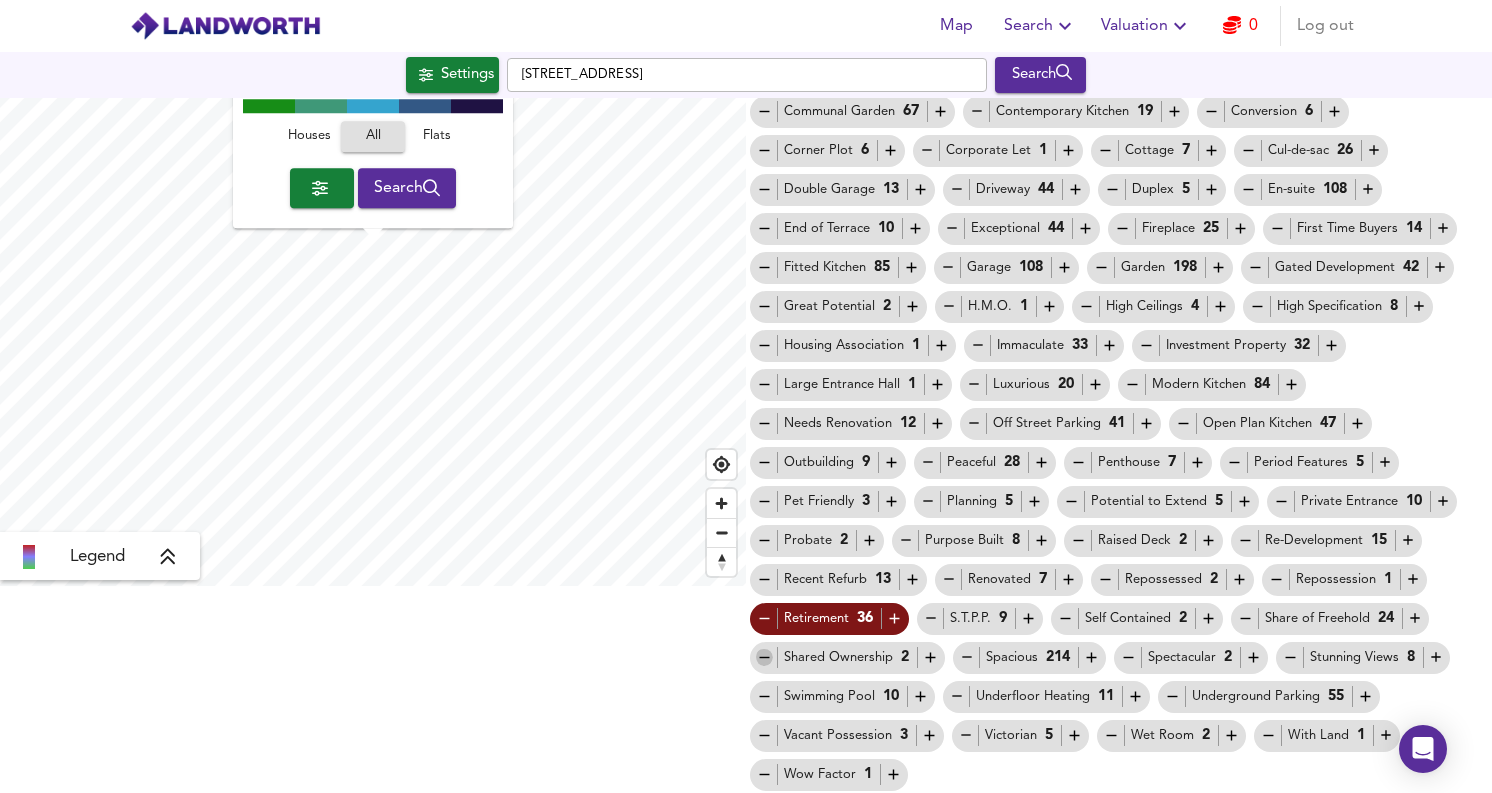 click 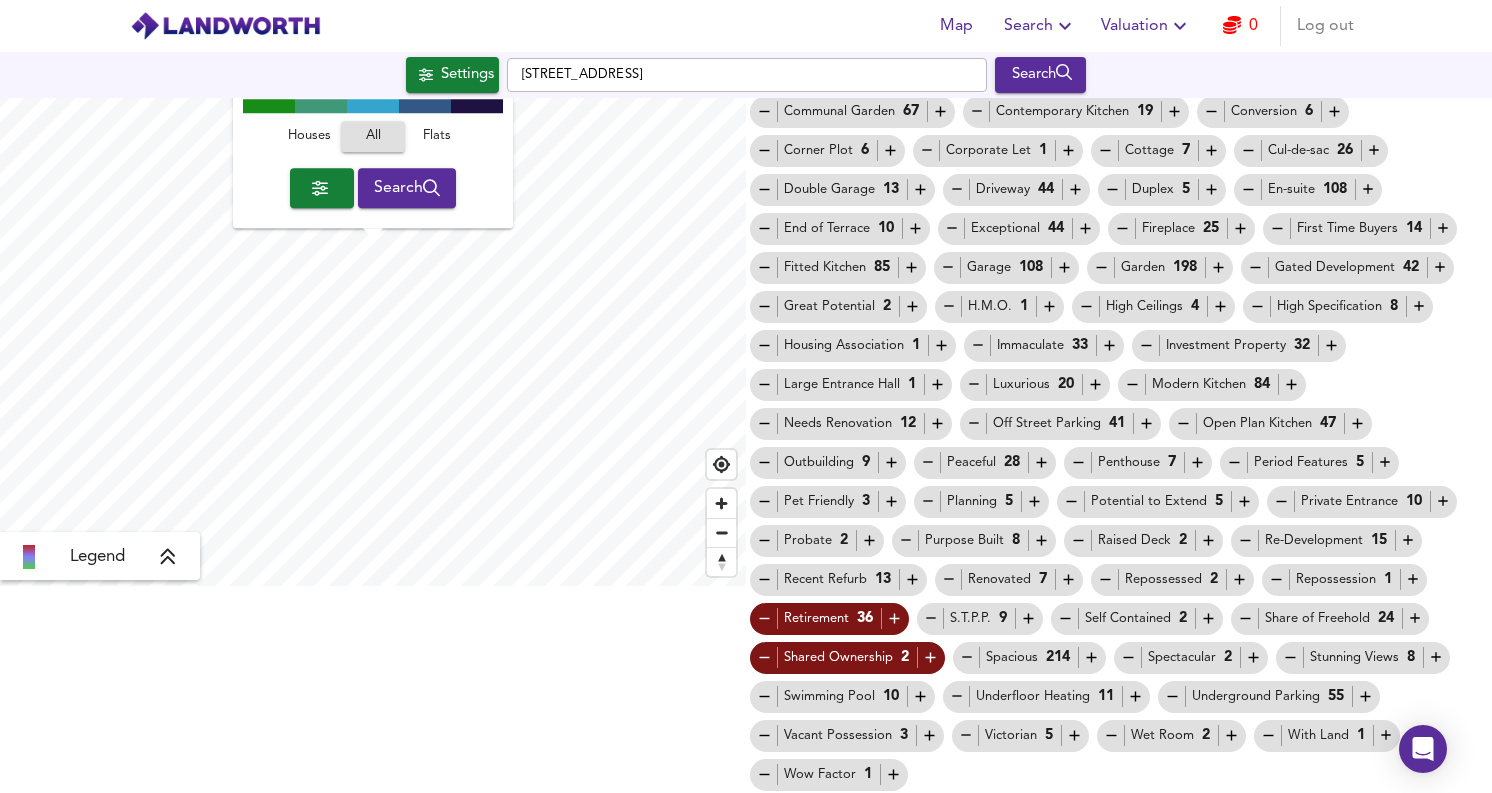 scroll, scrollTop: 0, scrollLeft: 0, axis: both 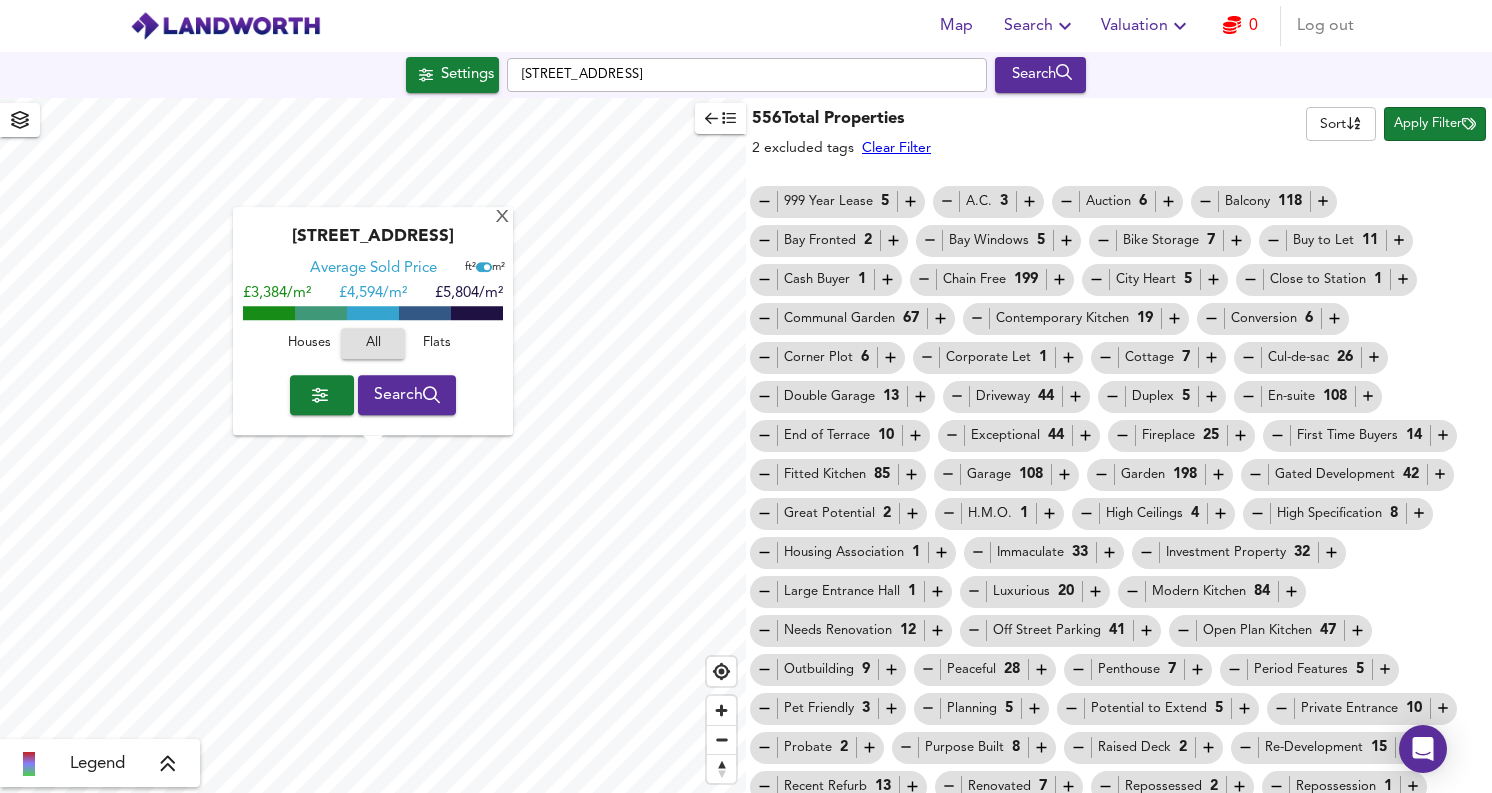 click on "Apply Filter" at bounding box center [1435, 124] 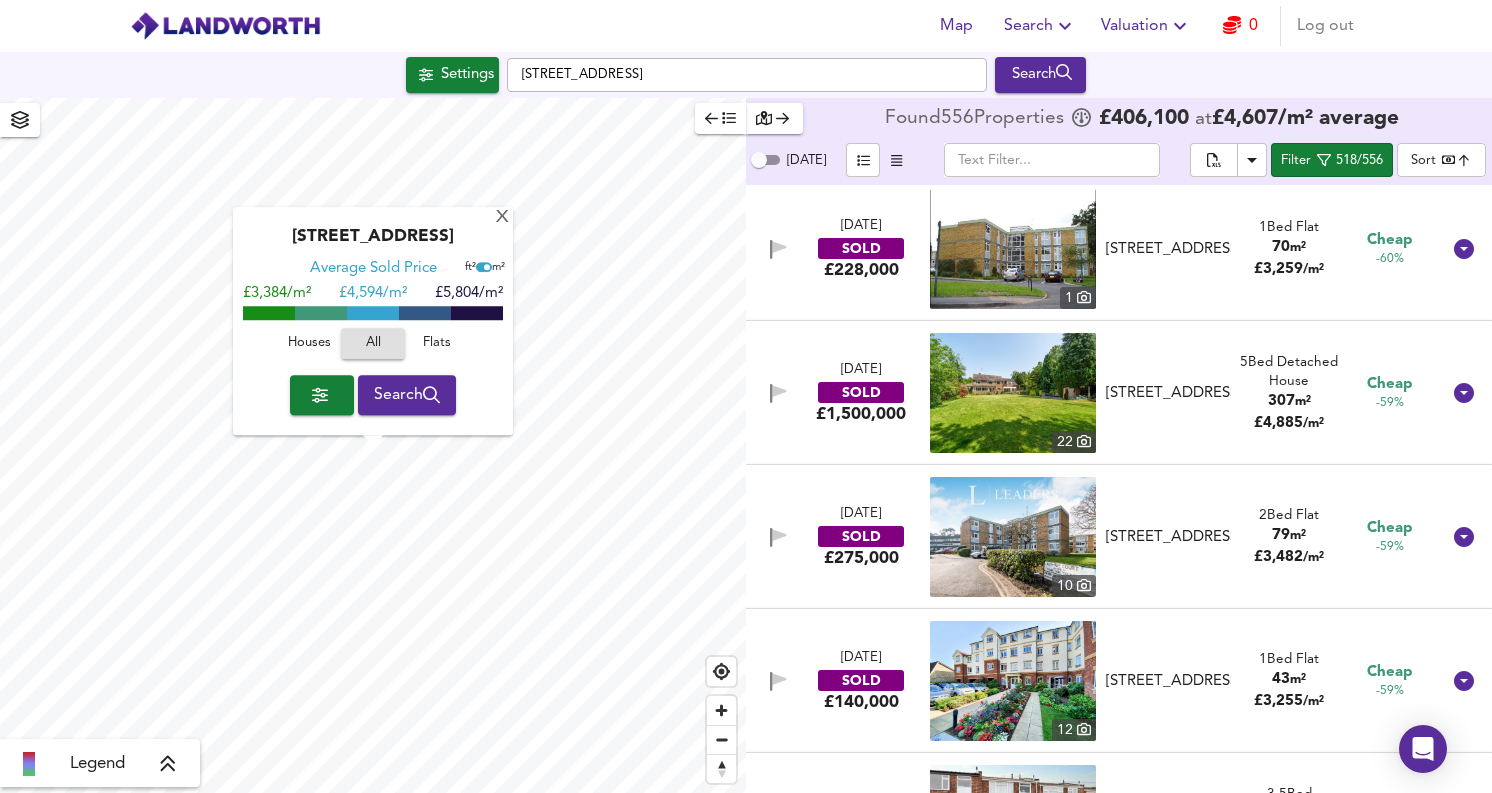 scroll, scrollTop: 6384, scrollLeft: 0, axis: vertical 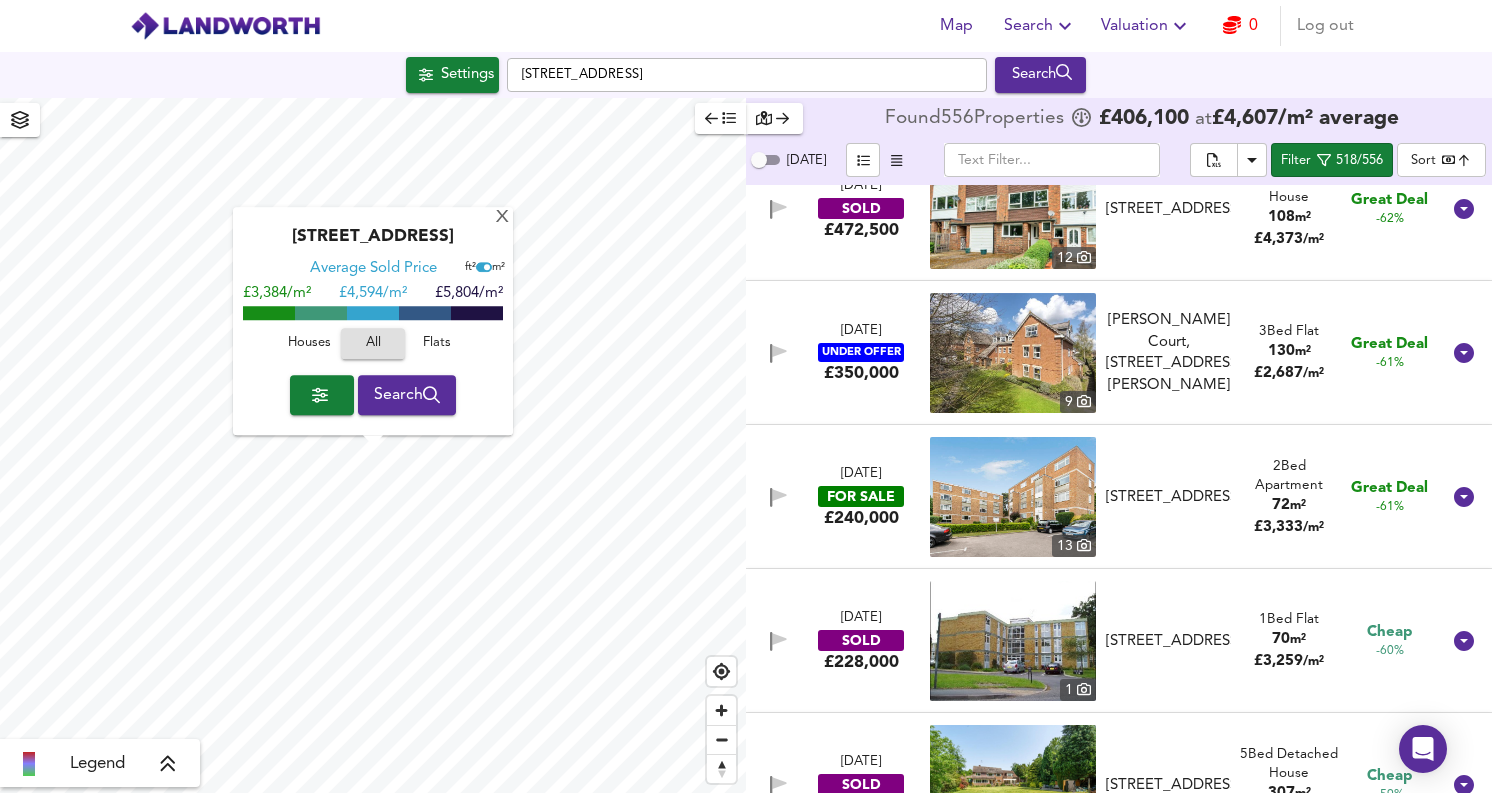 click on "m²" at bounding box center (1298, 505) 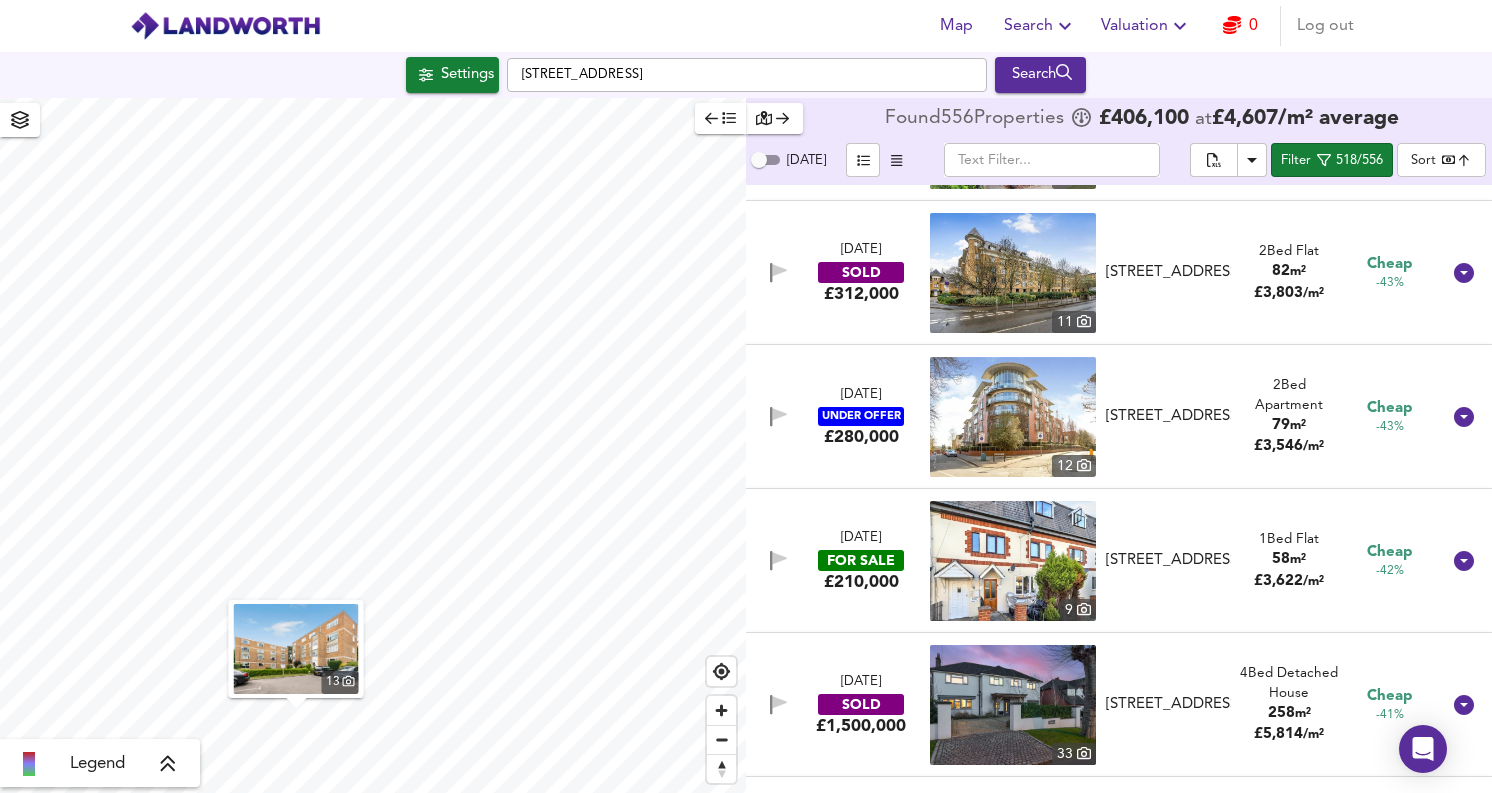 scroll, scrollTop: 12945, scrollLeft: 0, axis: vertical 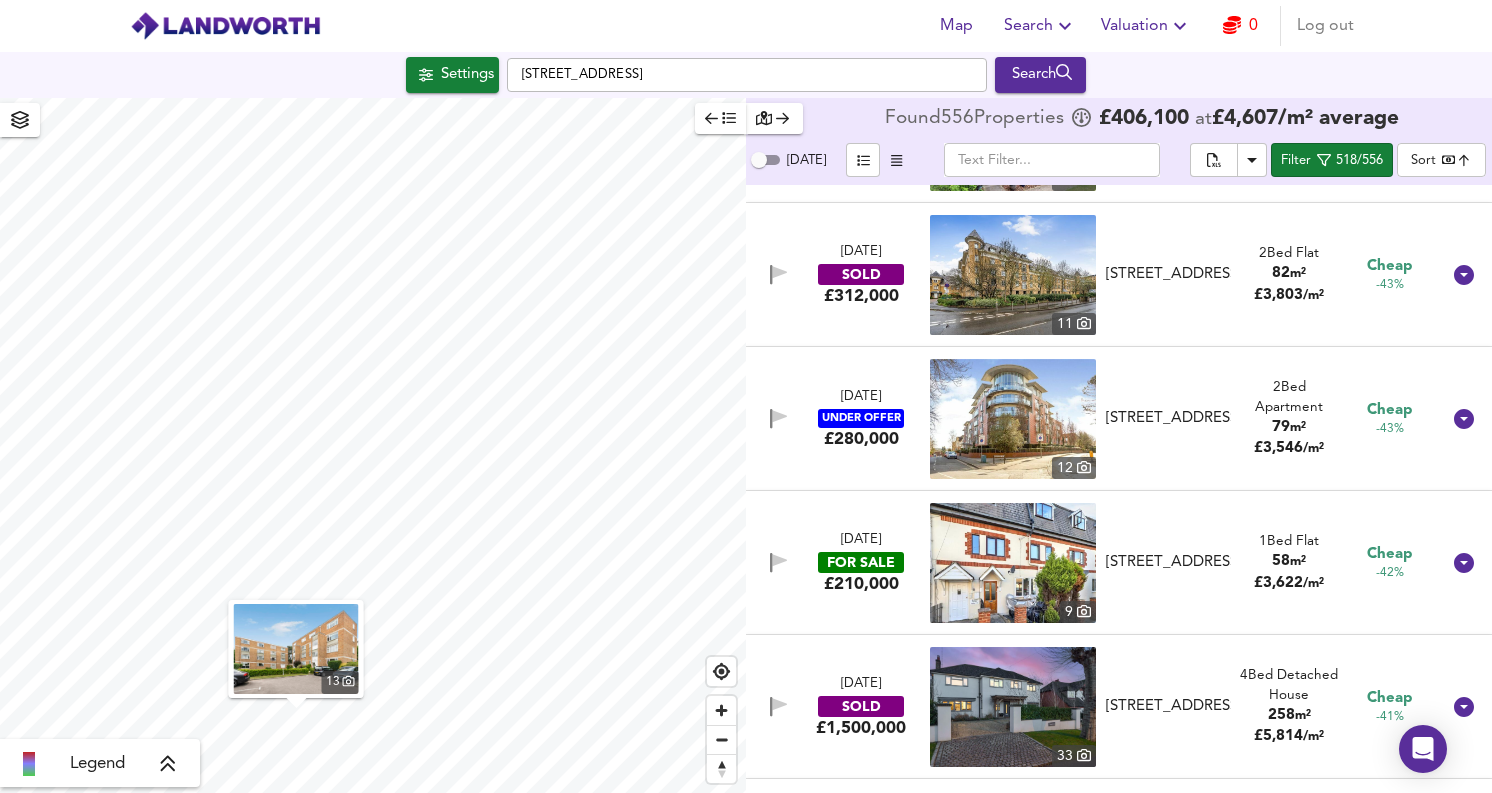 click on "58 m²" at bounding box center (1289, 561) 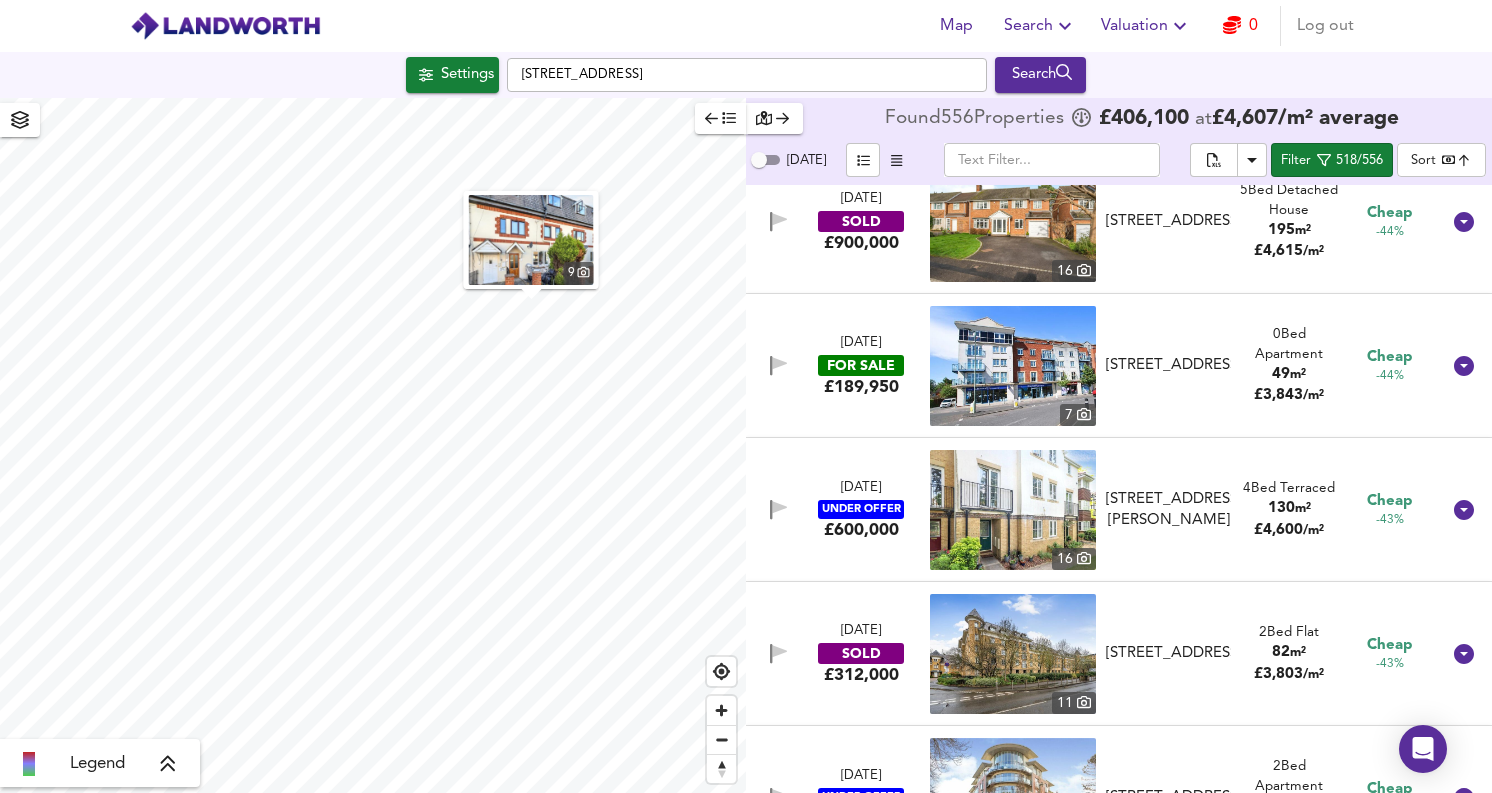 scroll, scrollTop: 12548, scrollLeft: 0, axis: vertical 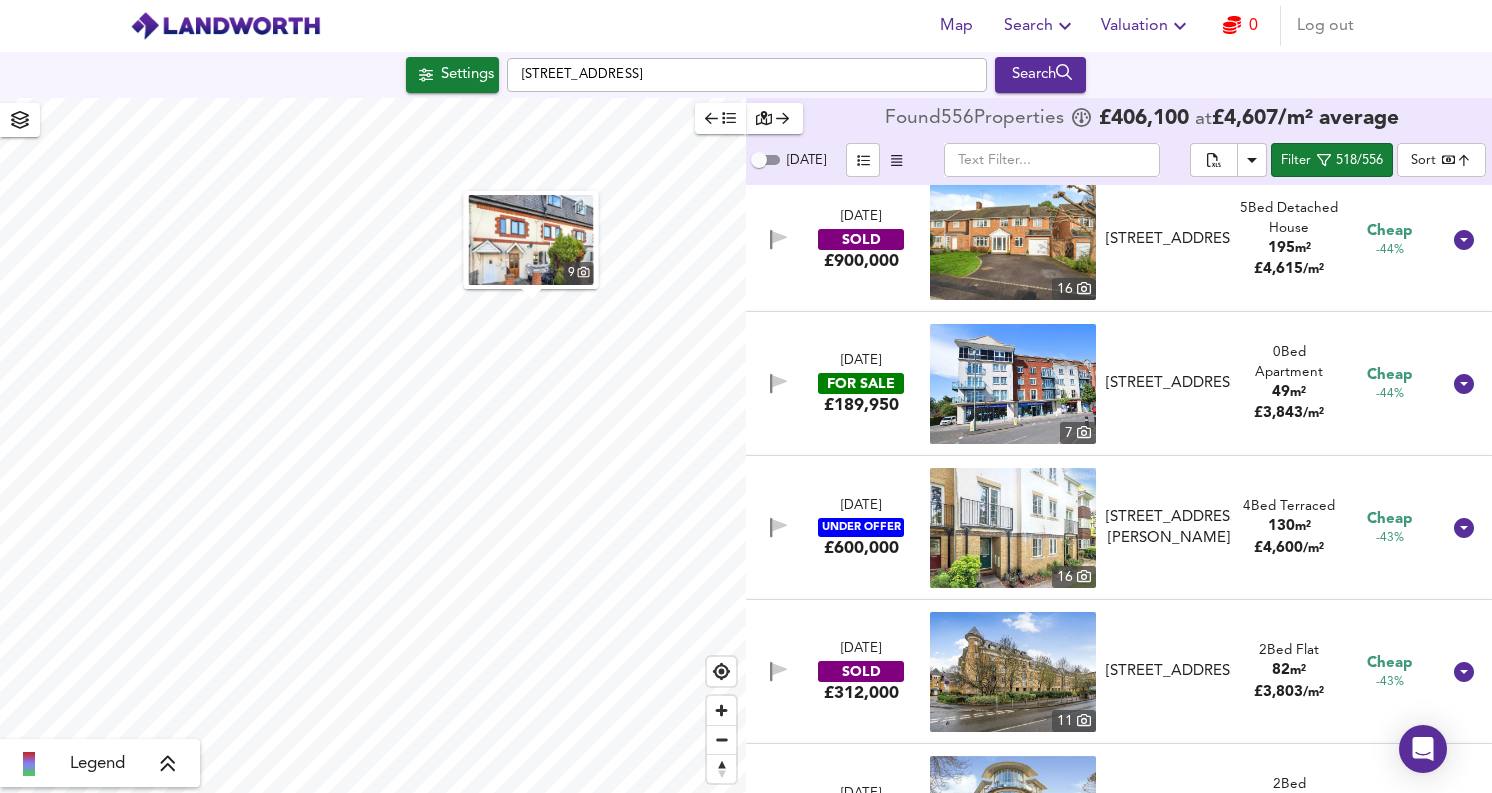 click on "/ m²" at bounding box center [1313, 413] 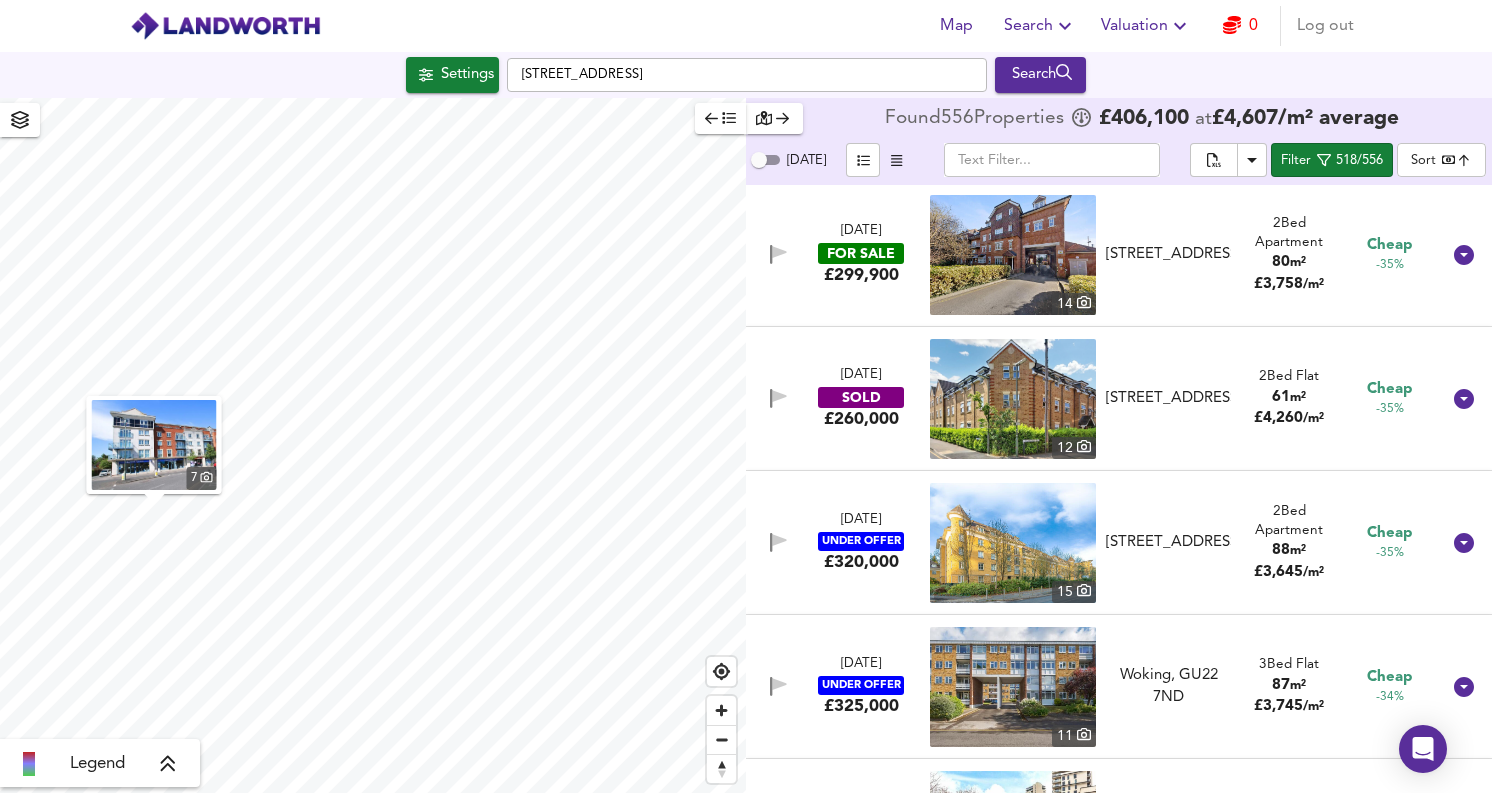 scroll, scrollTop: 16279, scrollLeft: 0, axis: vertical 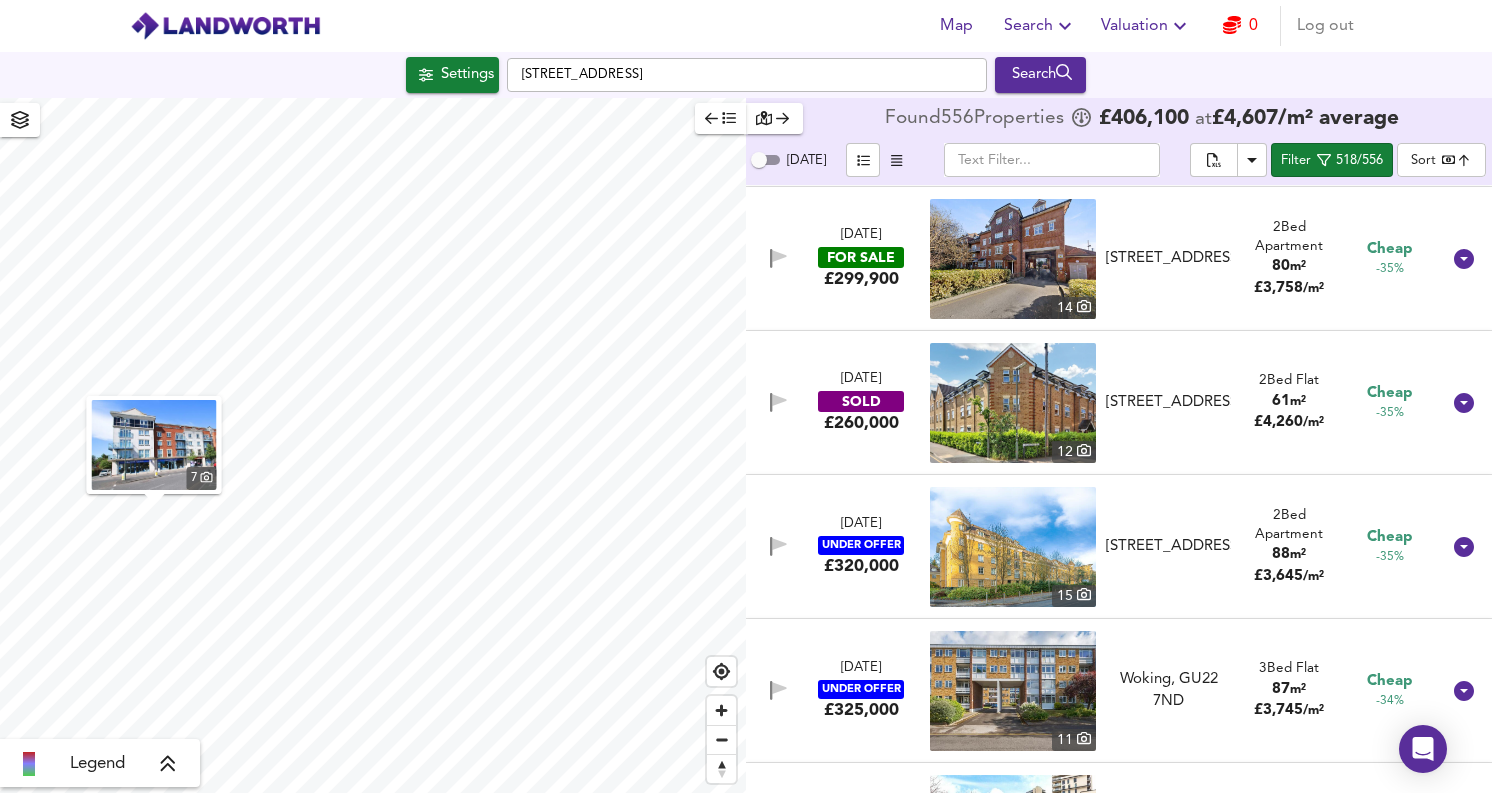 click on "£ 3,758 / m²" at bounding box center [1289, 288] 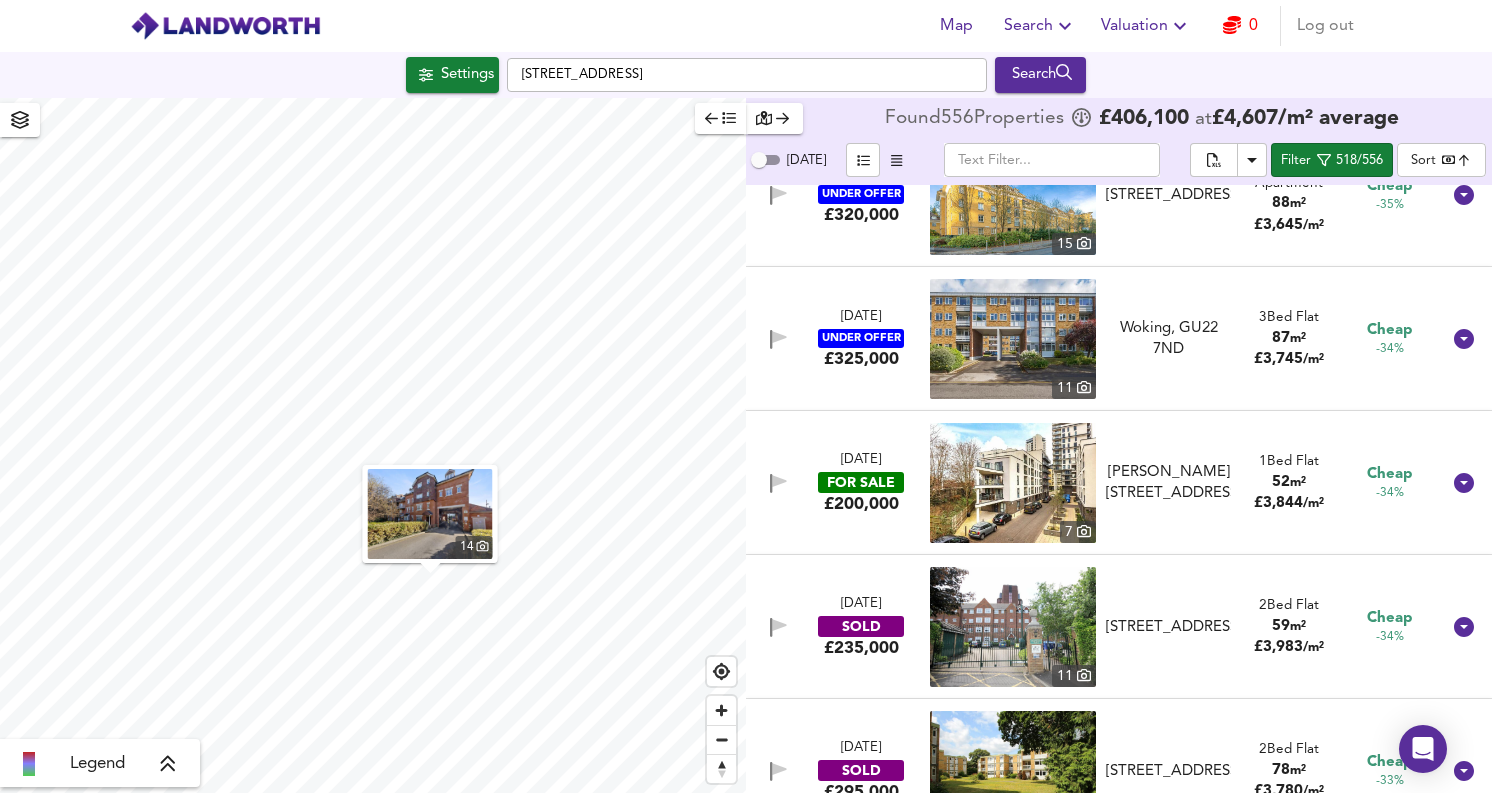 scroll, scrollTop: 17088, scrollLeft: 0, axis: vertical 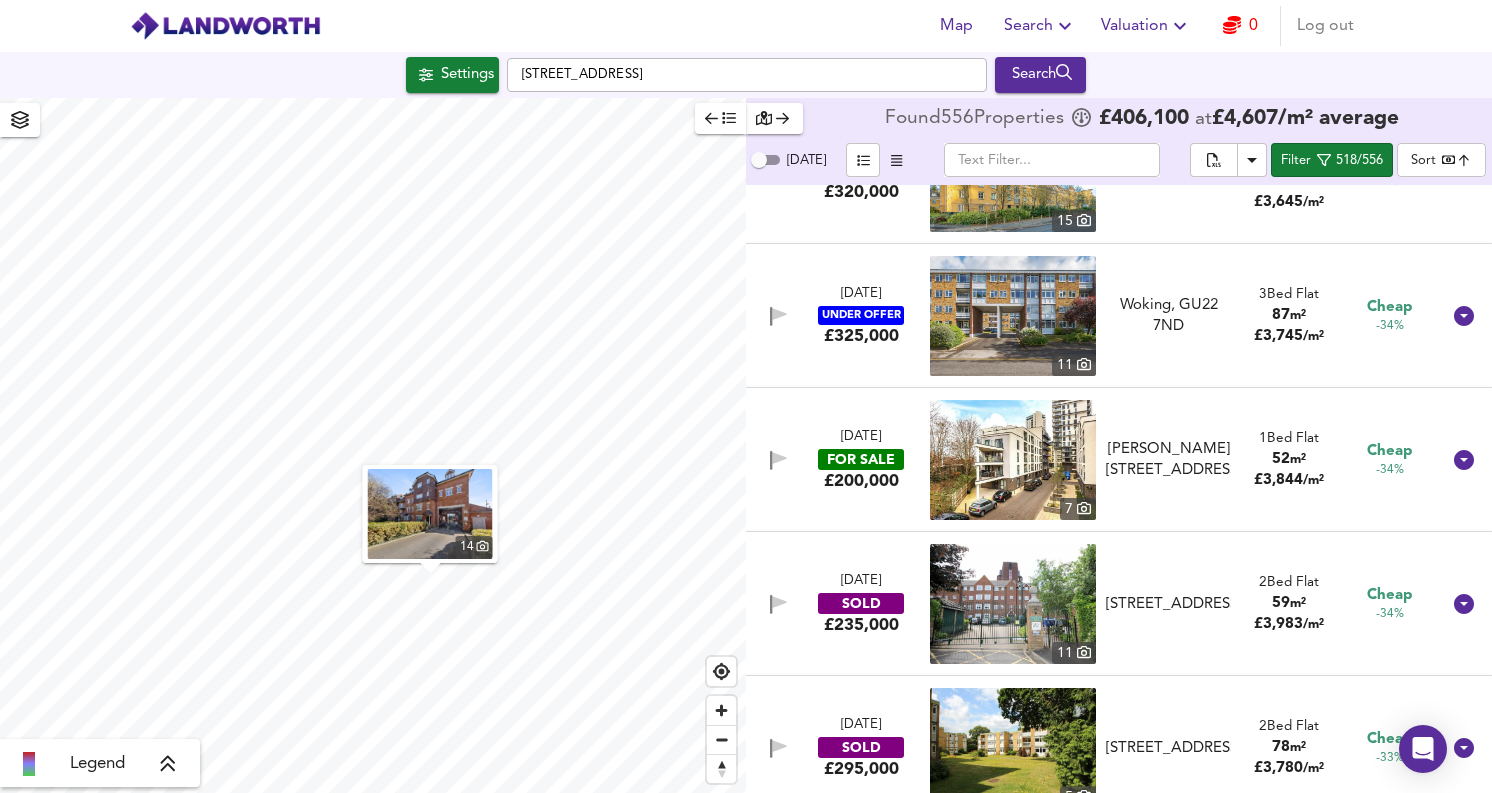 click on "£ 3,844 / m²" at bounding box center (1289, 480) 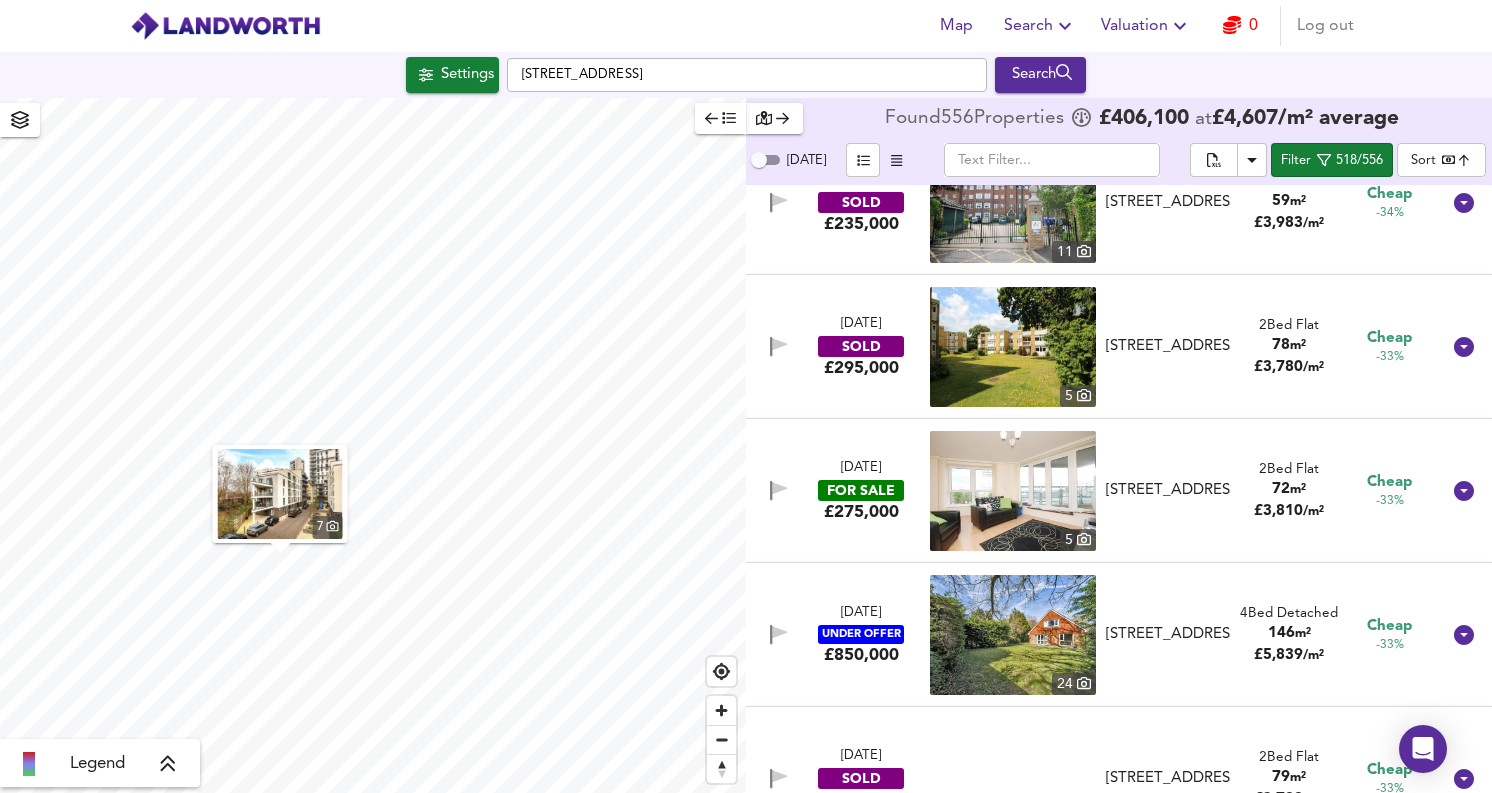 scroll, scrollTop: 17947, scrollLeft: 0, axis: vertical 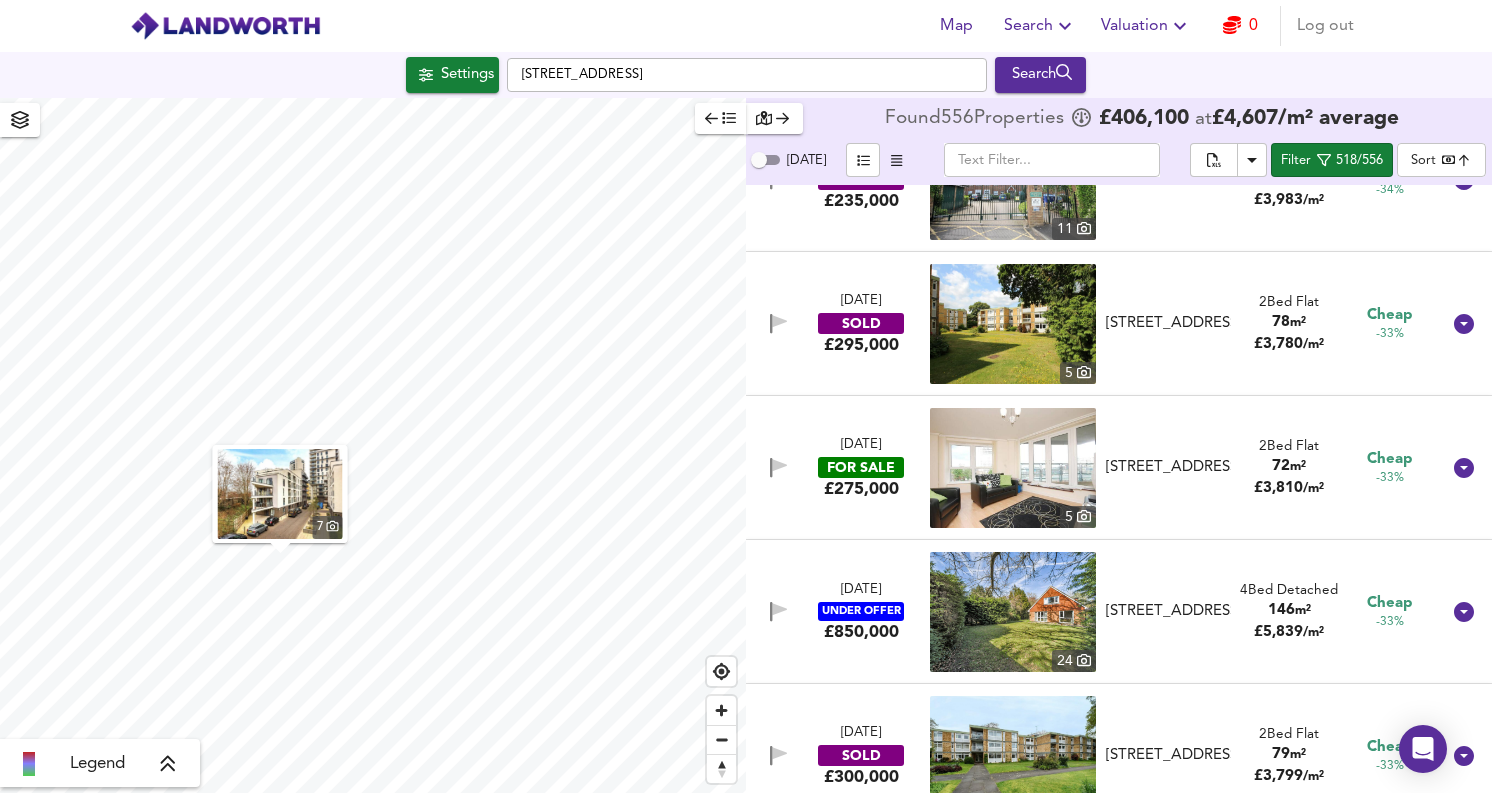 click on "£ 3,810 / m²" at bounding box center [1289, 488] 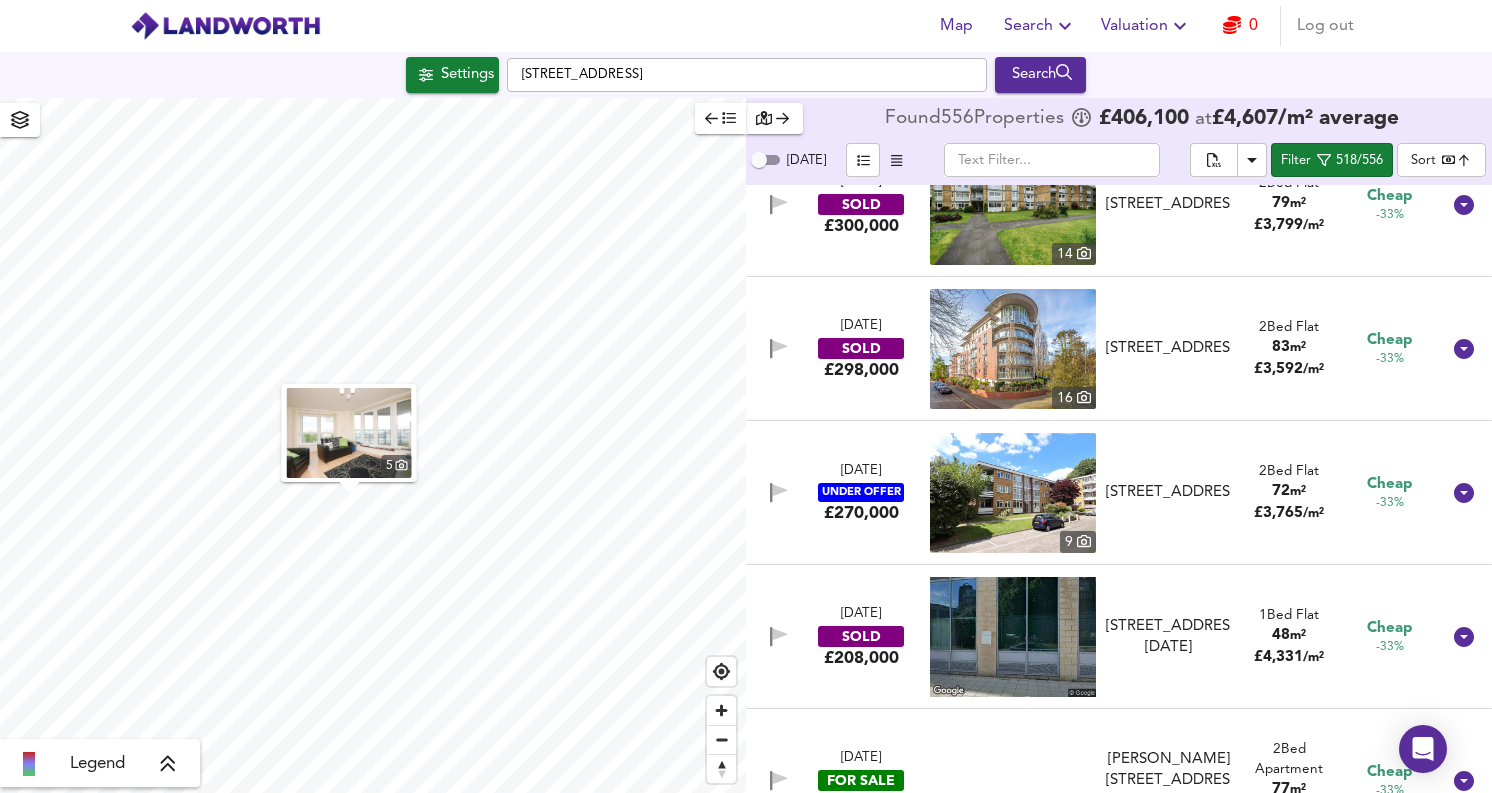 scroll, scrollTop: 19393, scrollLeft: 0, axis: vertical 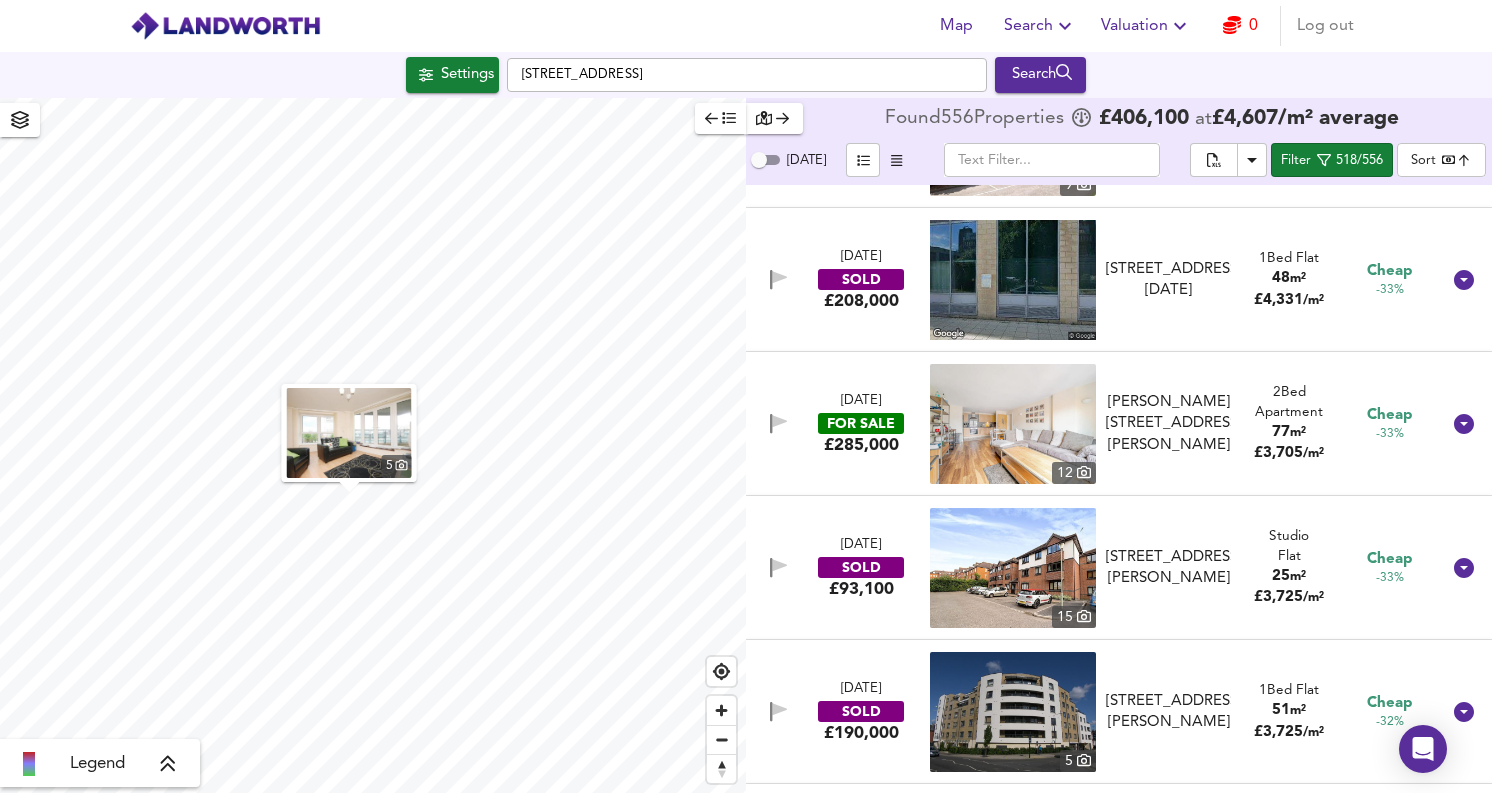 click on "2  Bed   Apartment" at bounding box center [1289, 402] 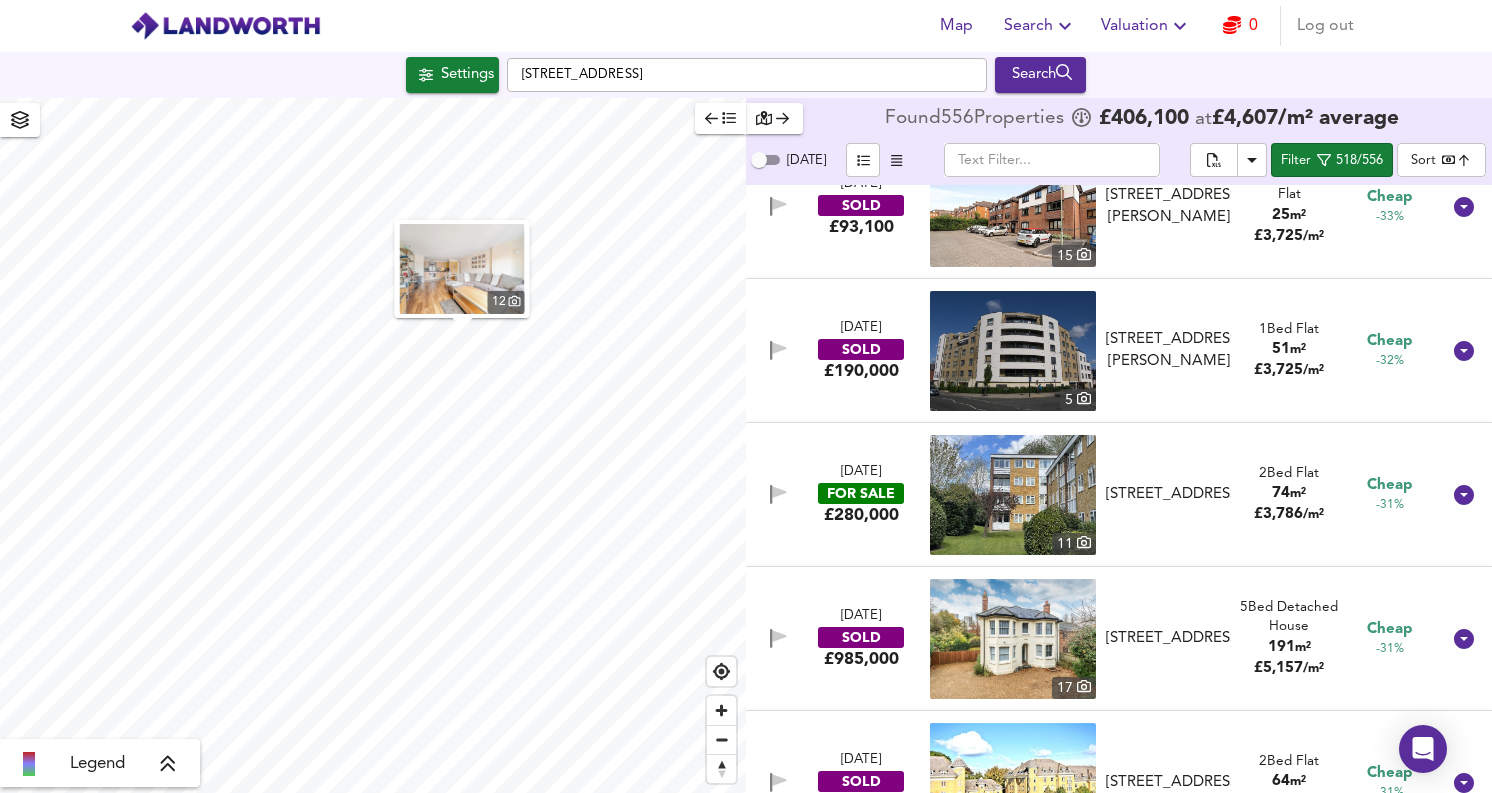 scroll, scrollTop: 20188, scrollLeft: 0, axis: vertical 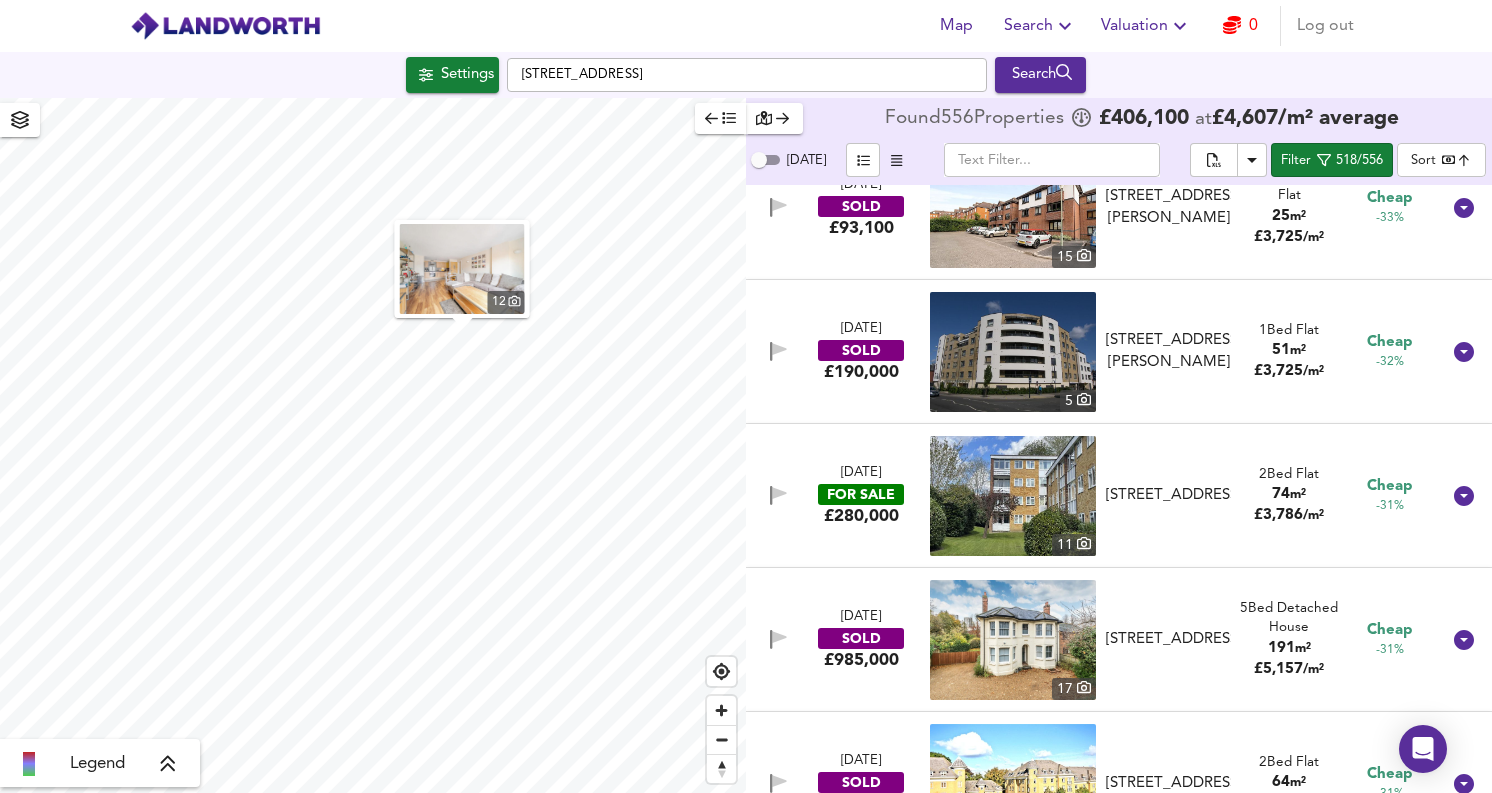 click on "74" at bounding box center (1281, 494) 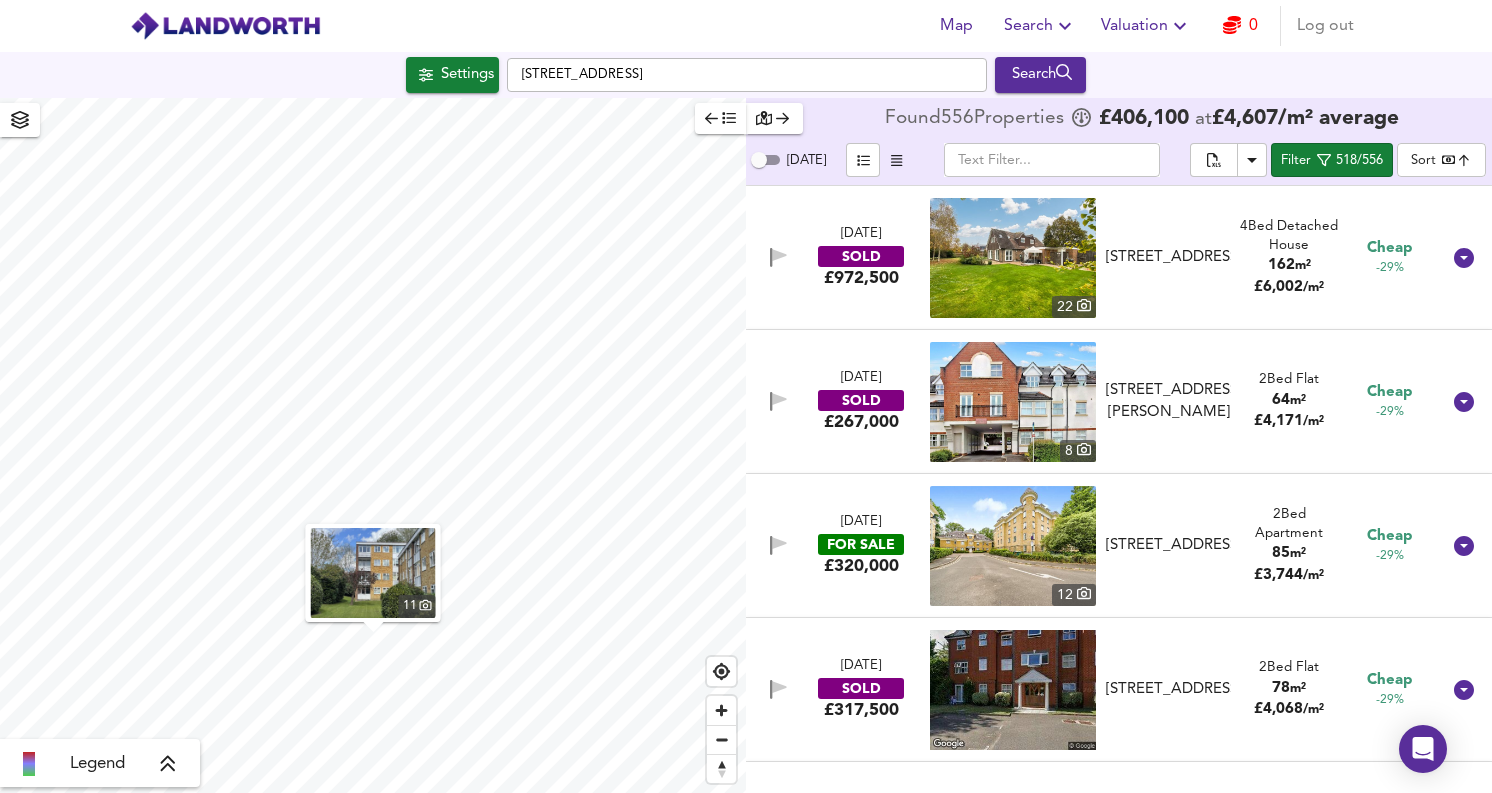 scroll, scrollTop: 22160, scrollLeft: 0, axis: vertical 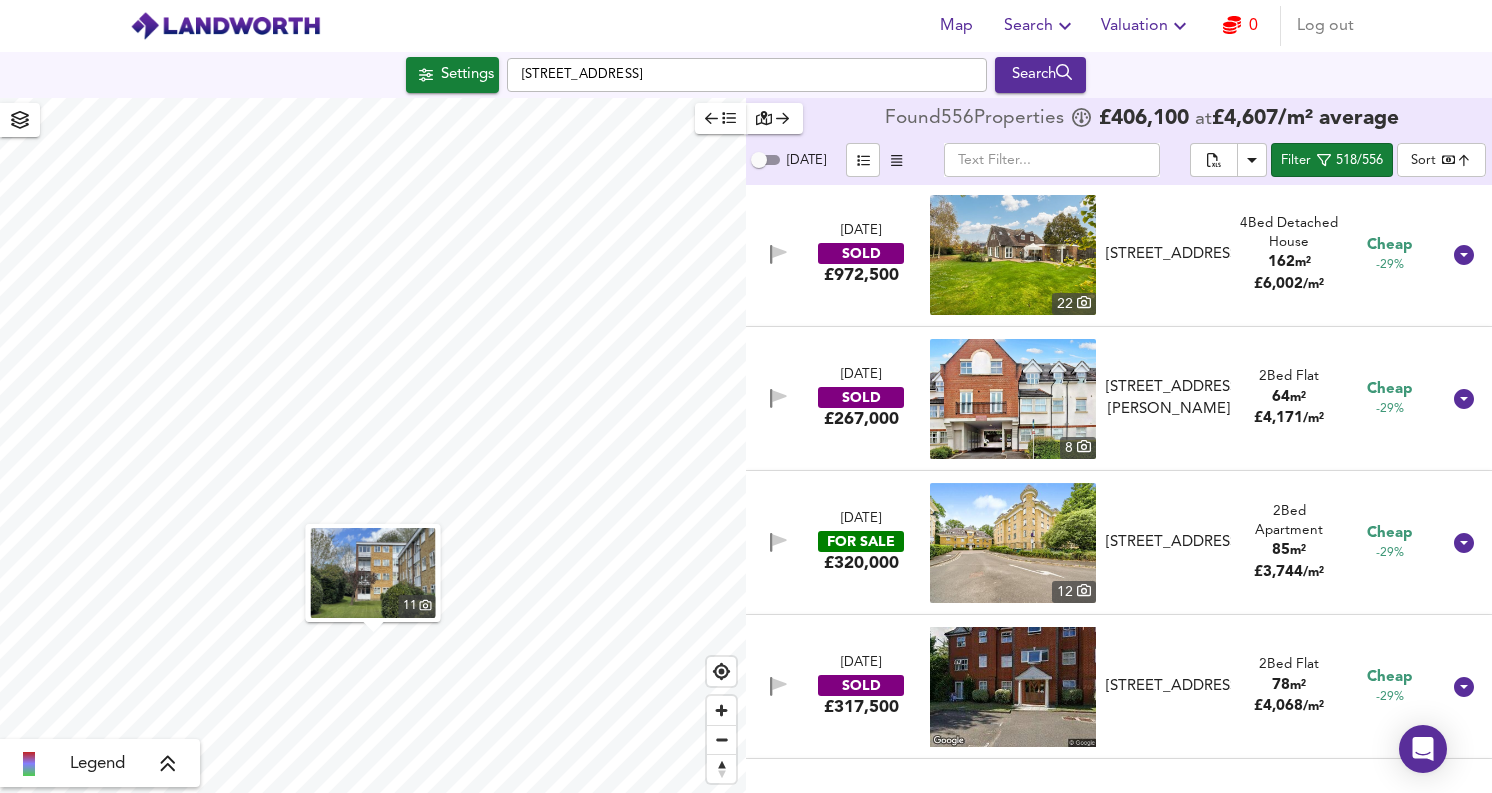 click on "2  Bed   Apartment" at bounding box center (1289, 521) 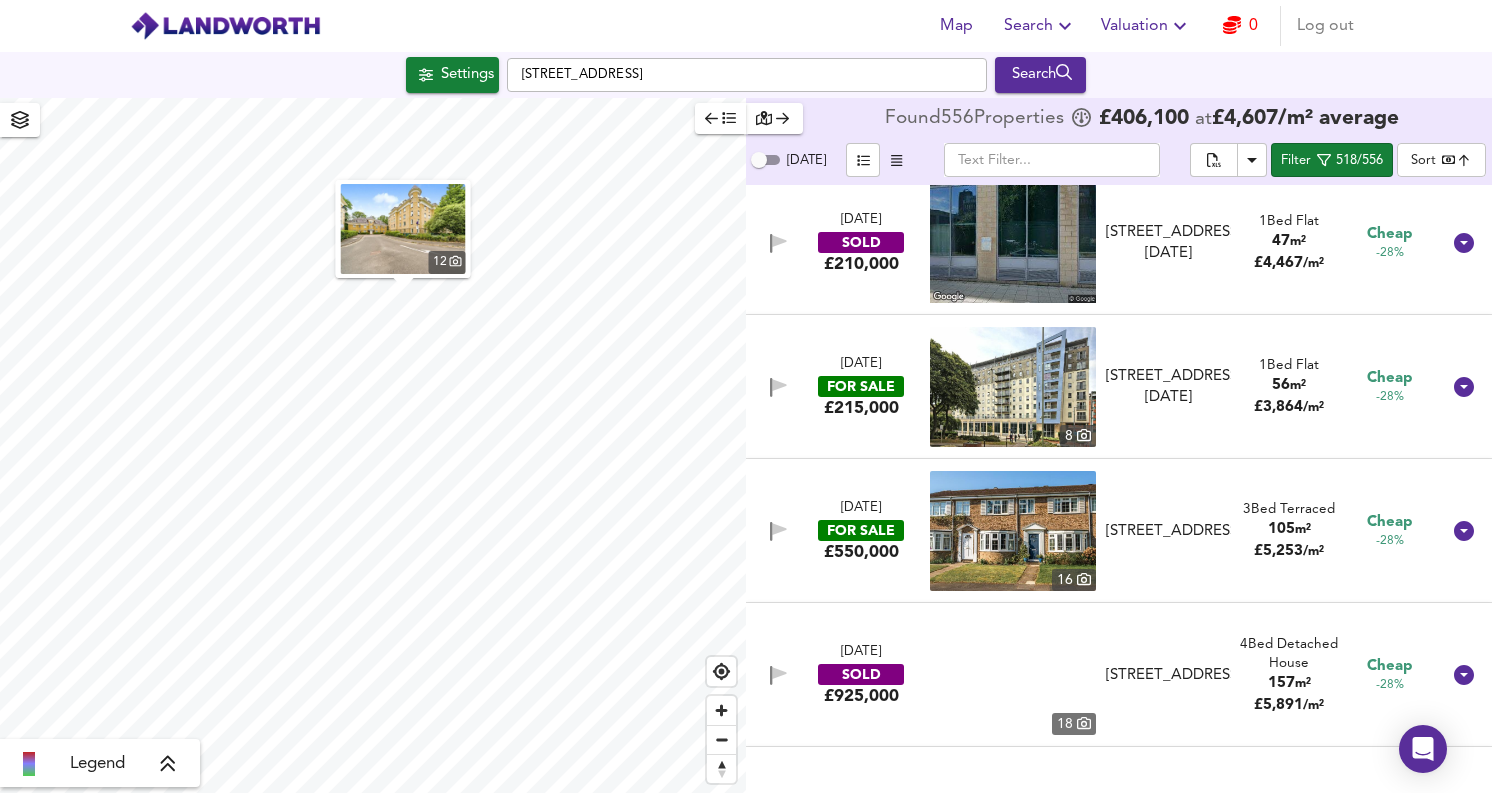 scroll, scrollTop: 23328, scrollLeft: 0, axis: vertical 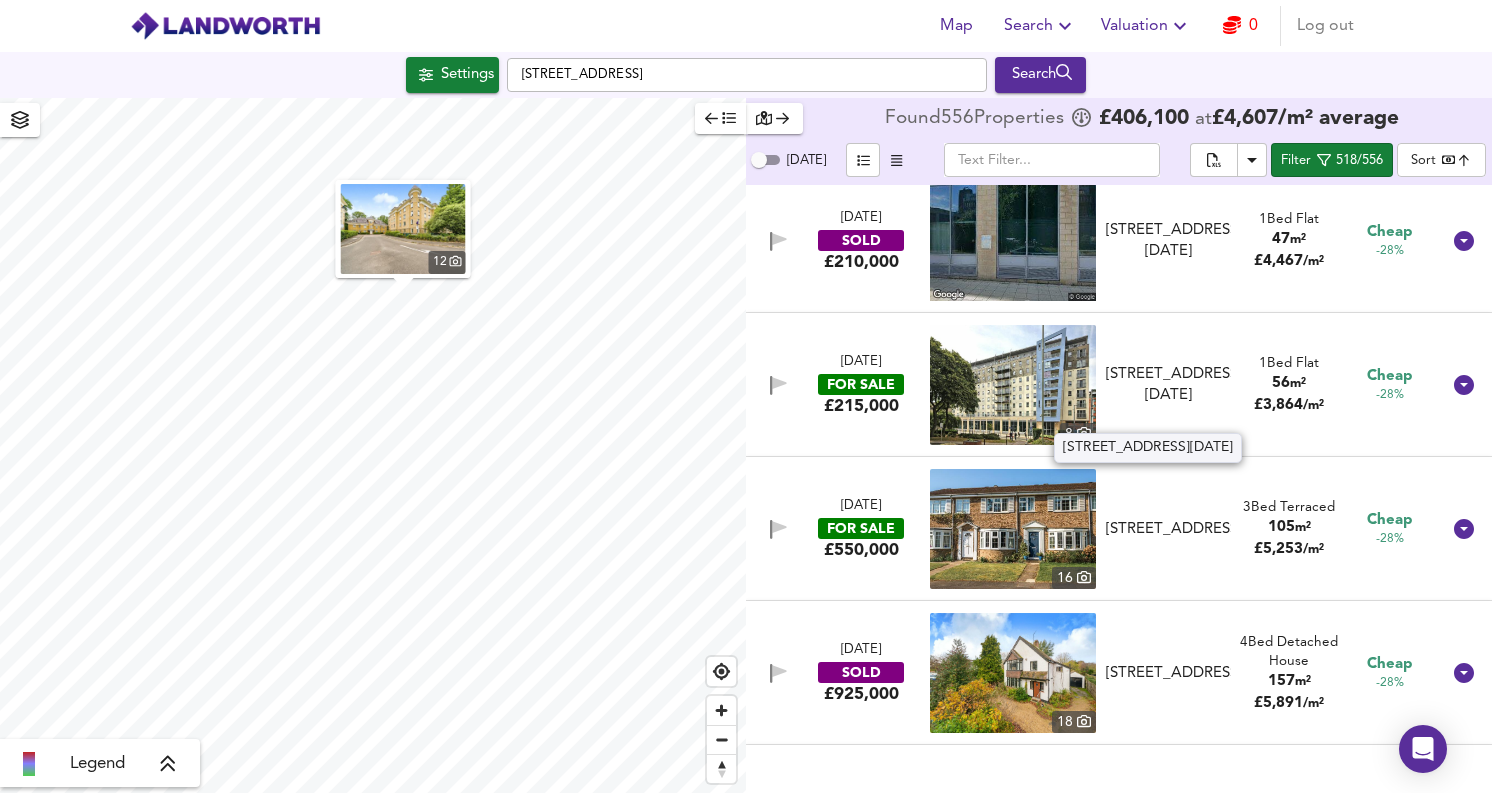 click on "[STREET_ADDRESS][DATE]" at bounding box center [1168, 385] 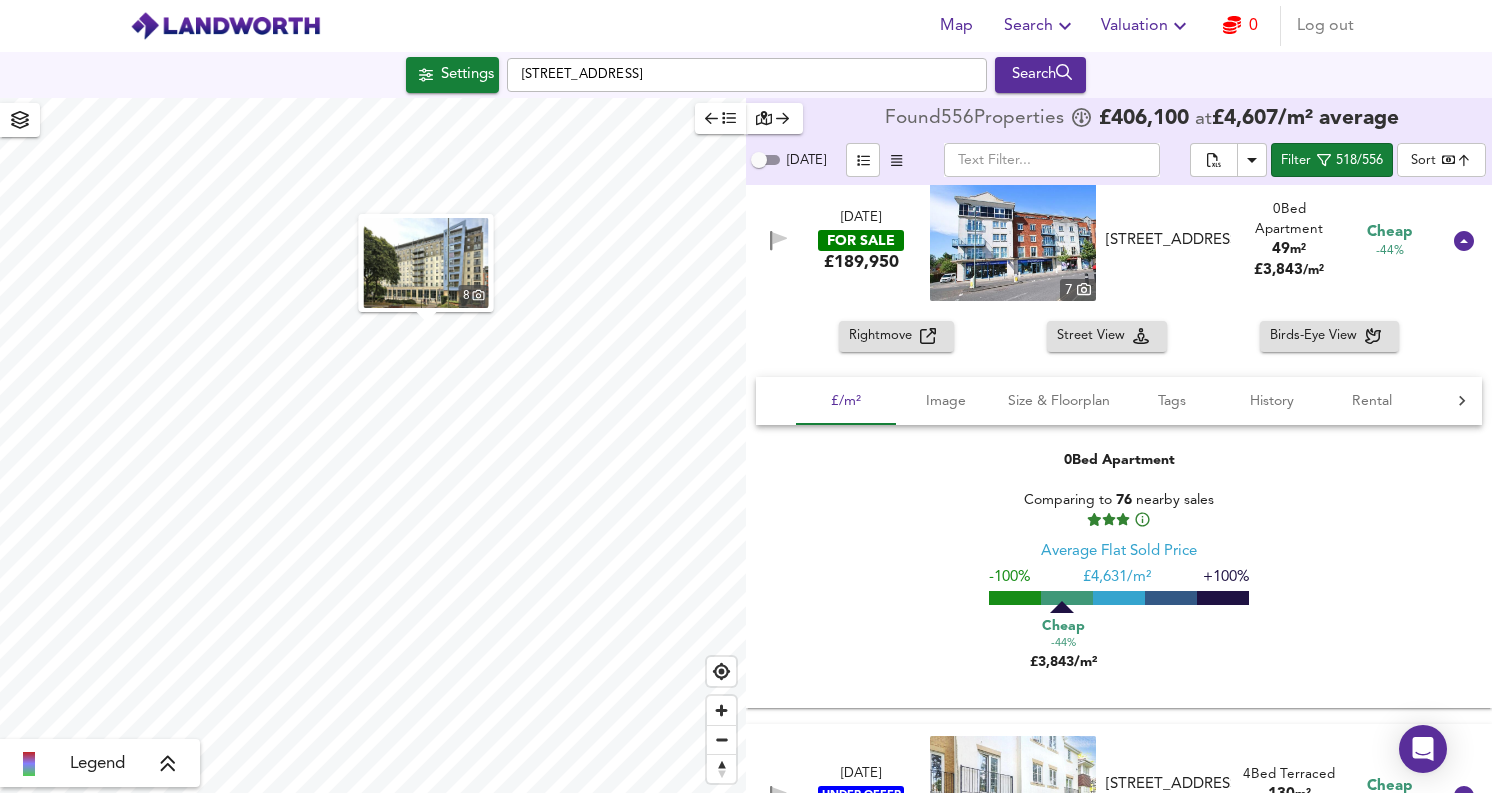 scroll, scrollTop: 12714, scrollLeft: 0, axis: vertical 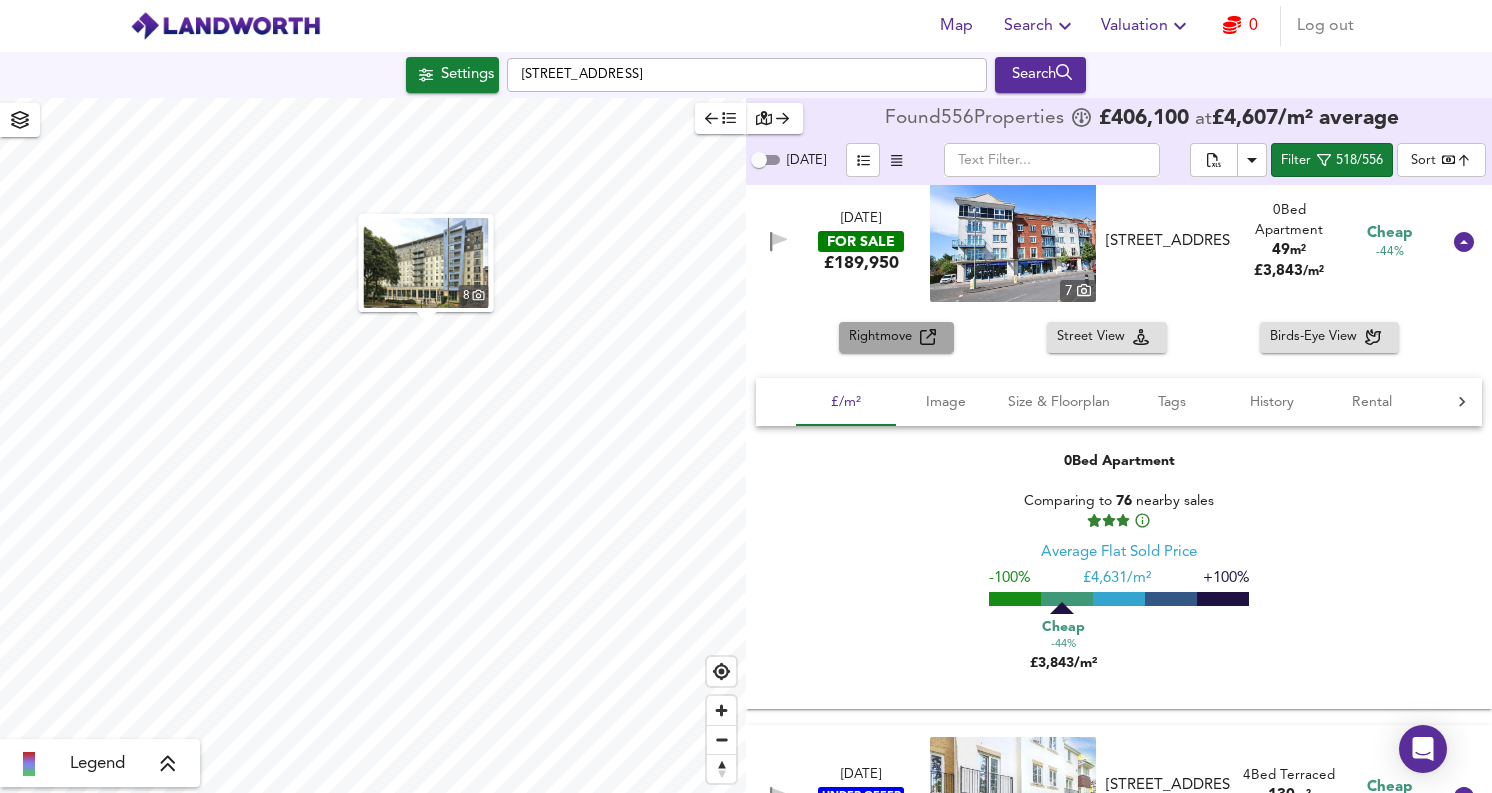 click 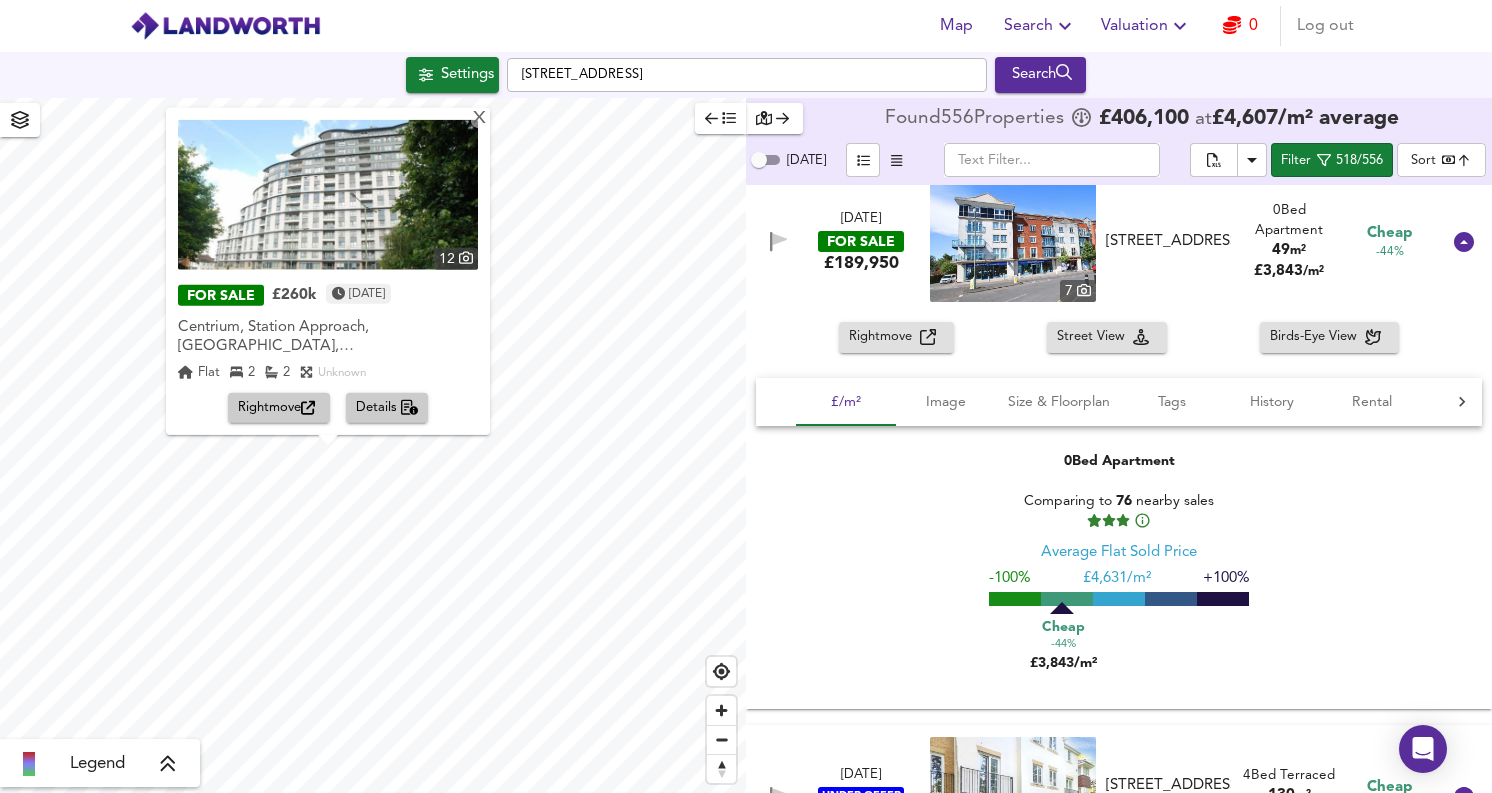 click on "Rightmove" at bounding box center [279, 408] 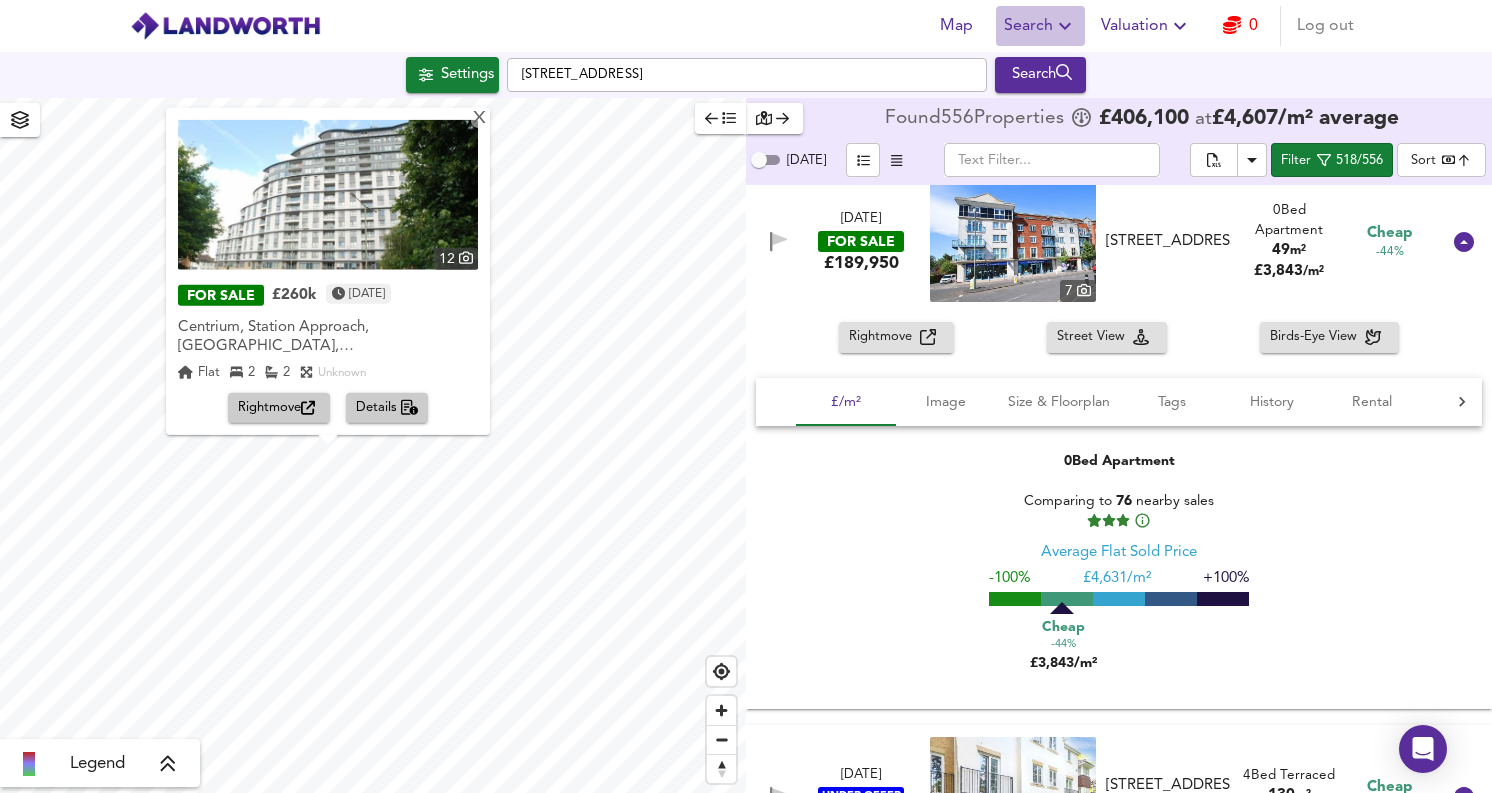 click on "Search" at bounding box center [1040, 26] 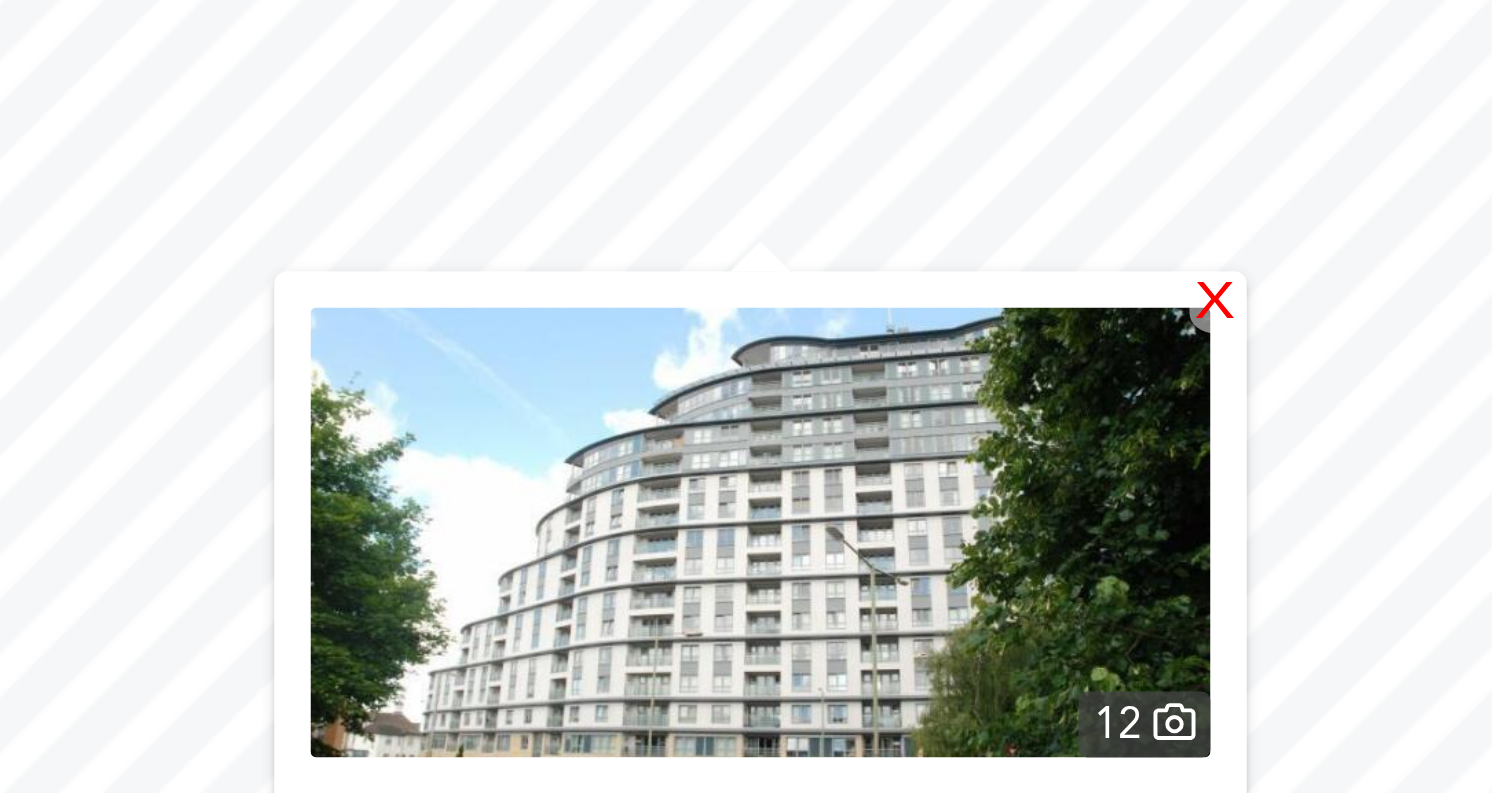 click on "X" at bounding box center [623, 442] 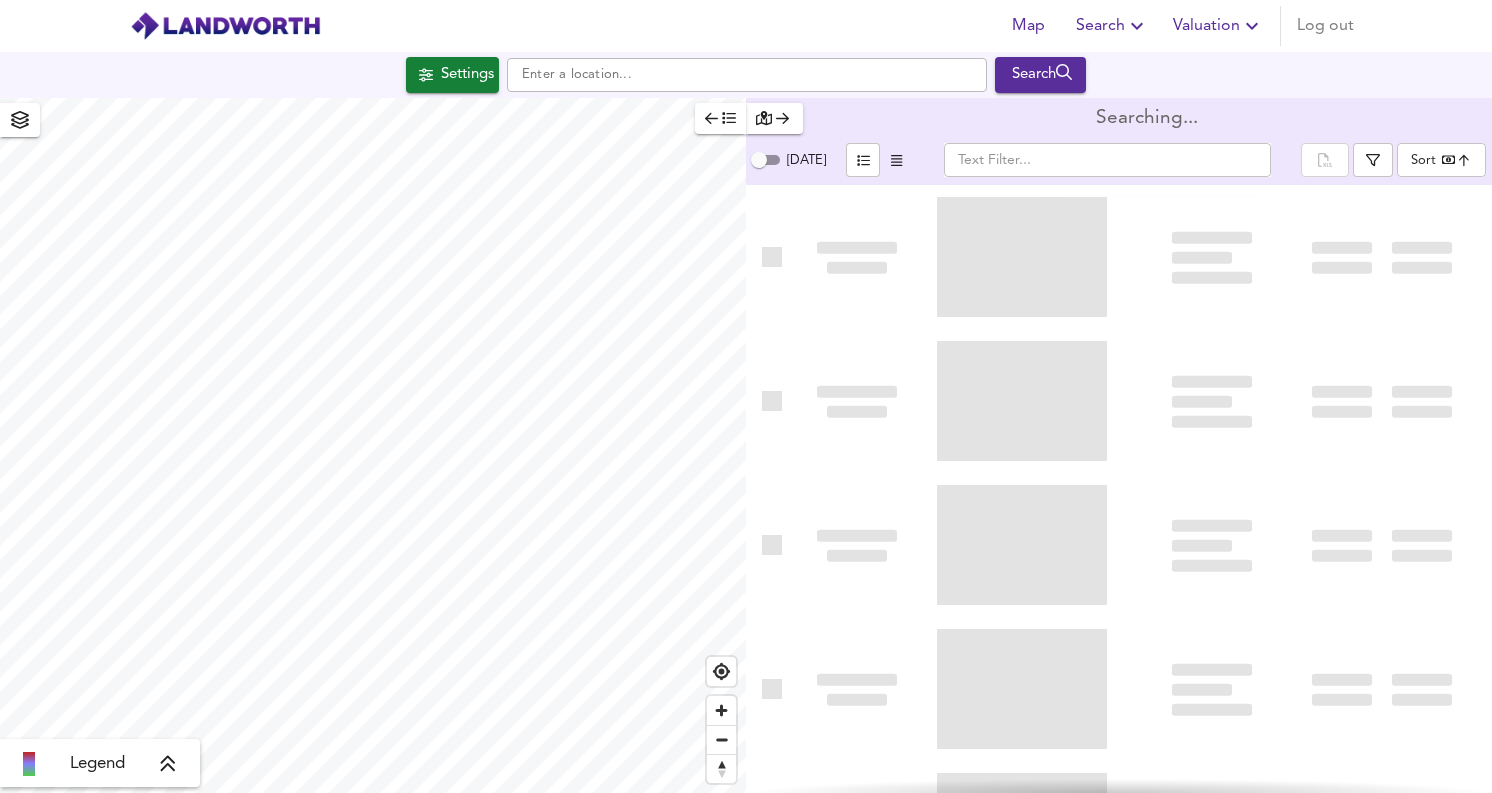 scroll, scrollTop: 0, scrollLeft: 0, axis: both 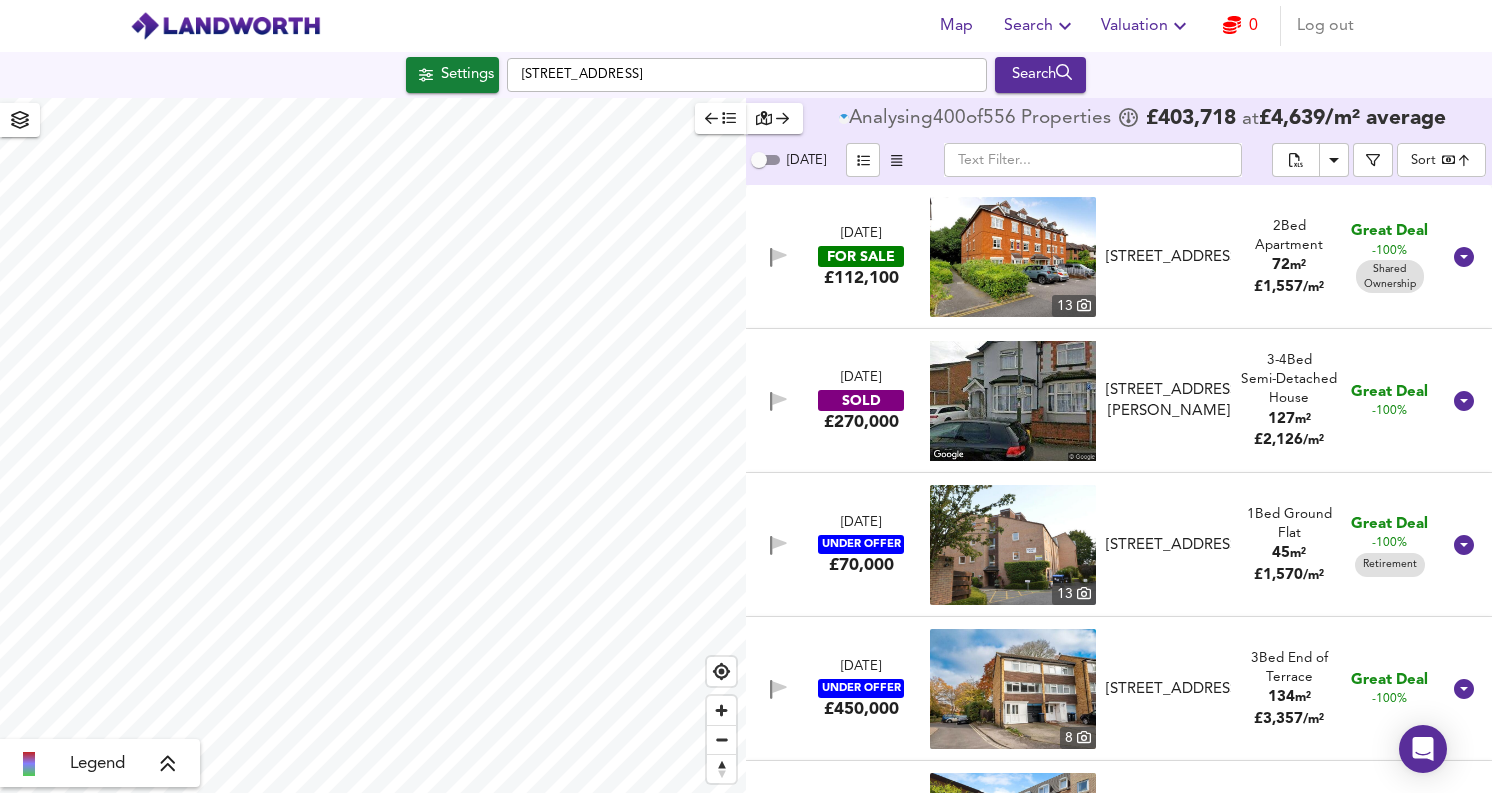 checkbox on "false" 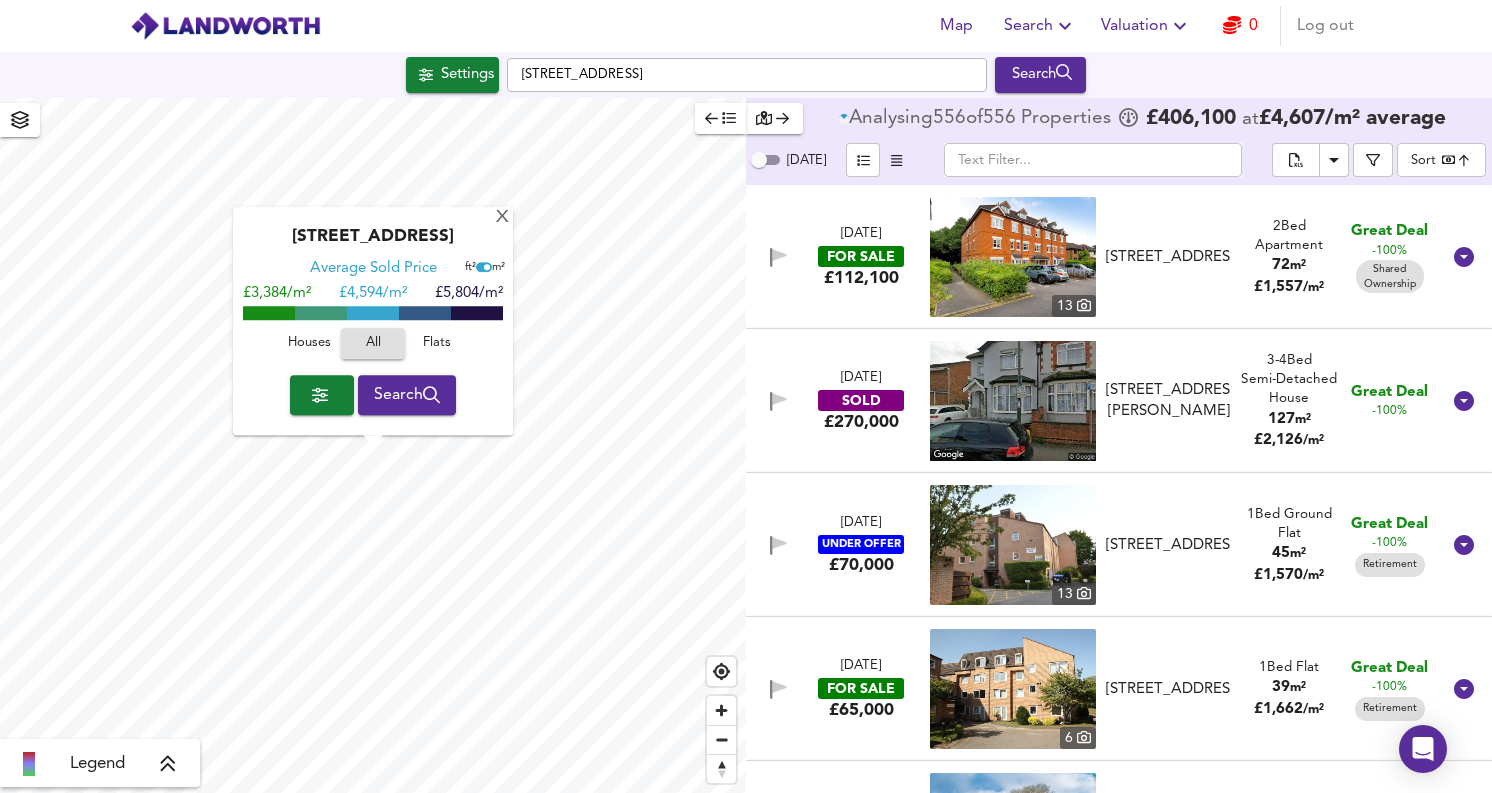 click on "Search" at bounding box center (1040, 26) 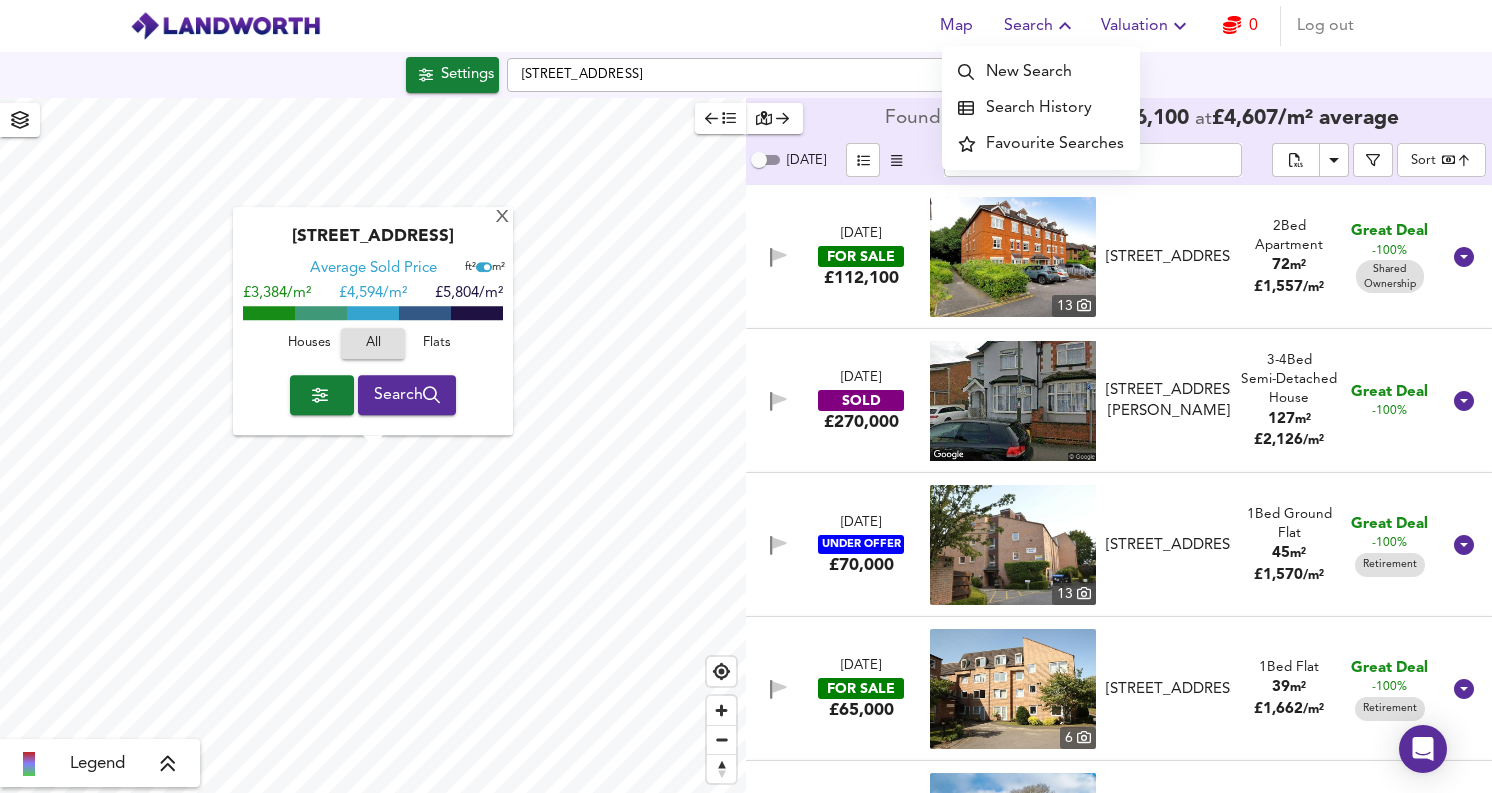 click on "Settings     High Street, GU21 6BG        Search" at bounding box center (746, 75) 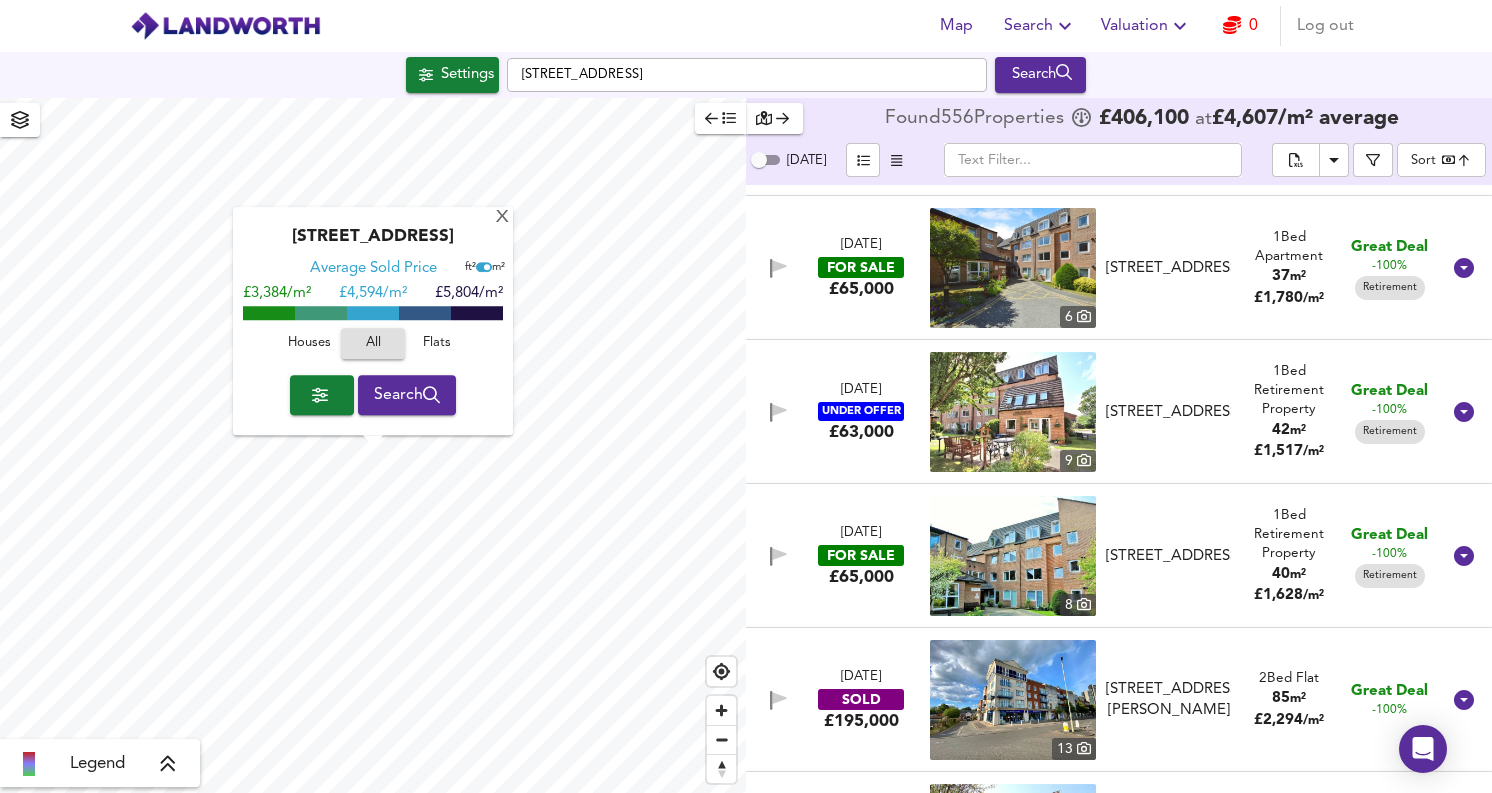scroll, scrollTop: 801, scrollLeft: 0, axis: vertical 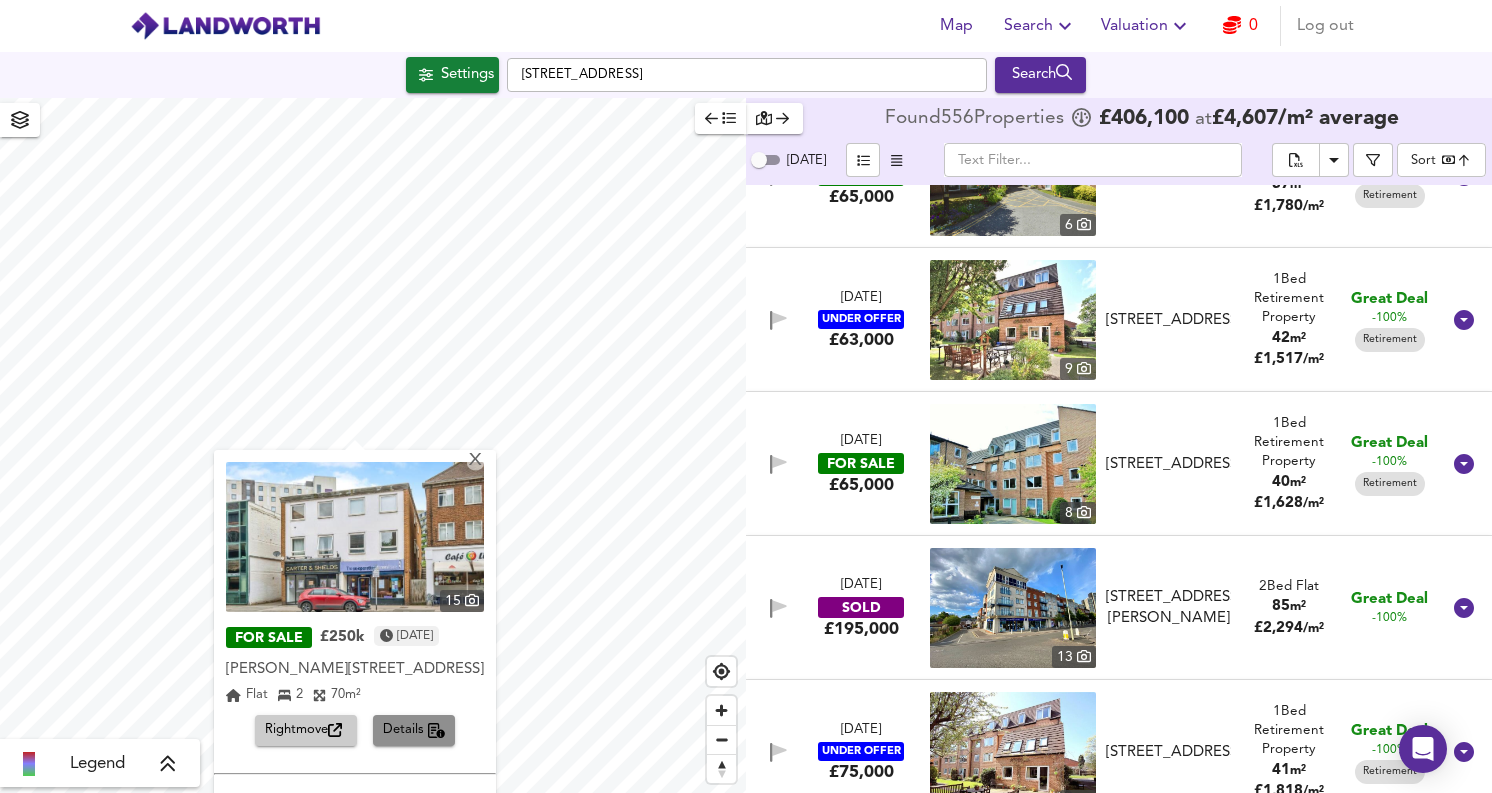click on "Details" at bounding box center (414, 730) 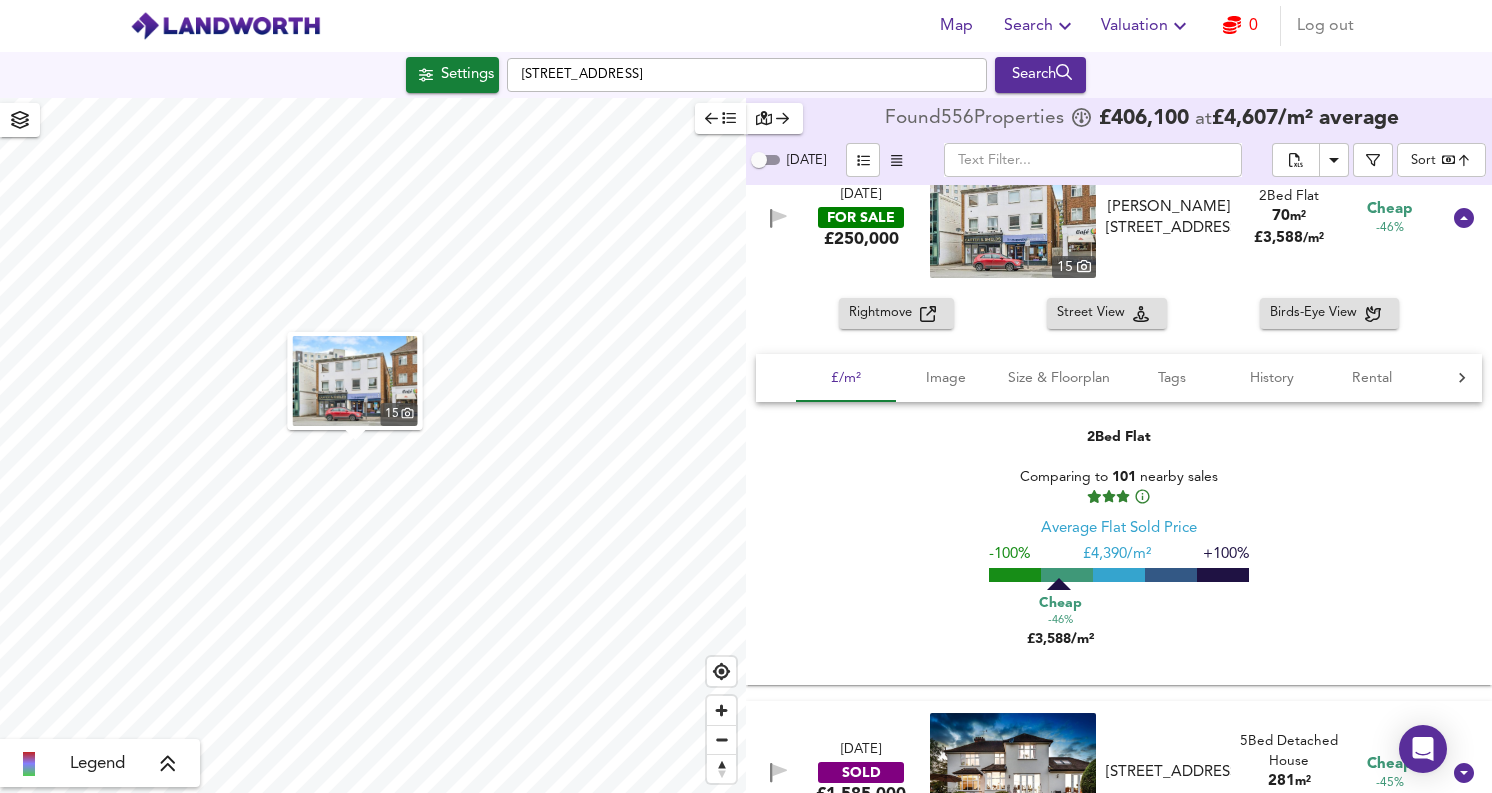 scroll, scrollTop: 15901, scrollLeft: 0, axis: vertical 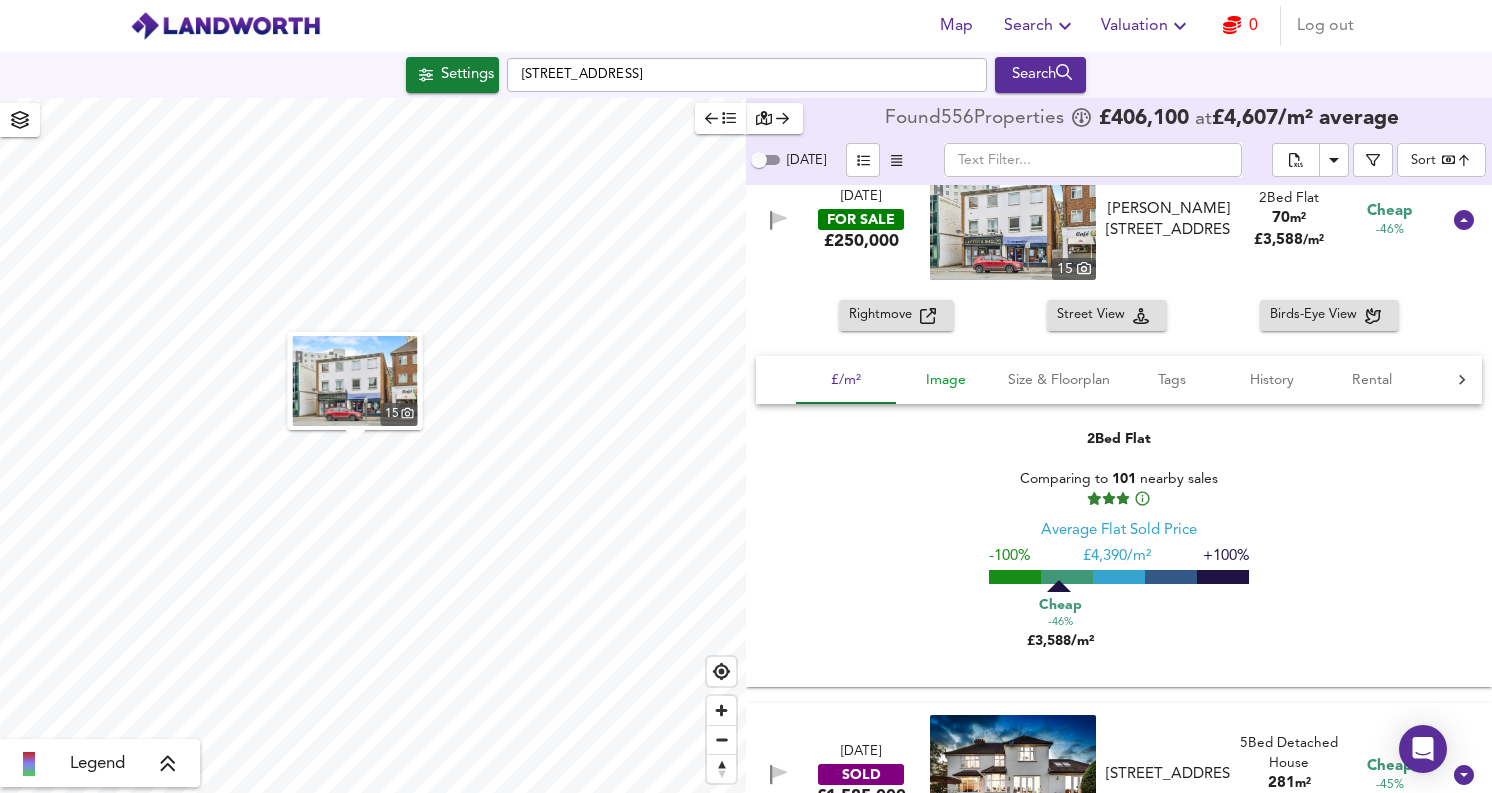 click on "Image" at bounding box center (946, 380) 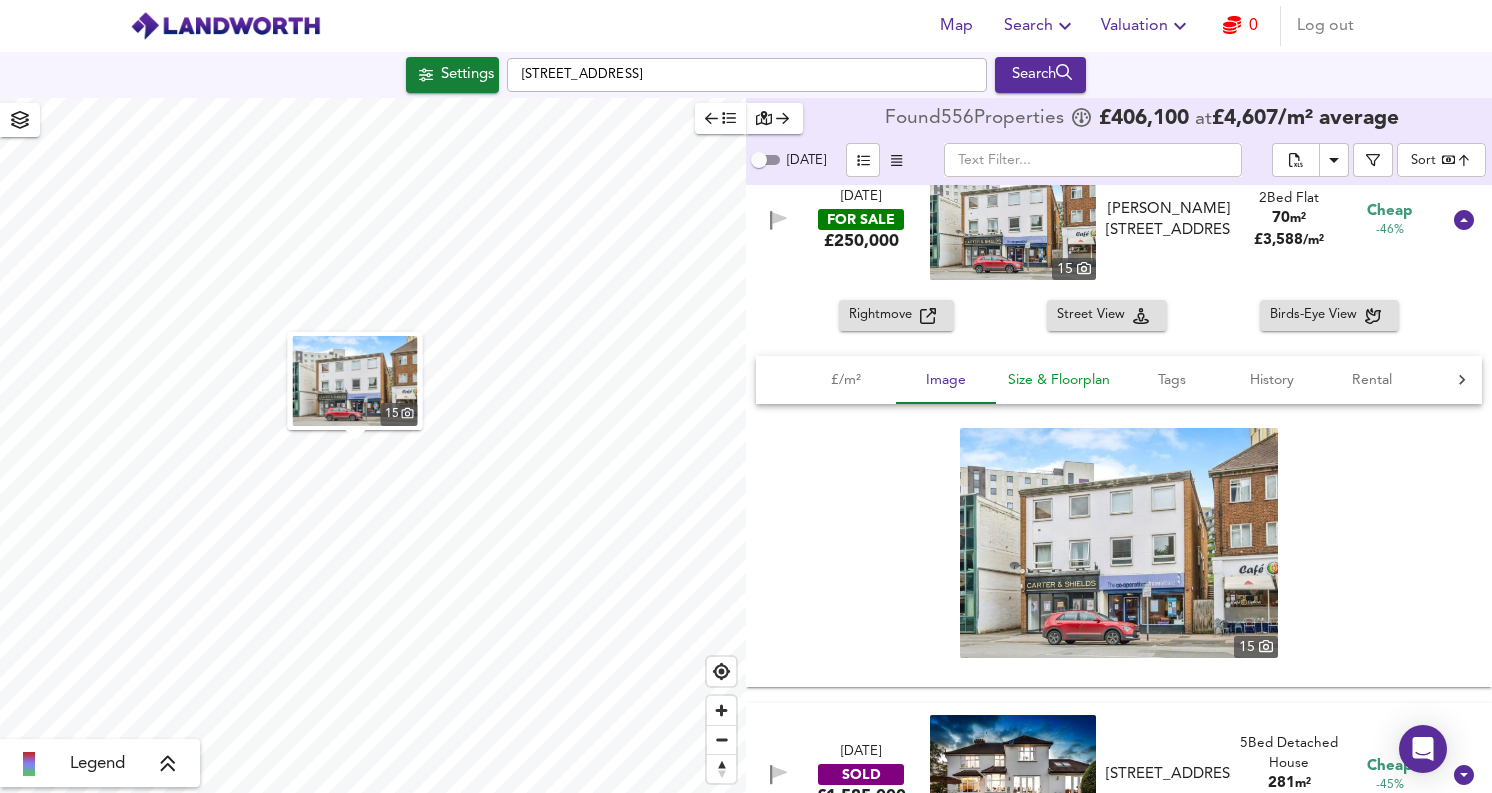 click on "Size & Floorplan" at bounding box center [1059, 380] 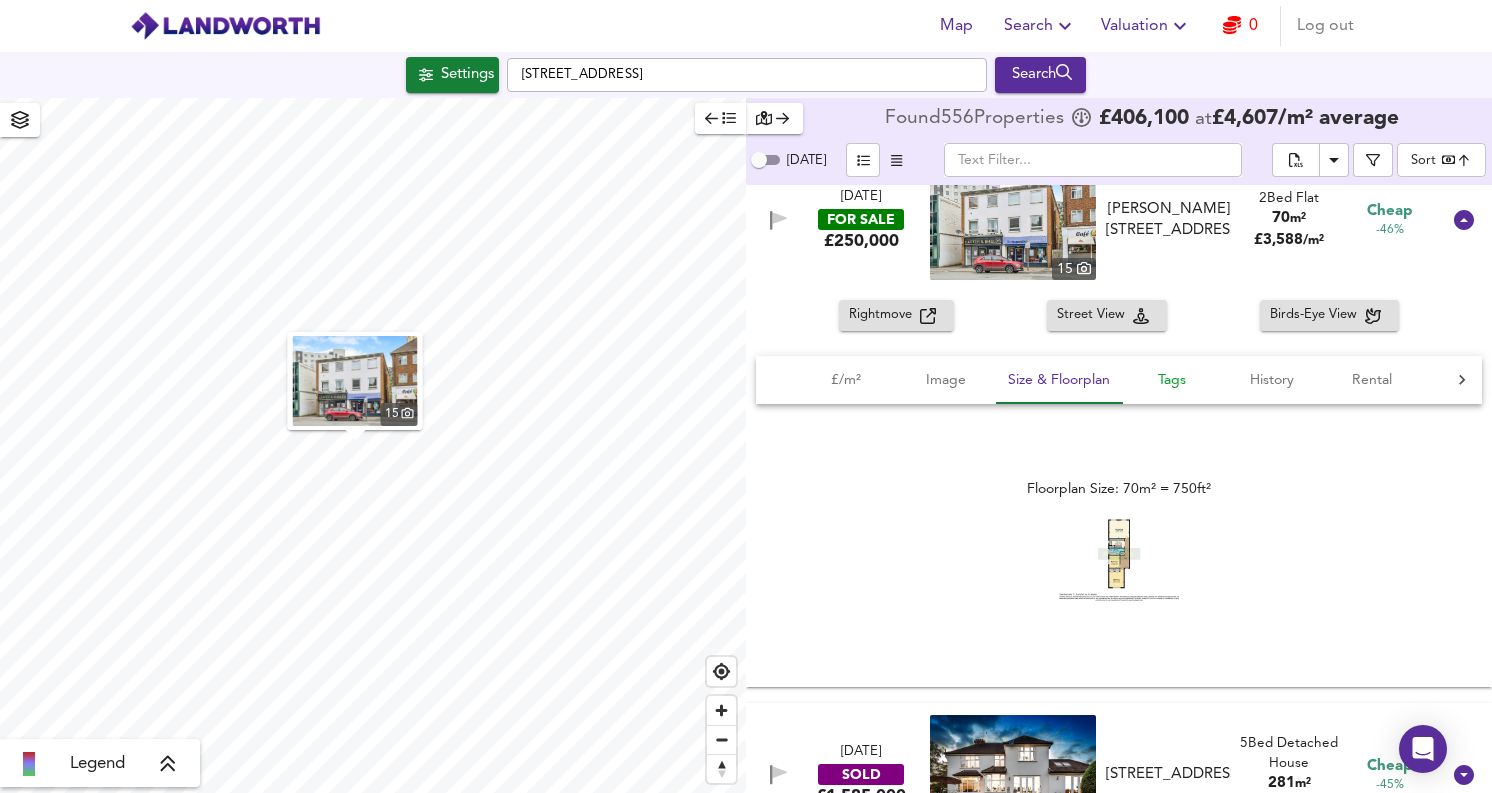 click on "Tags" at bounding box center (1172, 380) 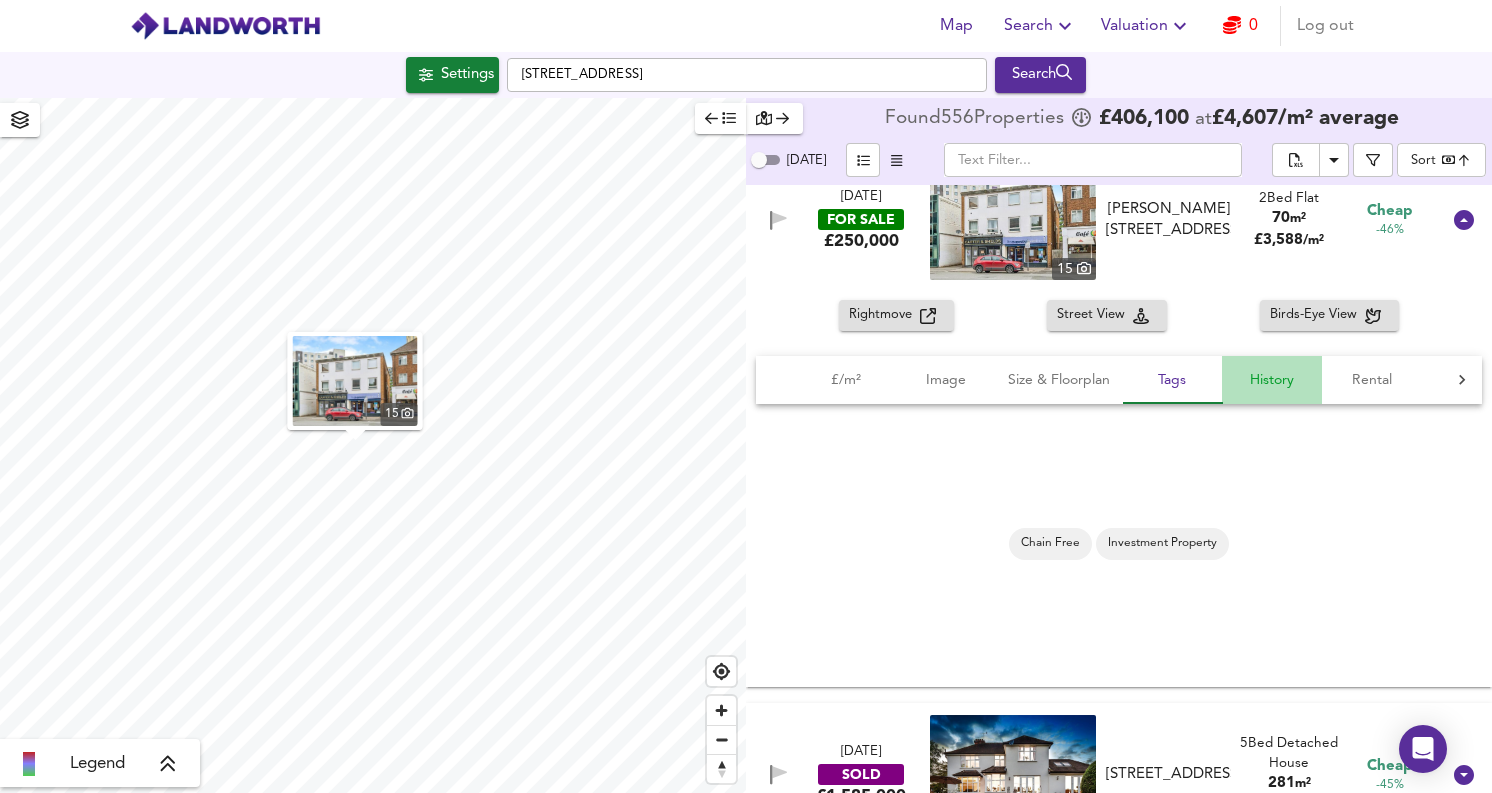 click on "History" at bounding box center [1272, 380] 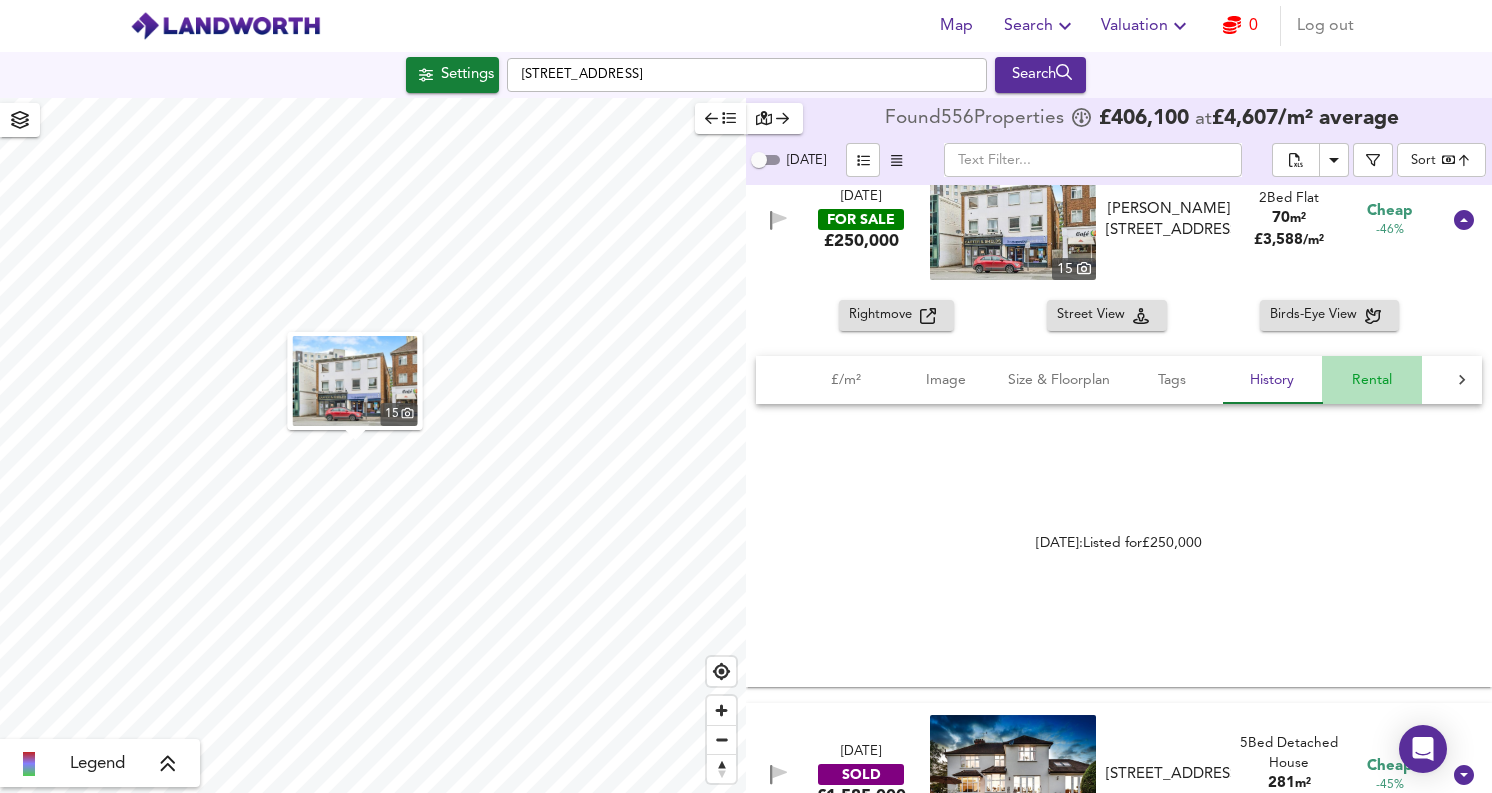 click on "Rental" at bounding box center (1372, 380) 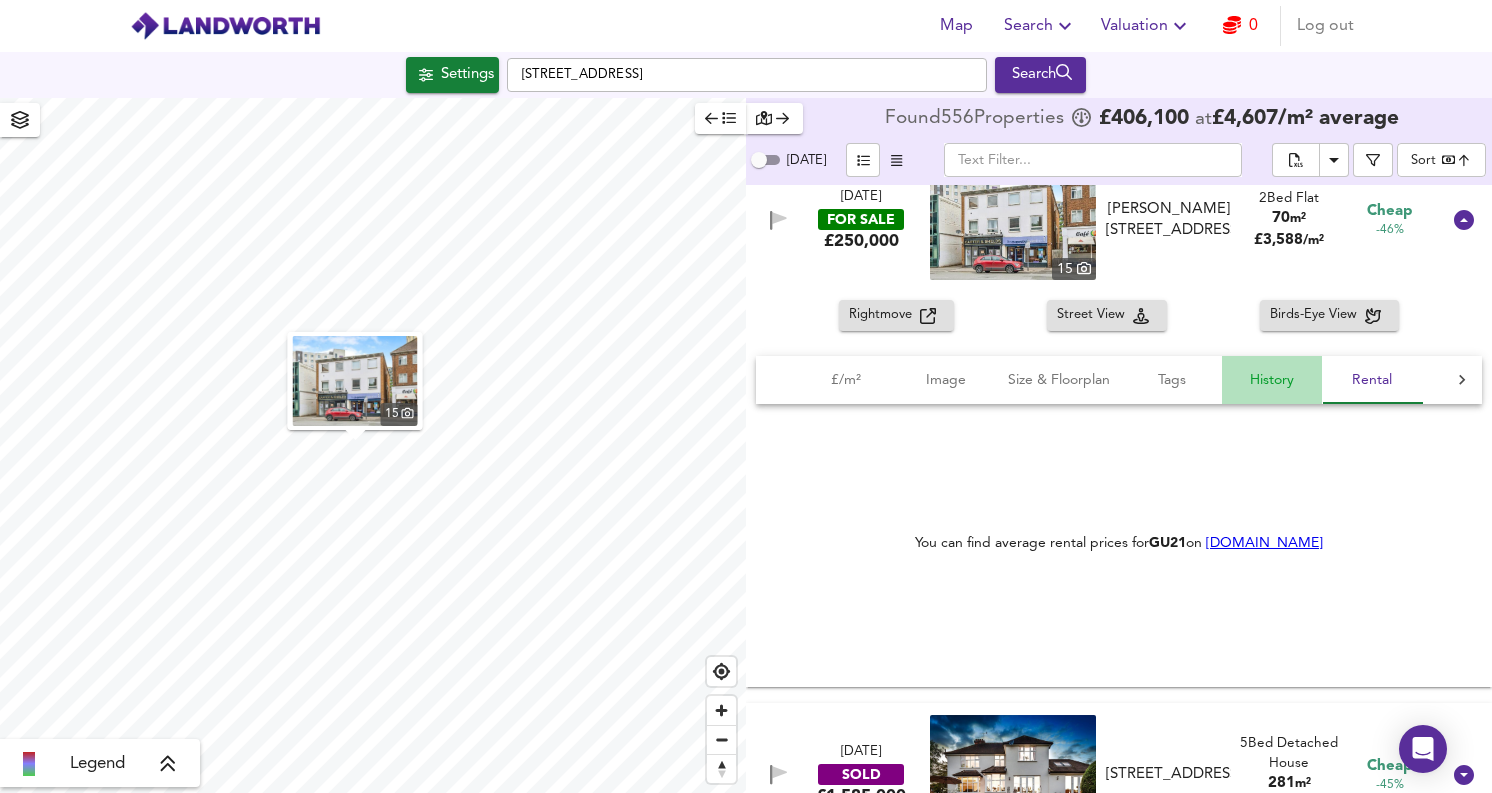click on "History" at bounding box center [1272, 380] 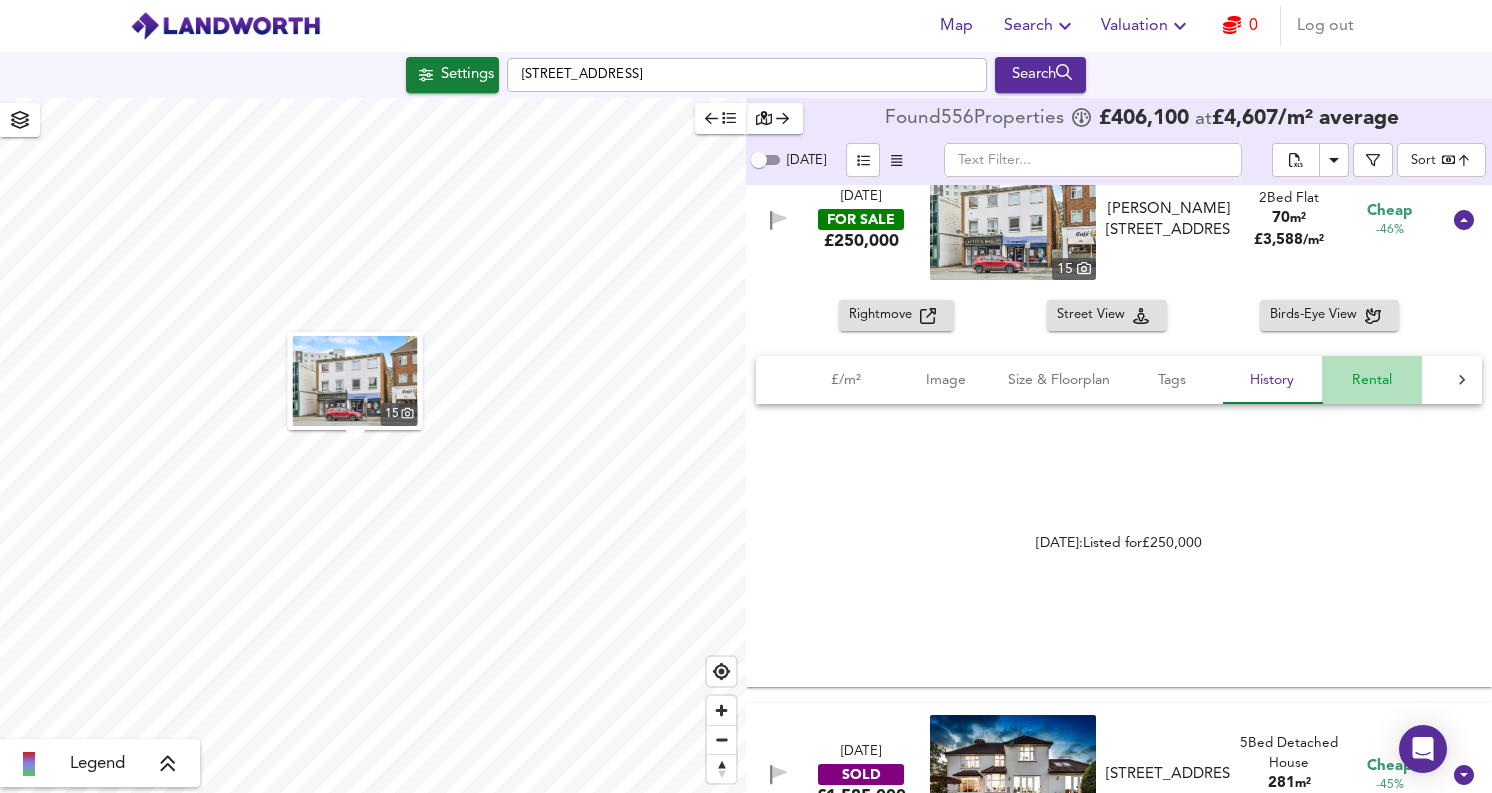 click on "Rental" at bounding box center (1372, 380) 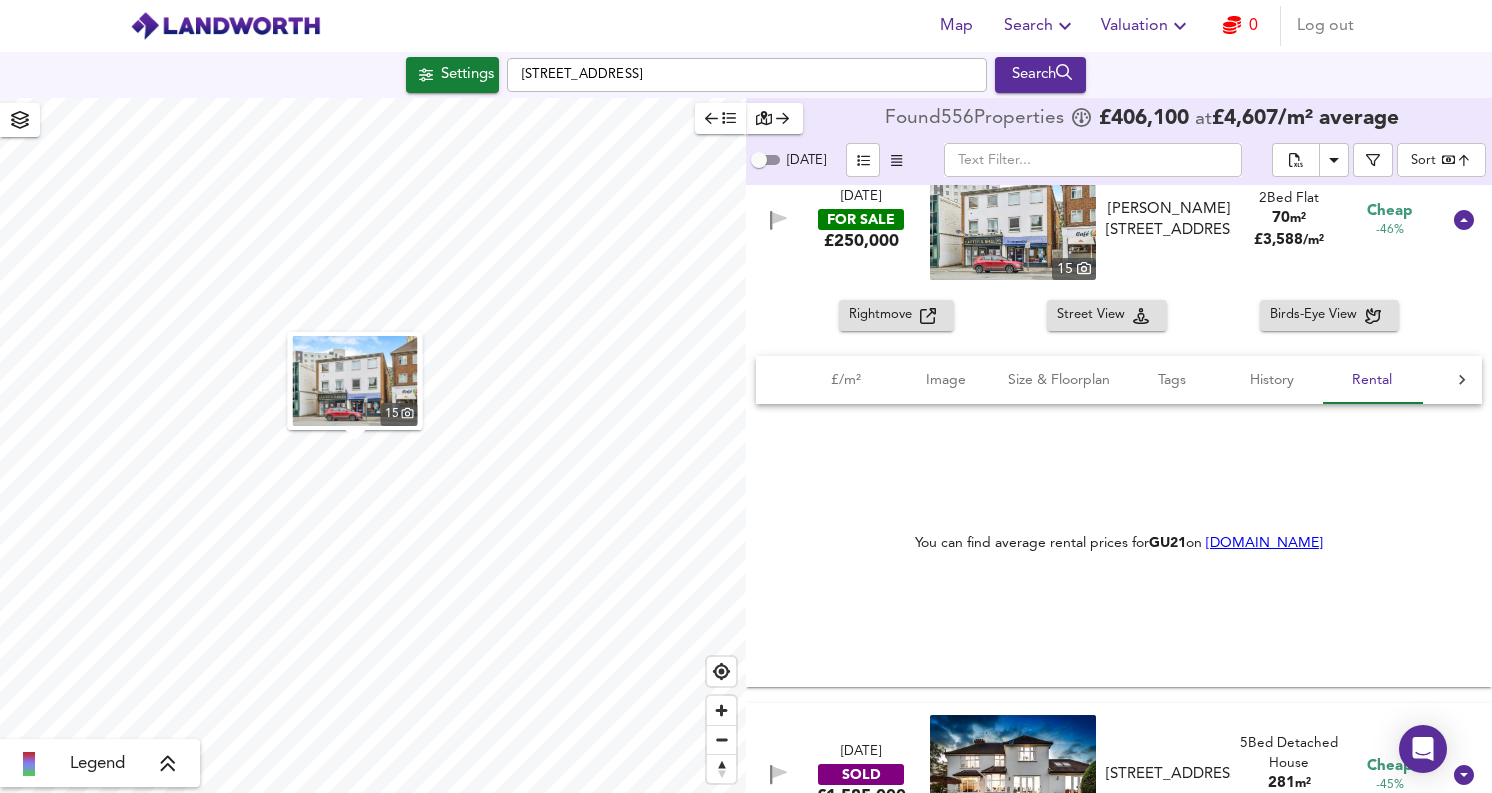 click on "[DOMAIN_NAME]" at bounding box center (1264, 543) 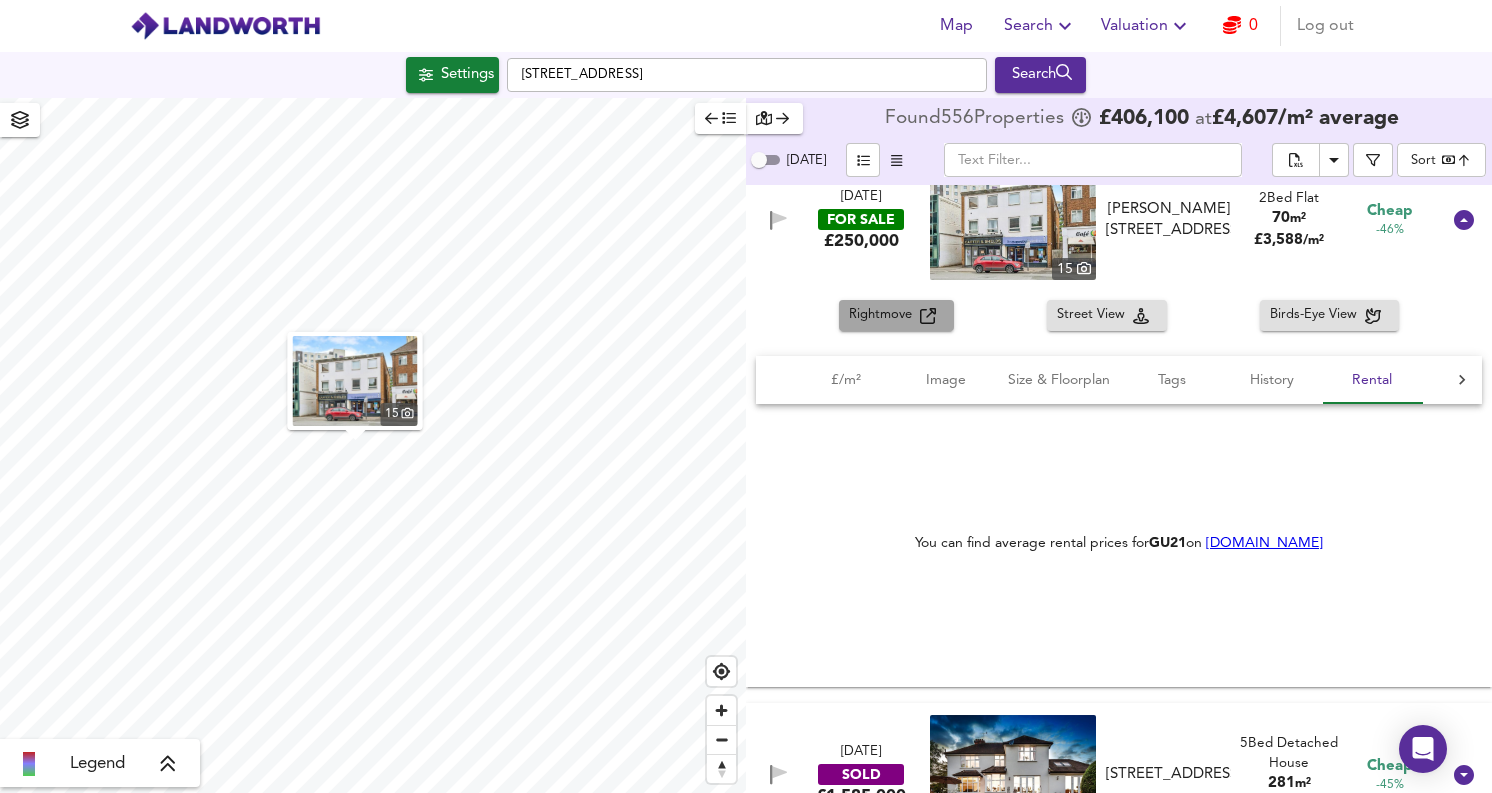 click on "Rightmove" at bounding box center (884, 315) 